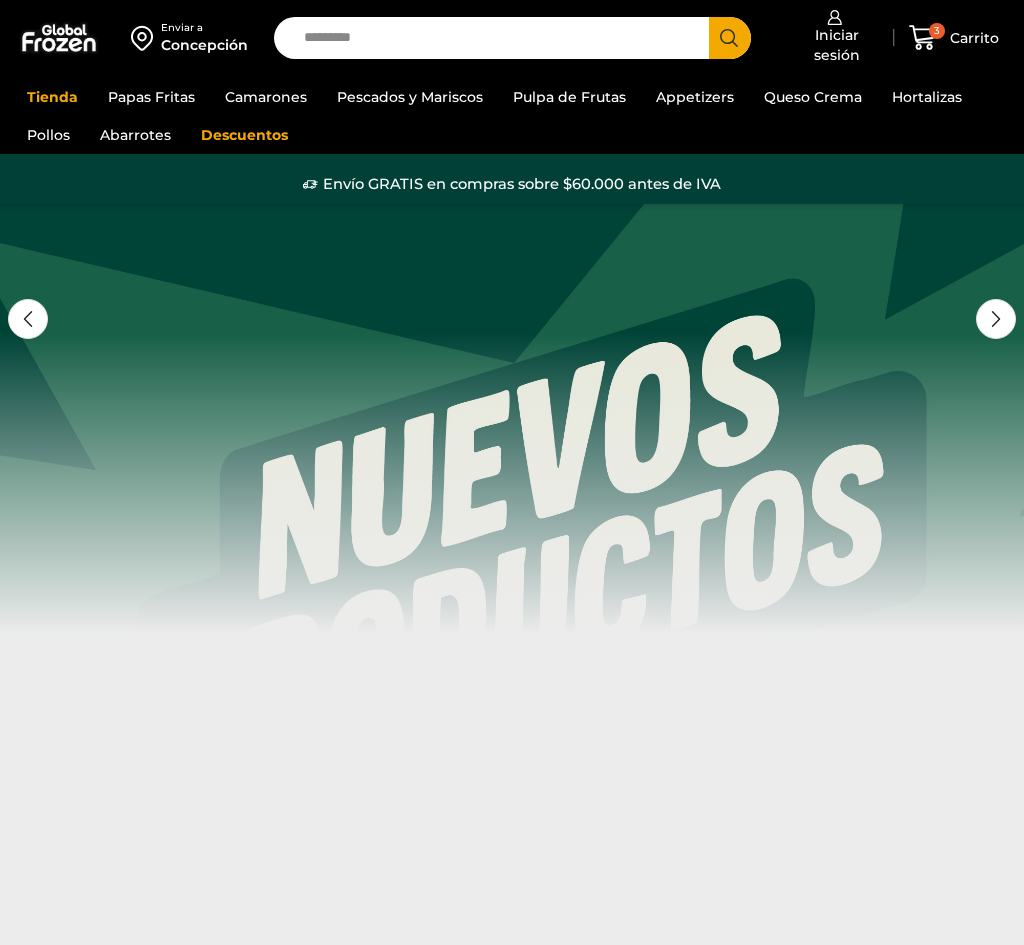 scroll, scrollTop: 0, scrollLeft: 0, axis: both 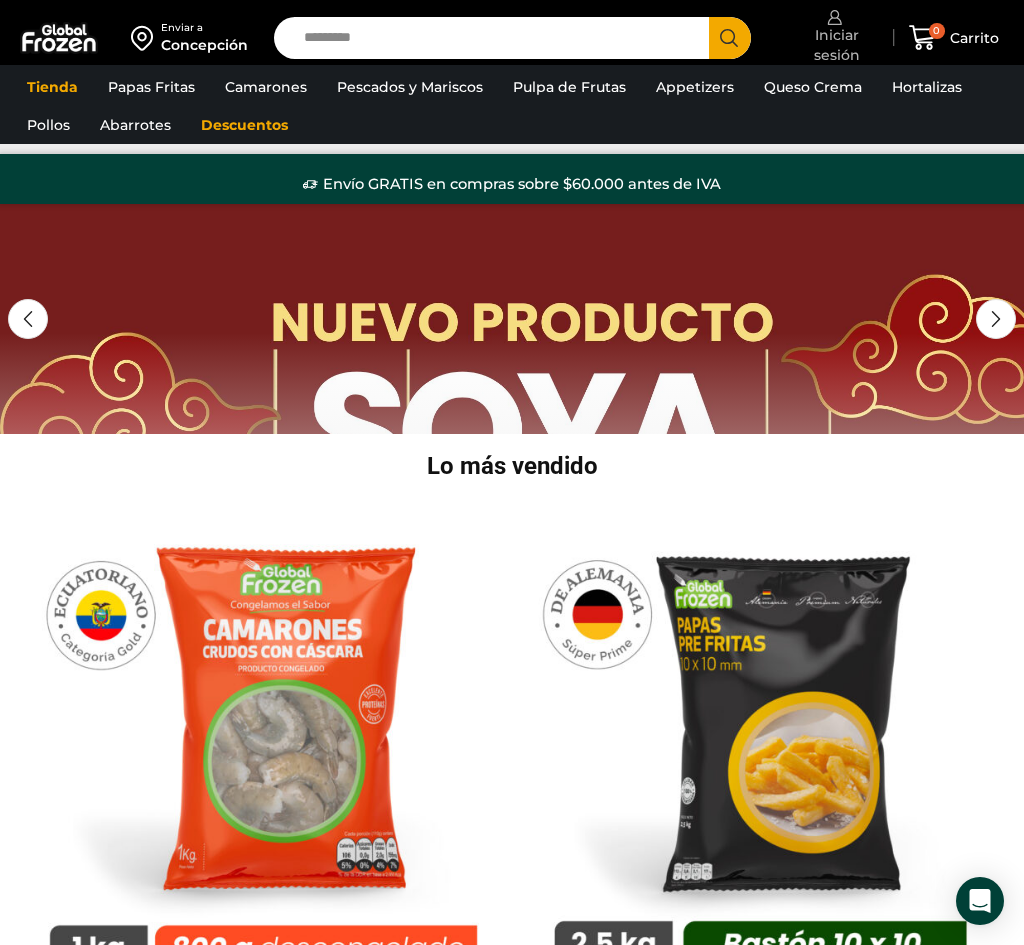 click at bounding box center [835, 17] 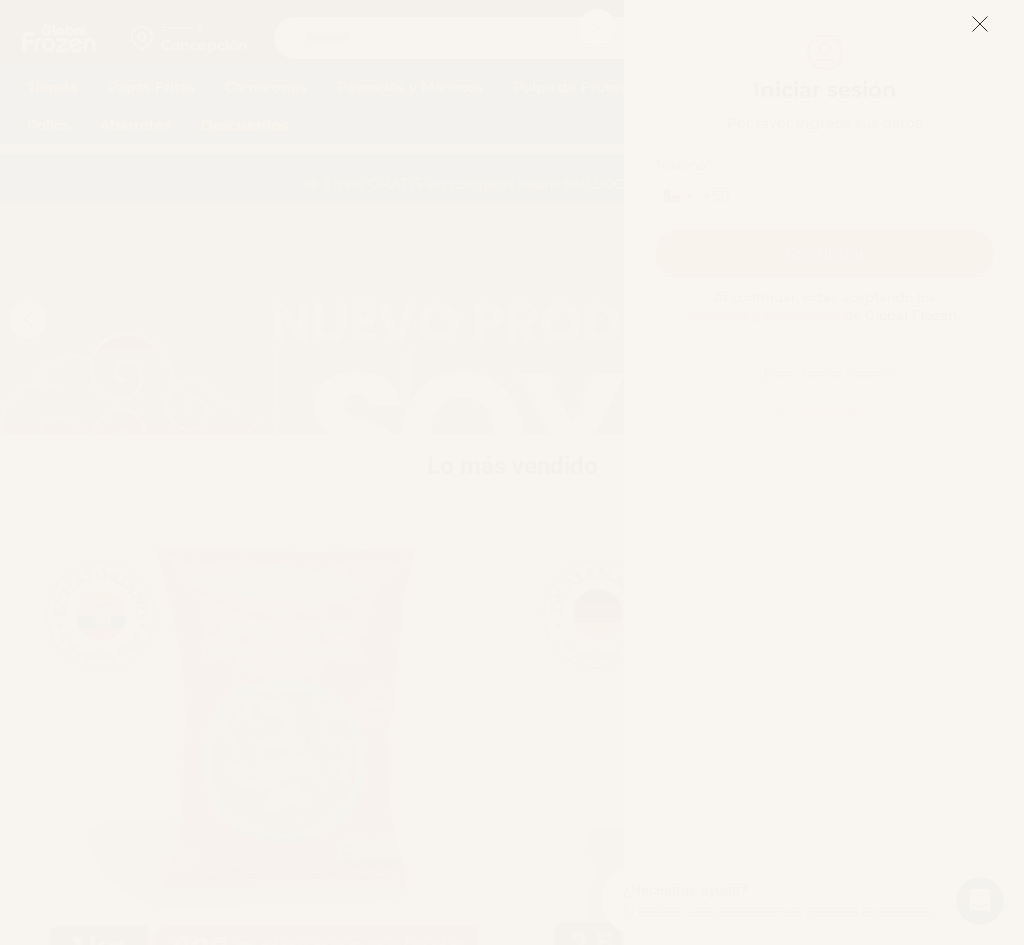 scroll, scrollTop: 0, scrollLeft: 0, axis: both 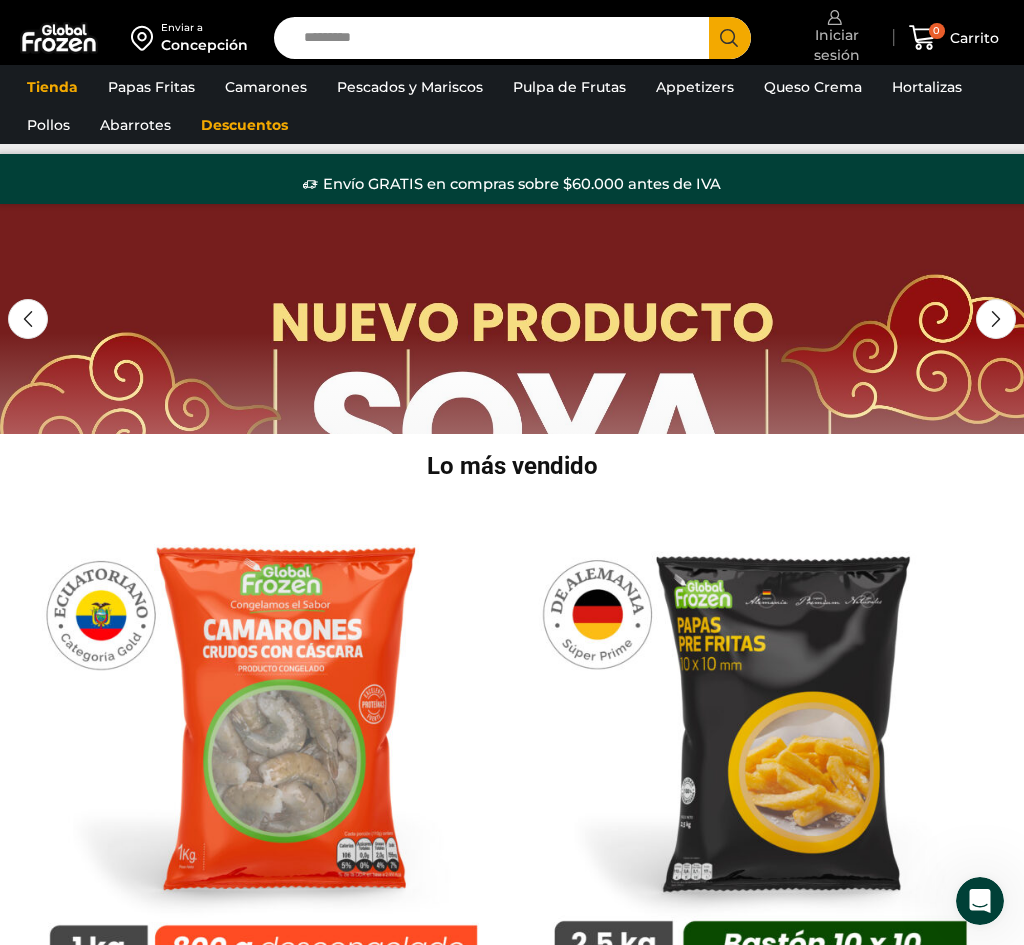 click on "Iniciar sesión" at bounding box center [835, 37] 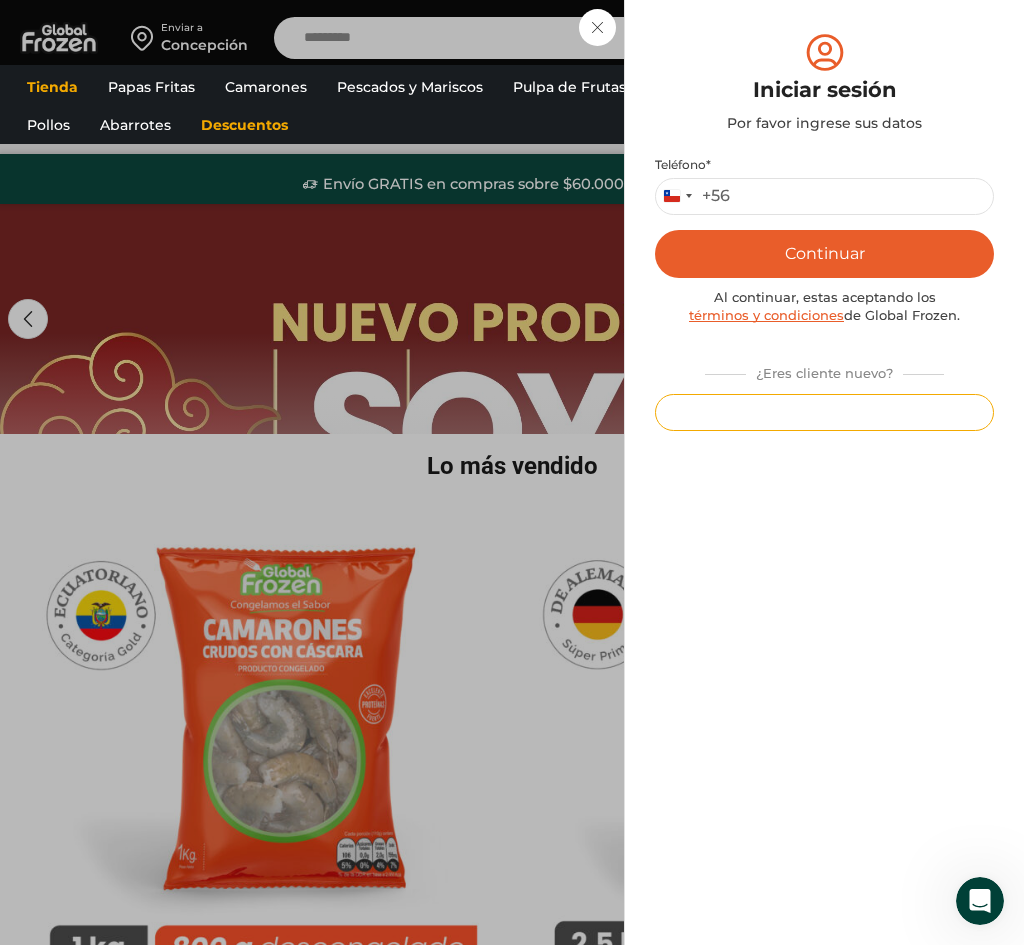 click on "Registrarse" at bounding box center (824, 412) 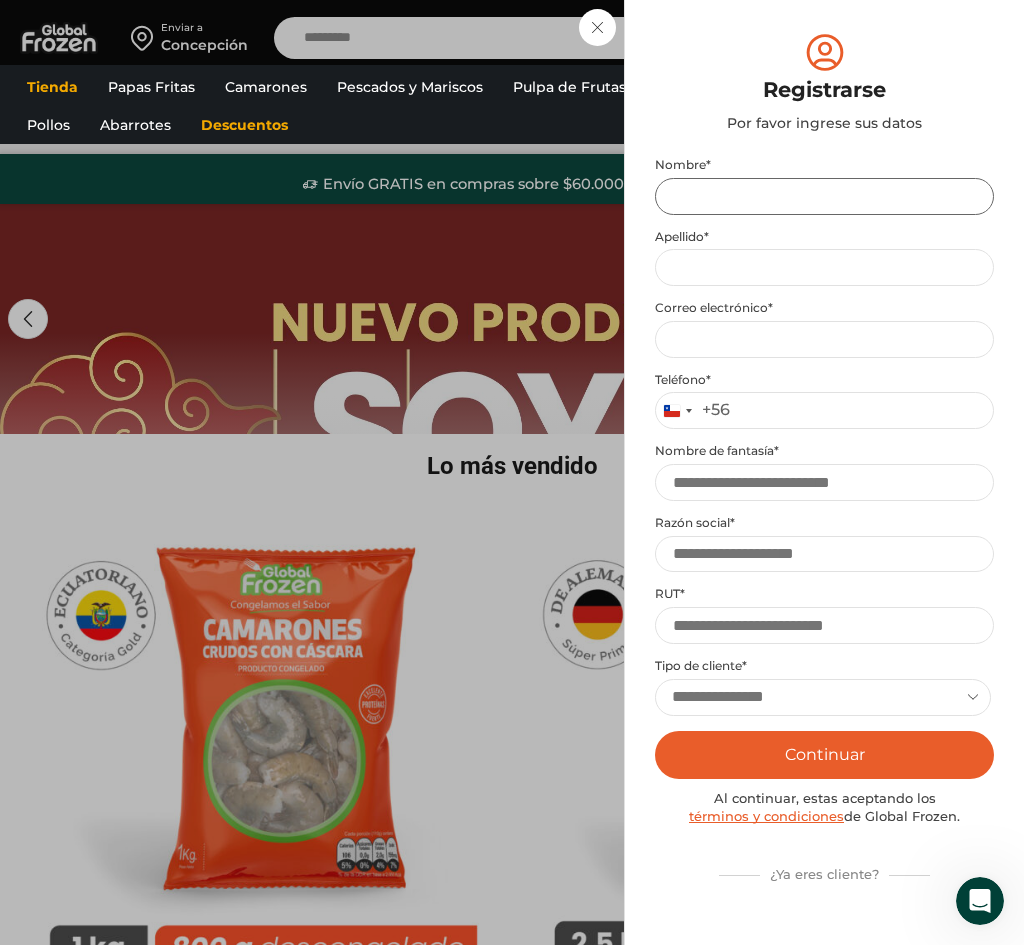 click on "Nombre  *" at bounding box center (824, 196) 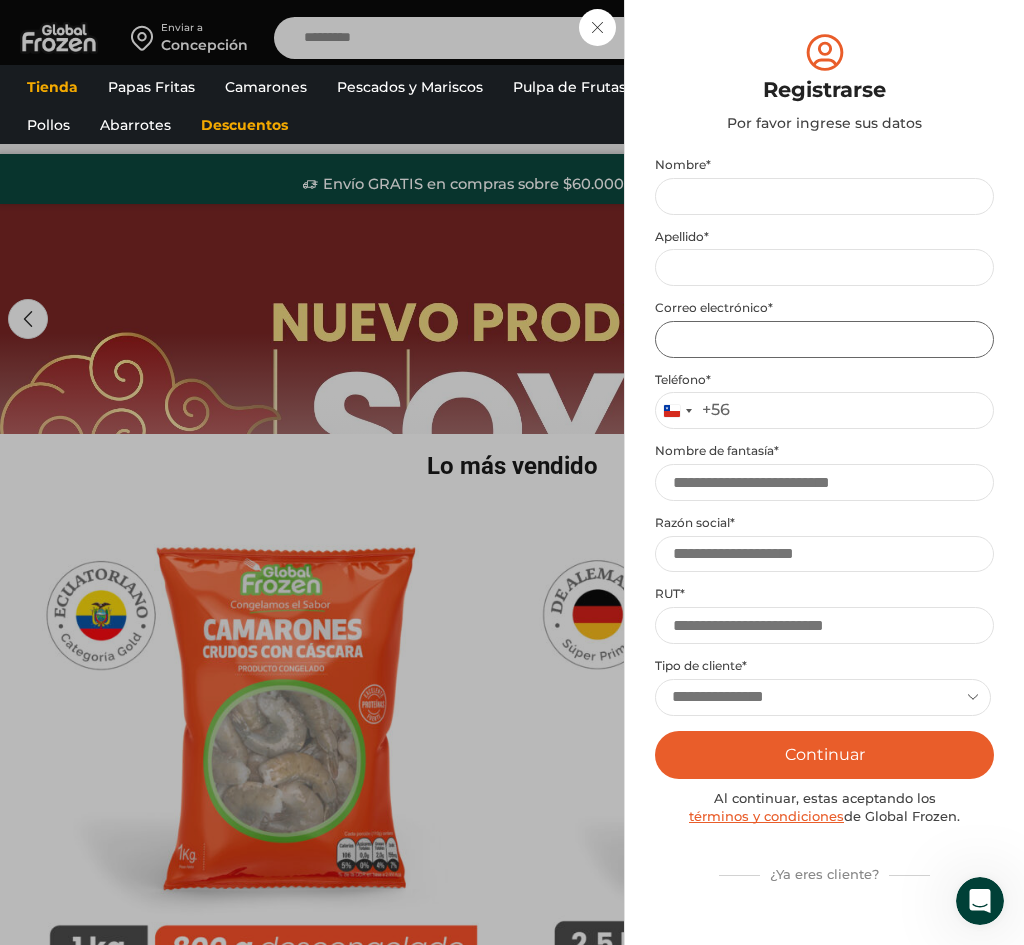 click on "Email address                                          *" at bounding box center [824, 339] 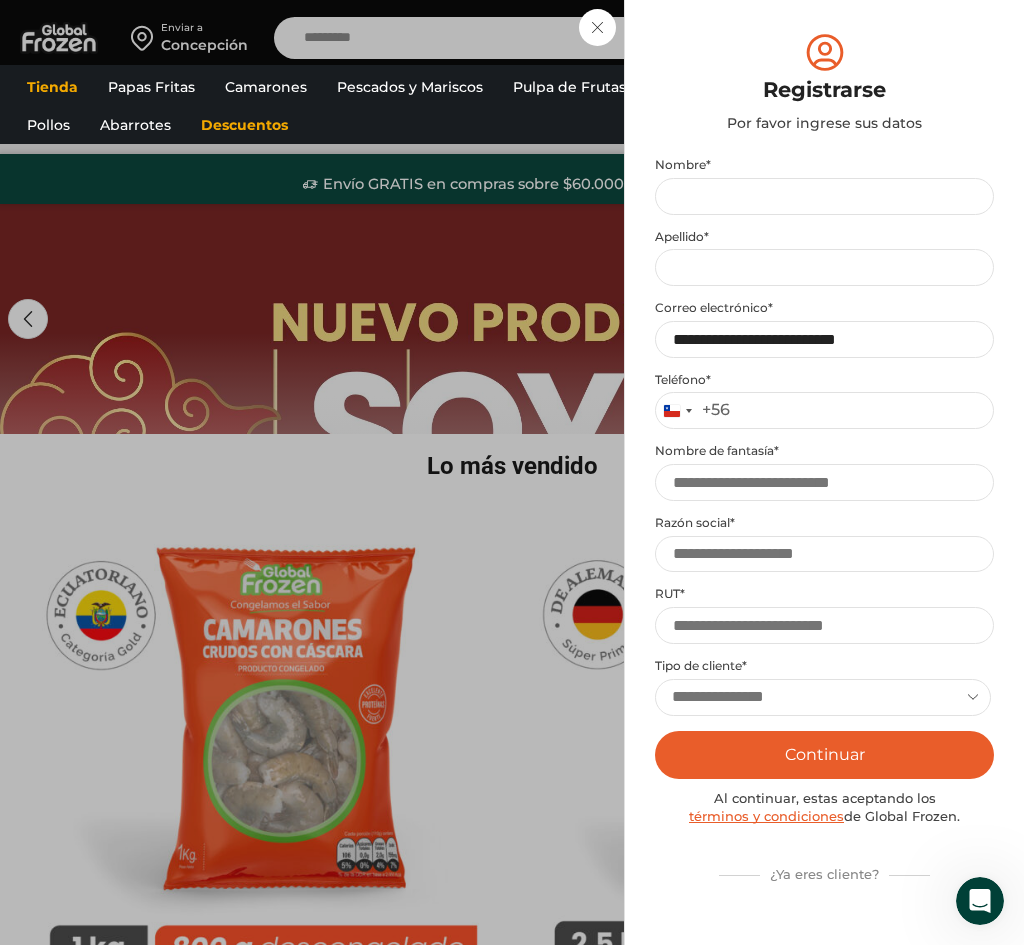 type on "*****" 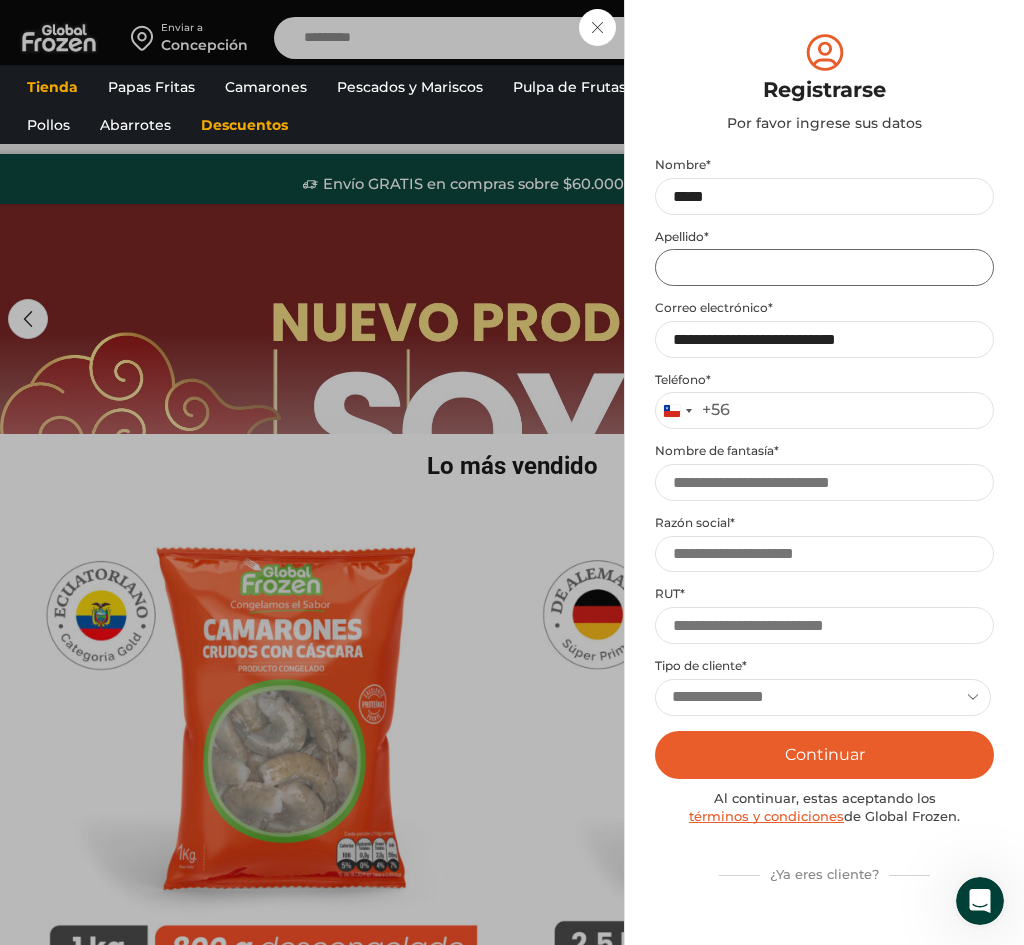 type on "********" 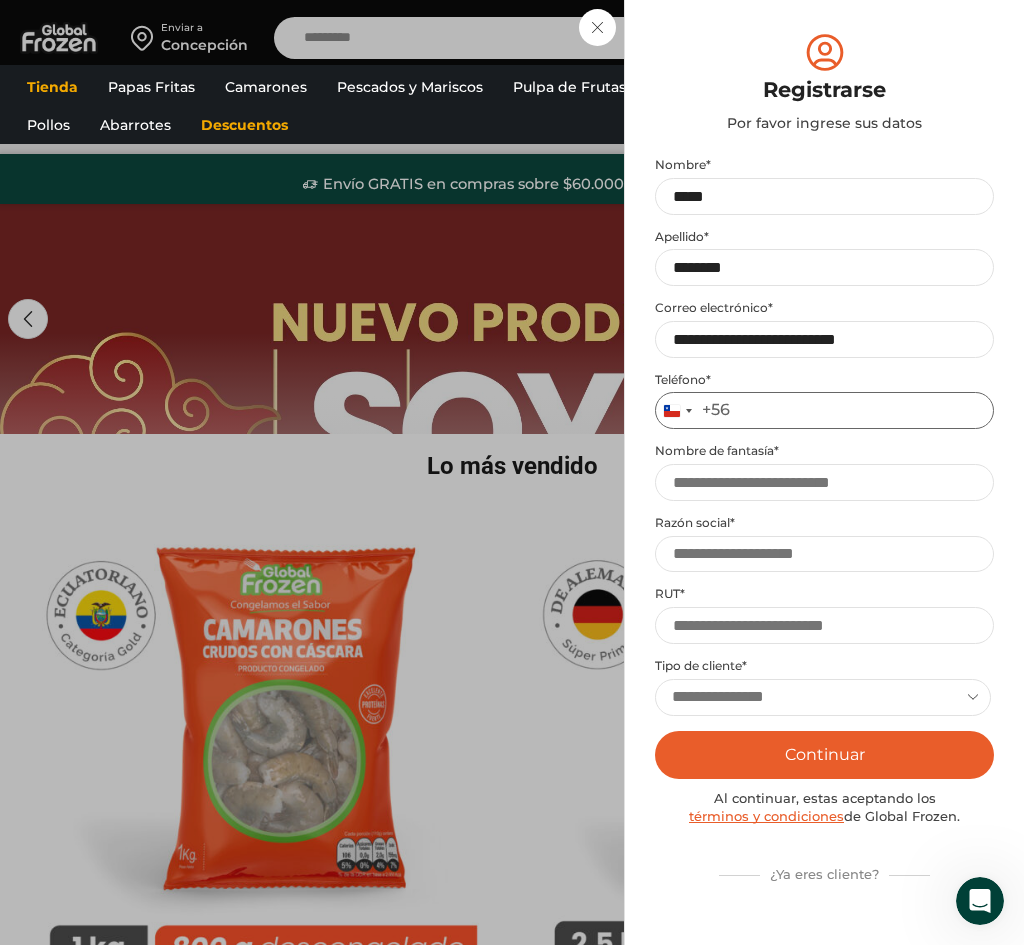 type on "*********" 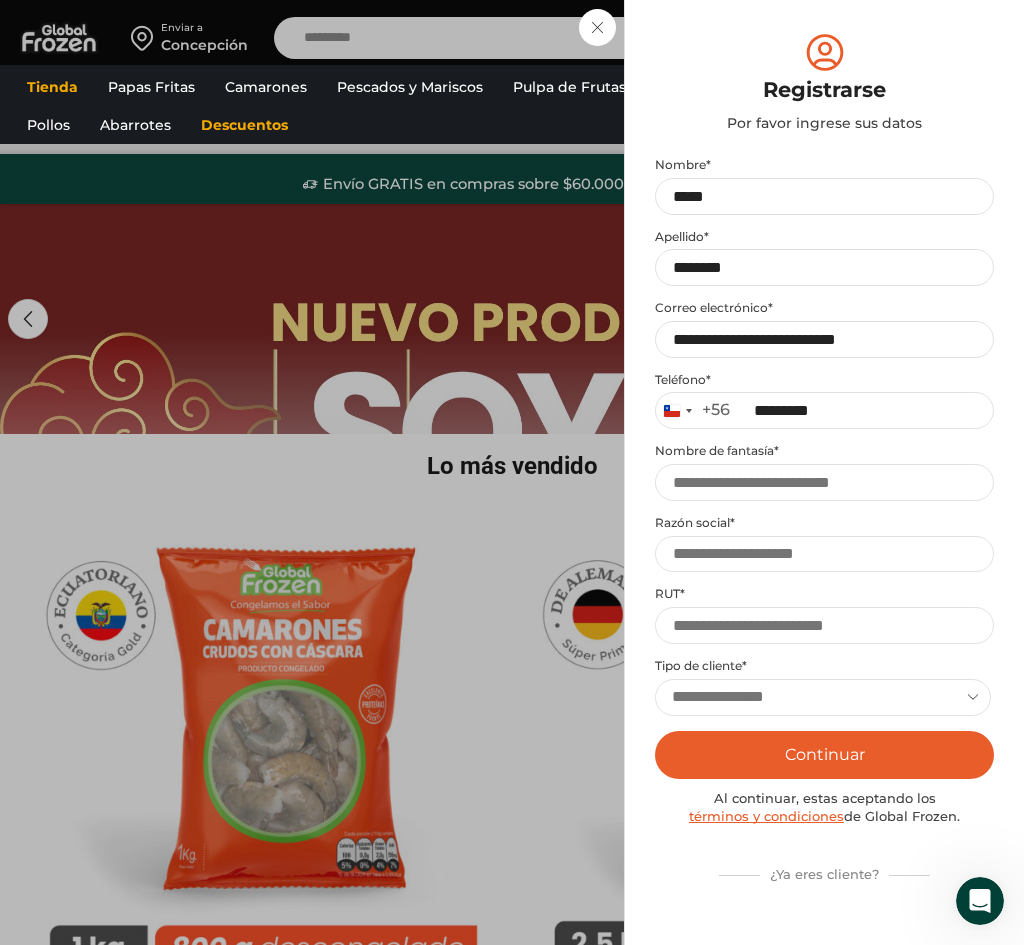 type on "**********" 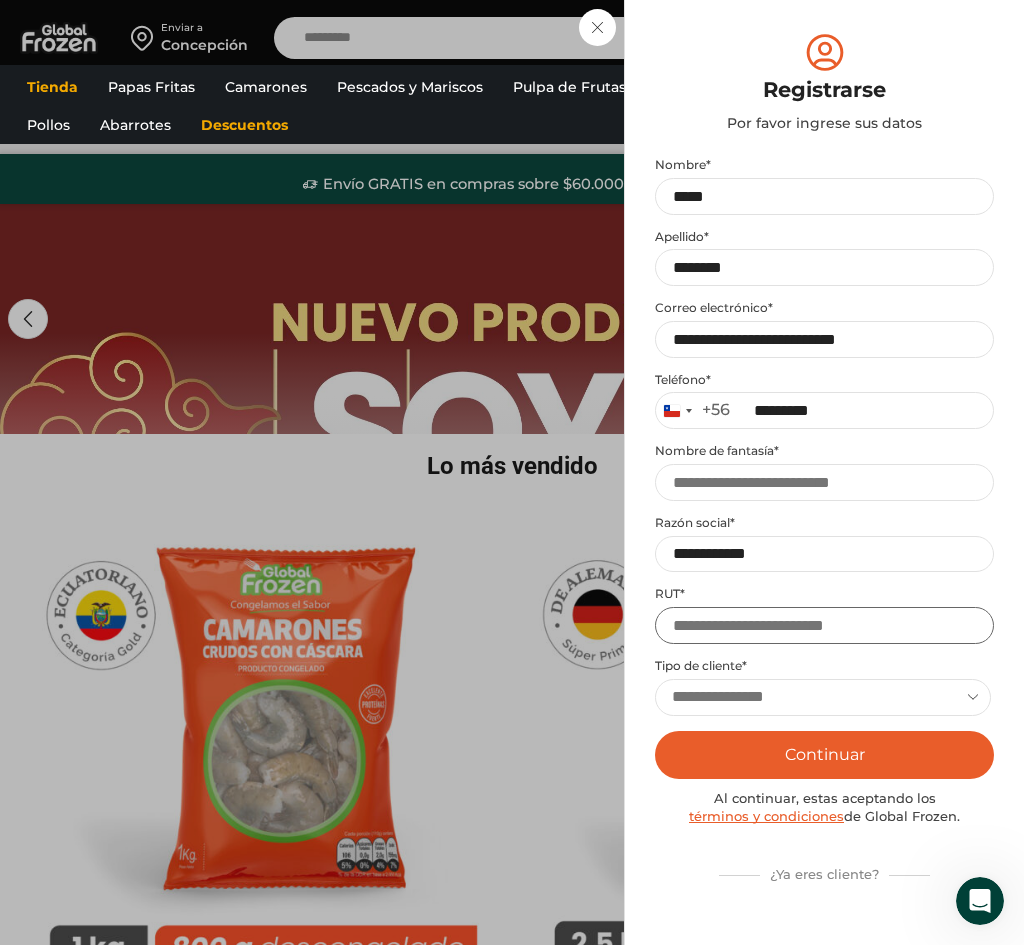 click on "RUT  *" at bounding box center (824, 625) 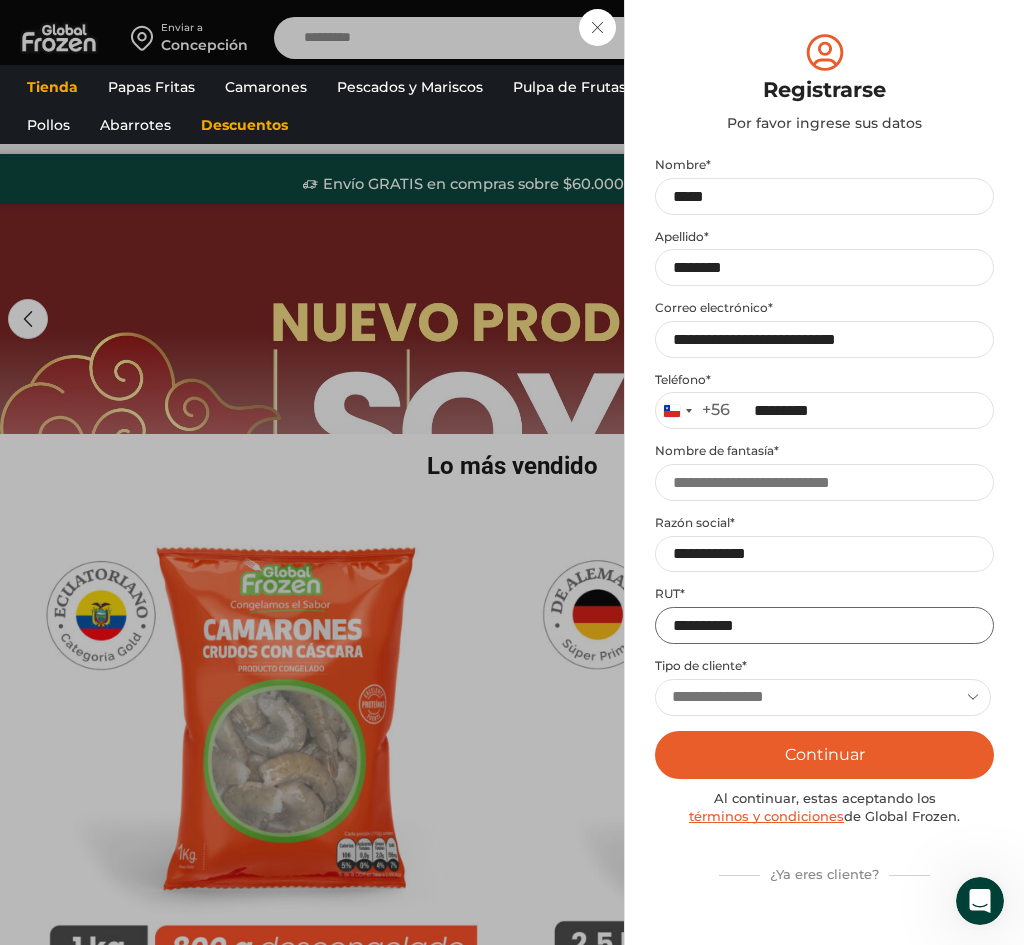 type on "**********" 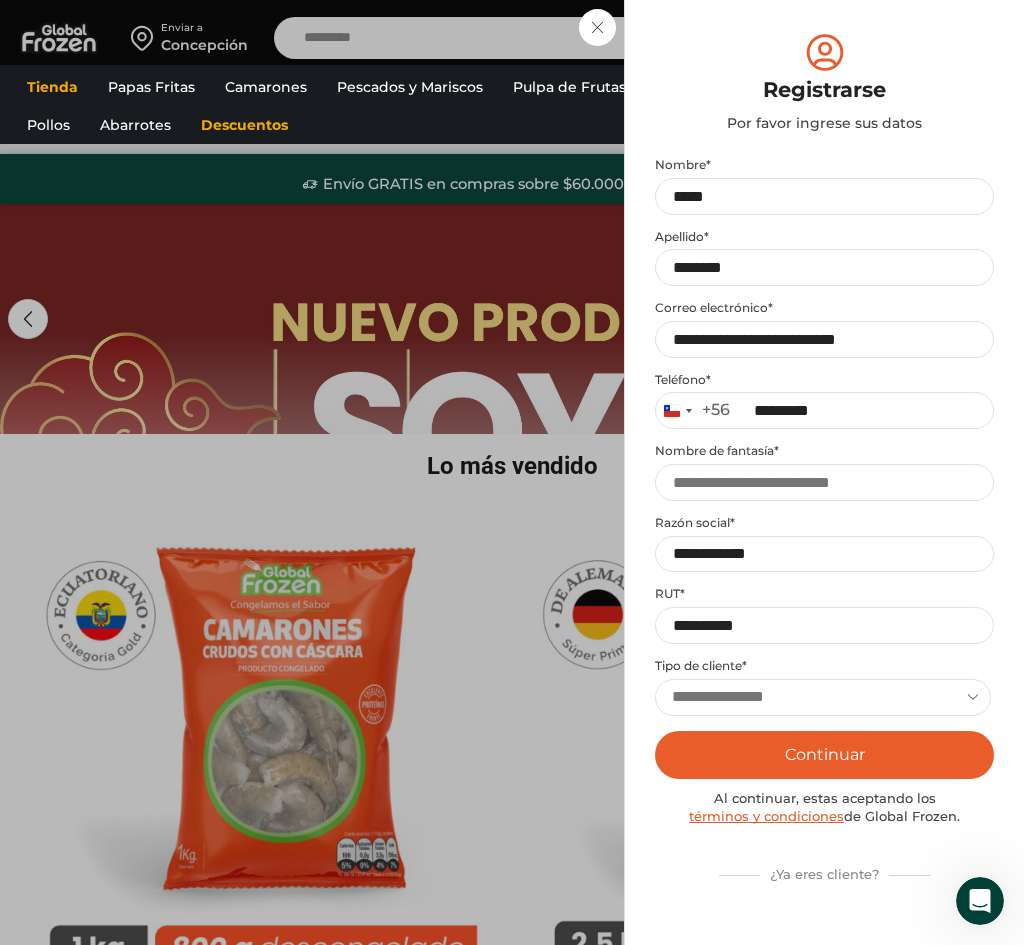 click on "**********" at bounding box center (823, 697) 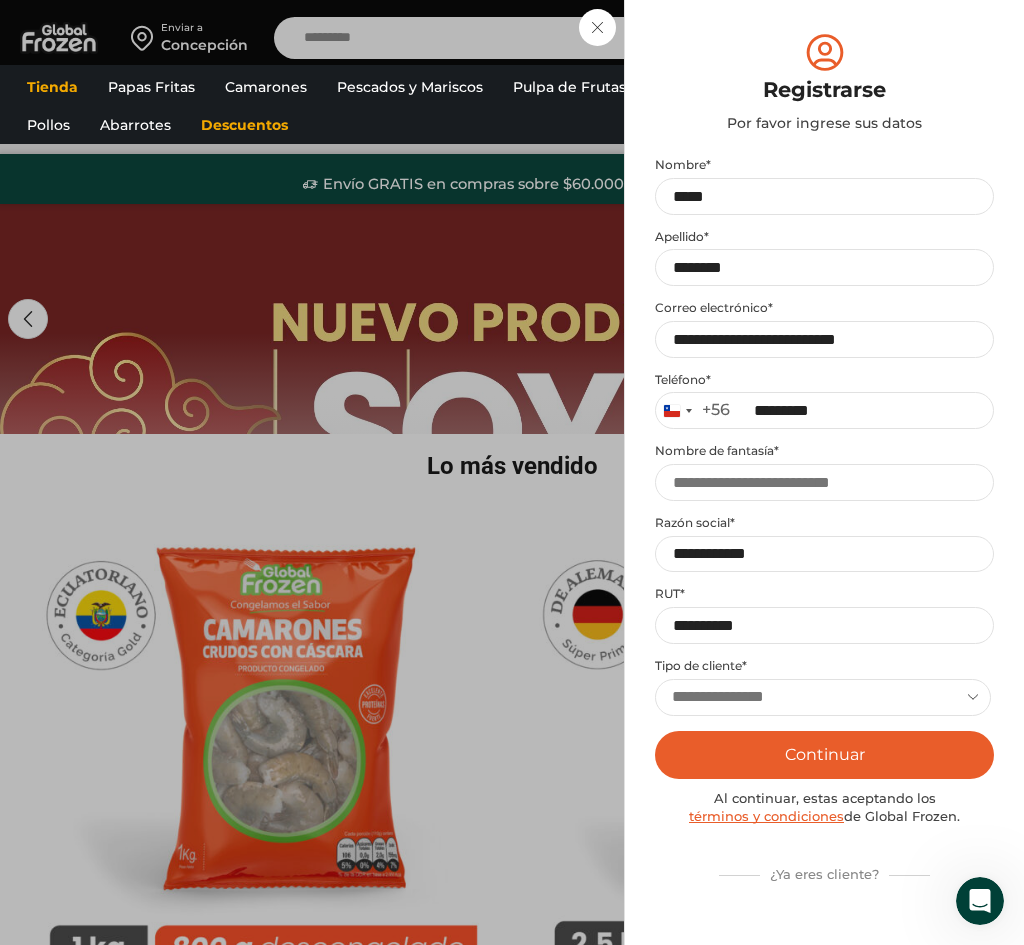 select on "****" 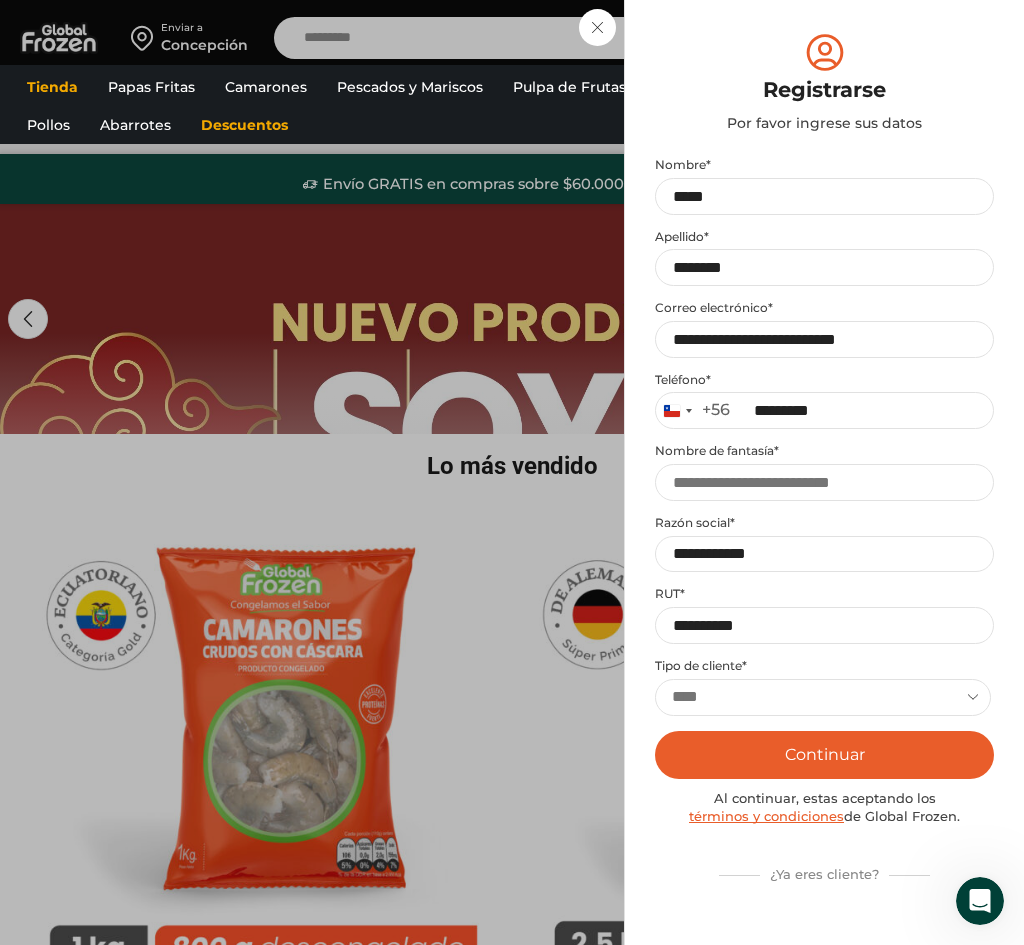 click on "**********" at bounding box center [823, 697] 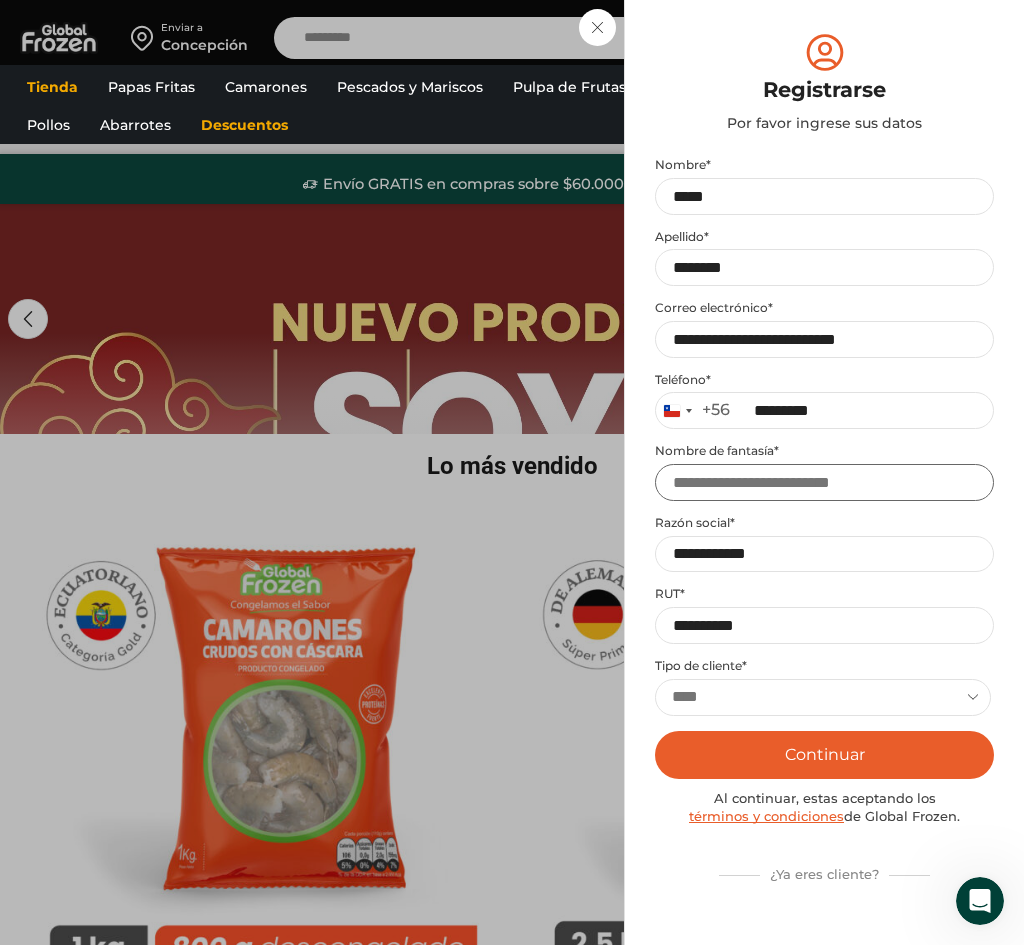 click on "Nombre de fantasía  *" at bounding box center (824, 482) 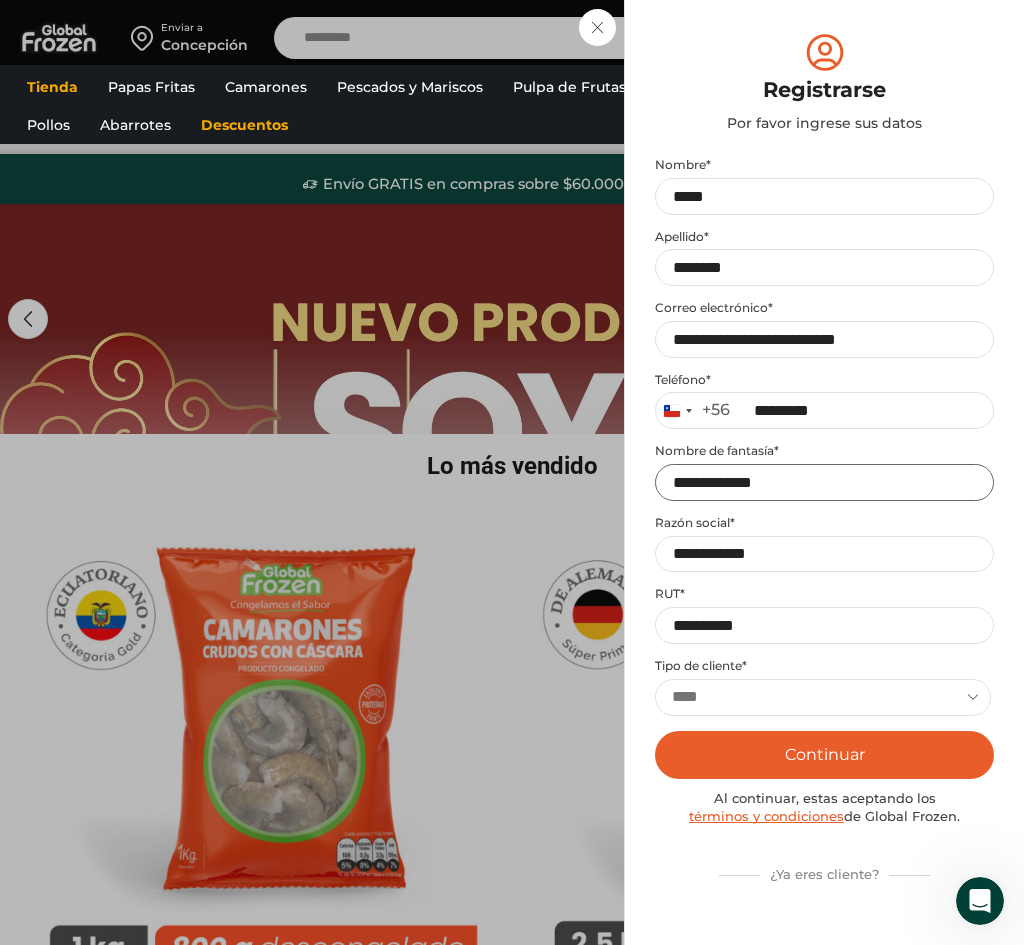 type on "**********" 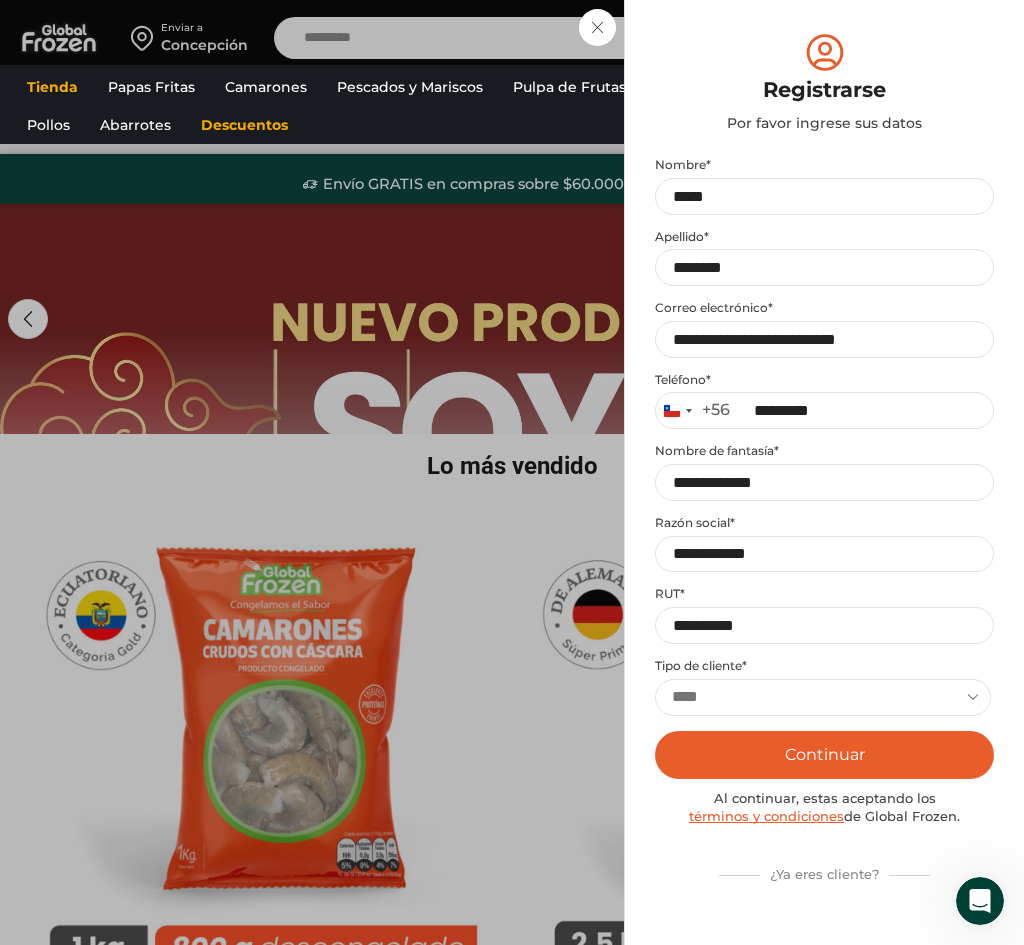 click on "Continuar" at bounding box center (824, 755) 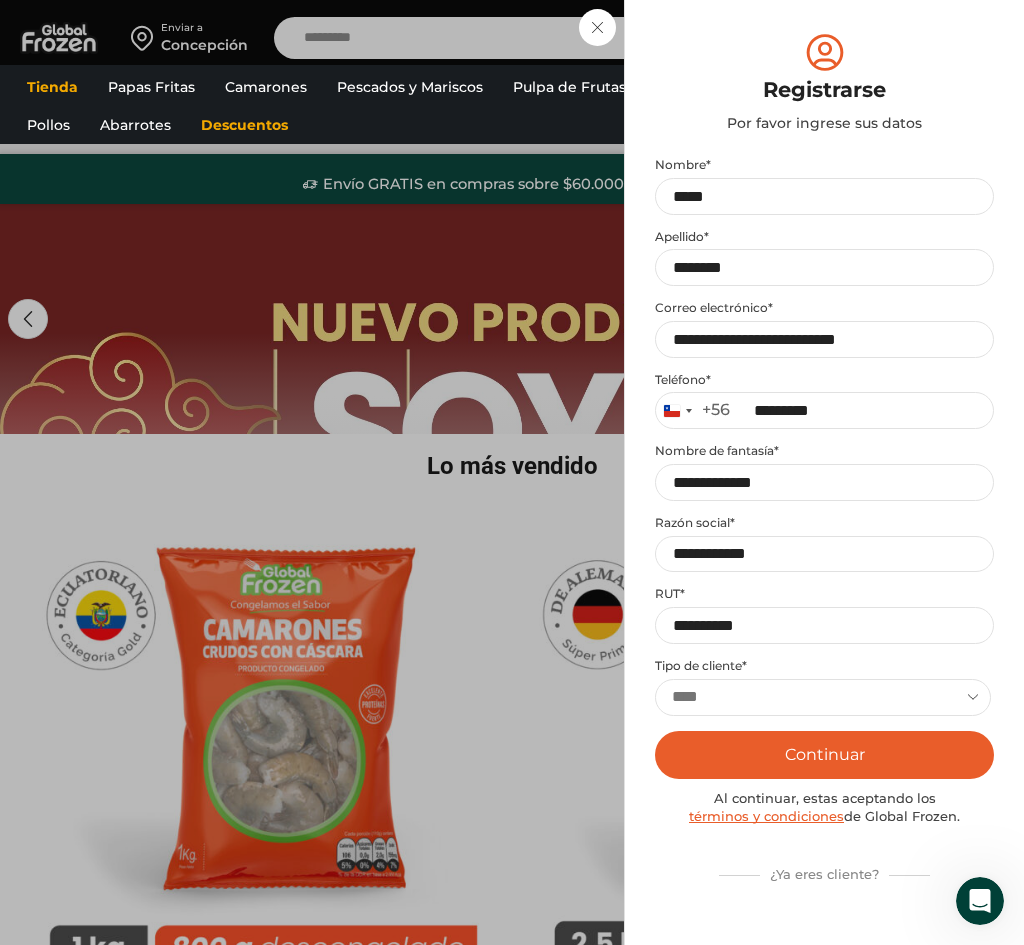 scroll, scrollTop: 37, scrollLeft: 0, axis: vertical 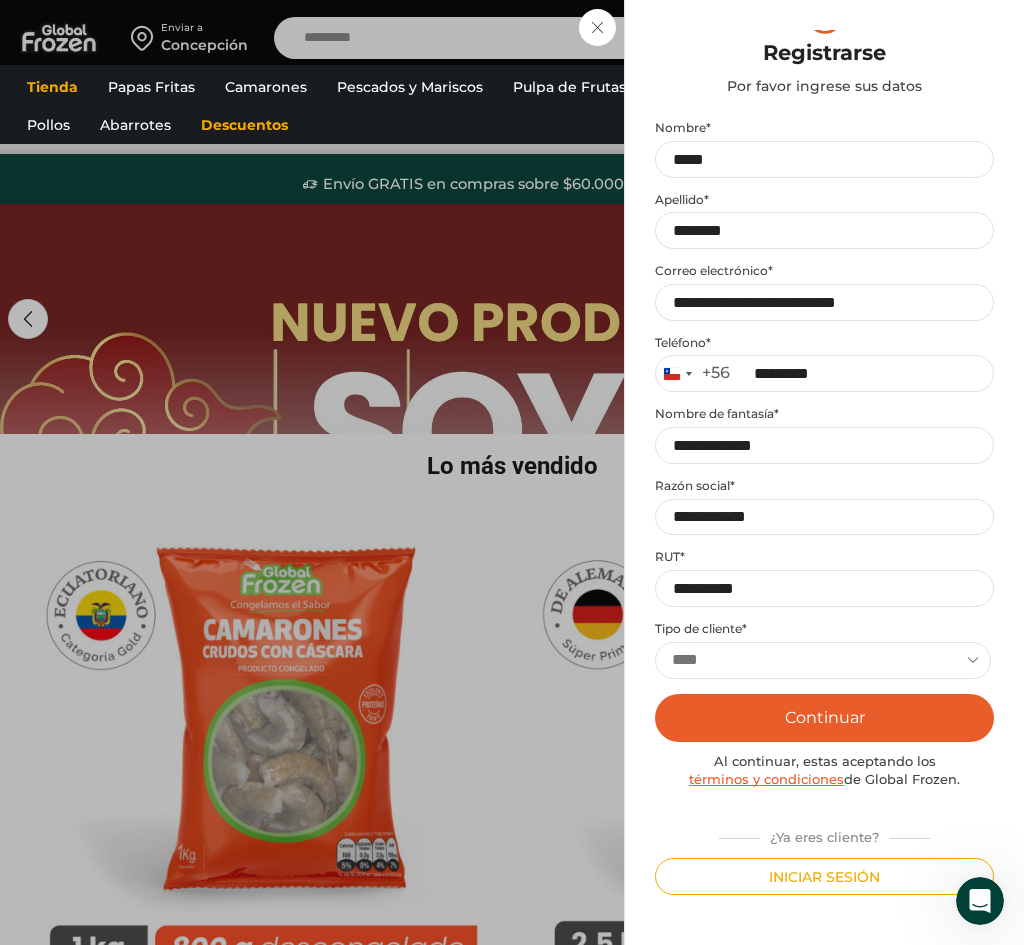 click on "Continuar" at bounding box center (824, 718) 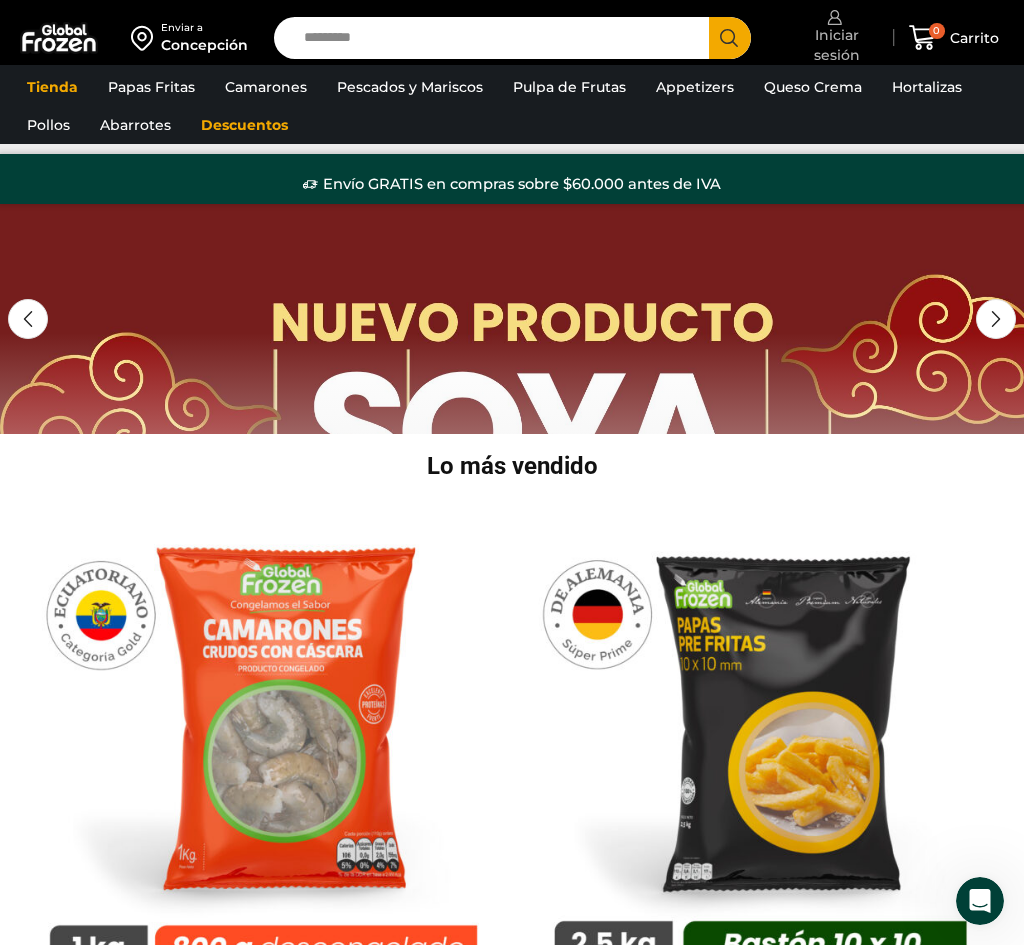 click on "Iniciar sesión" at bounding box center [835, 45] 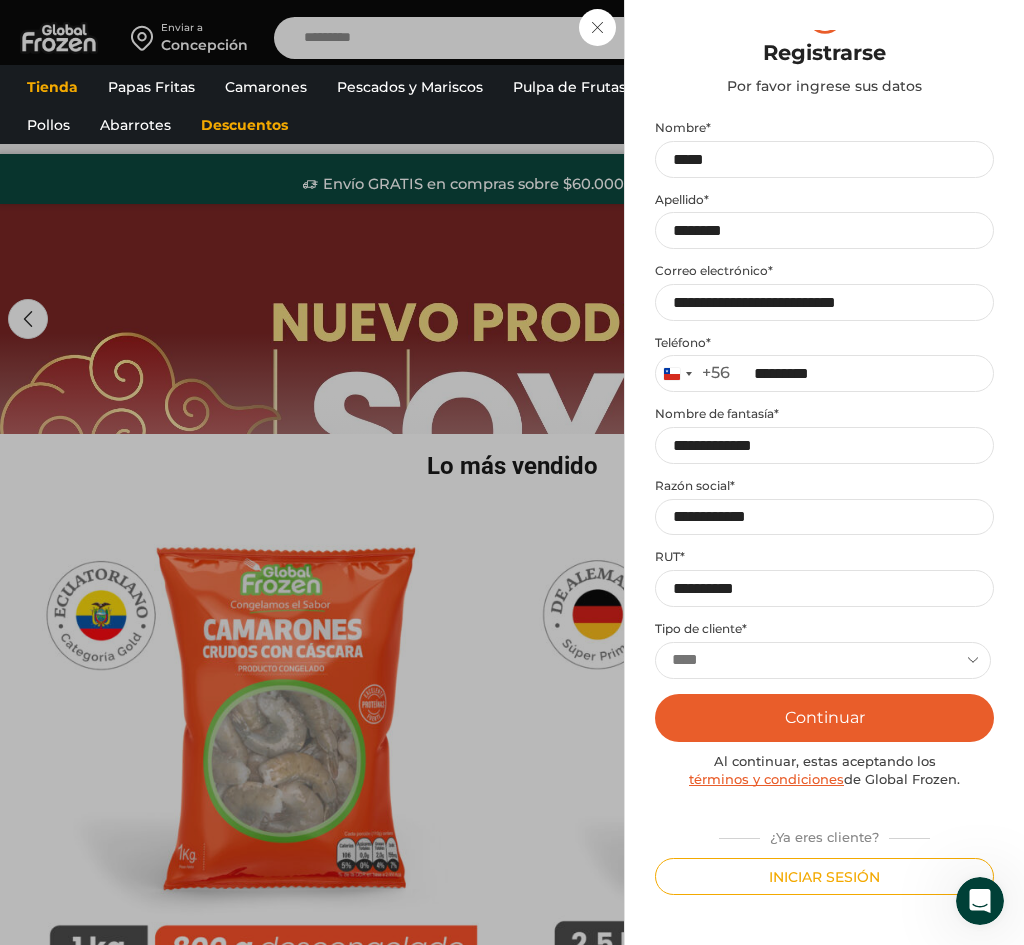 click on "Continuar" at bounding box center (824, 718) 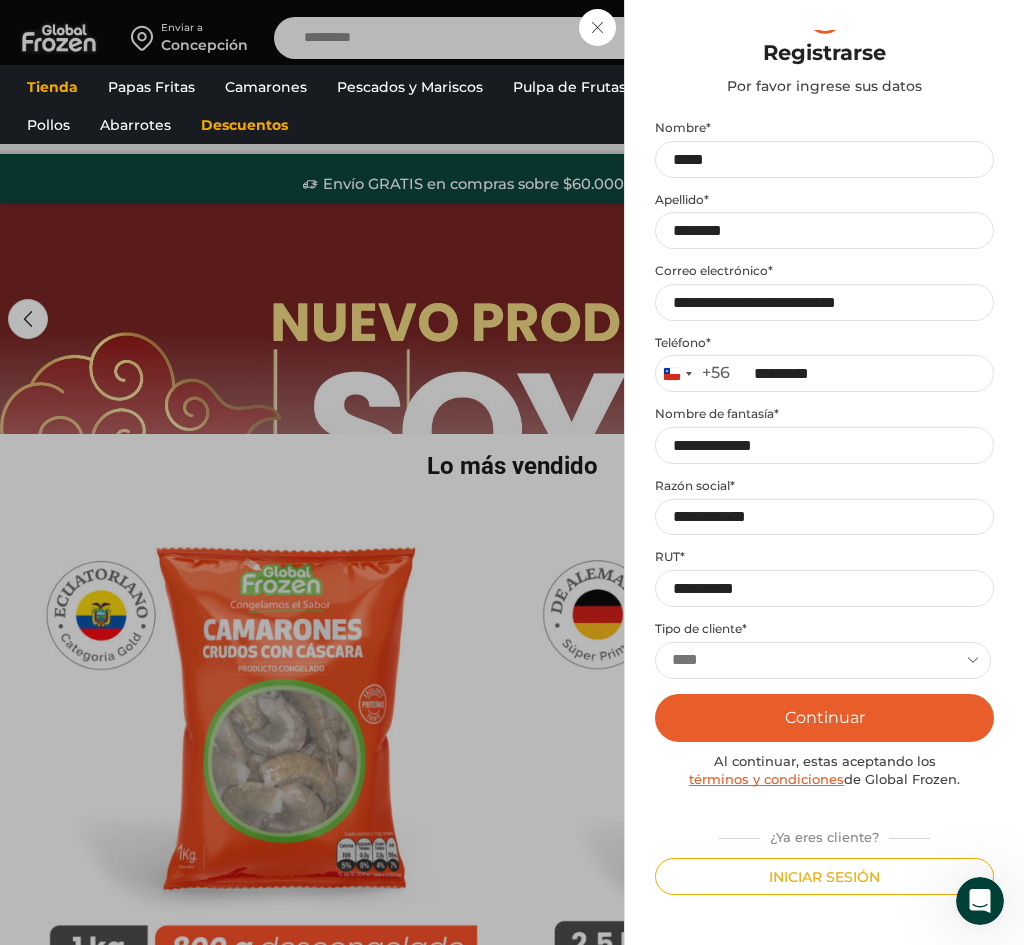 click on "Continuar" at bounding box center [824, 718] 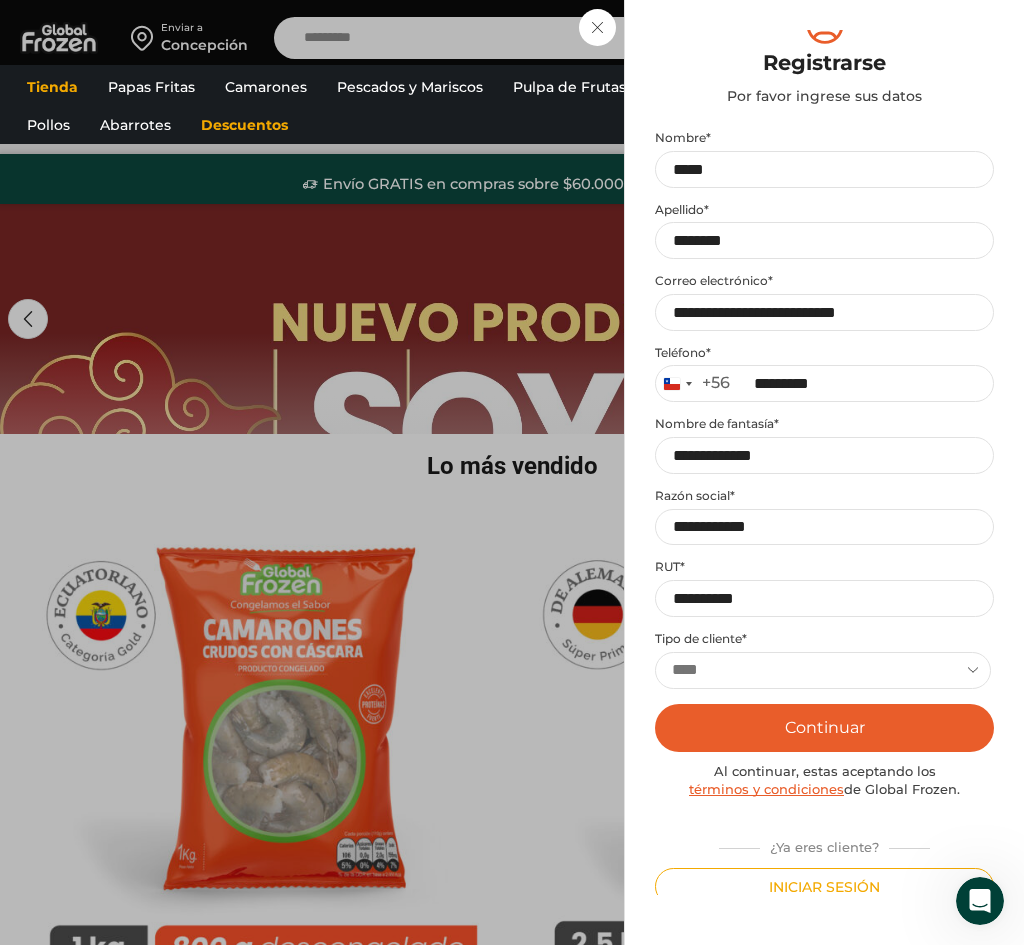 scroll, scrollTop: 37, scrollLeft: 0, axis: vertical 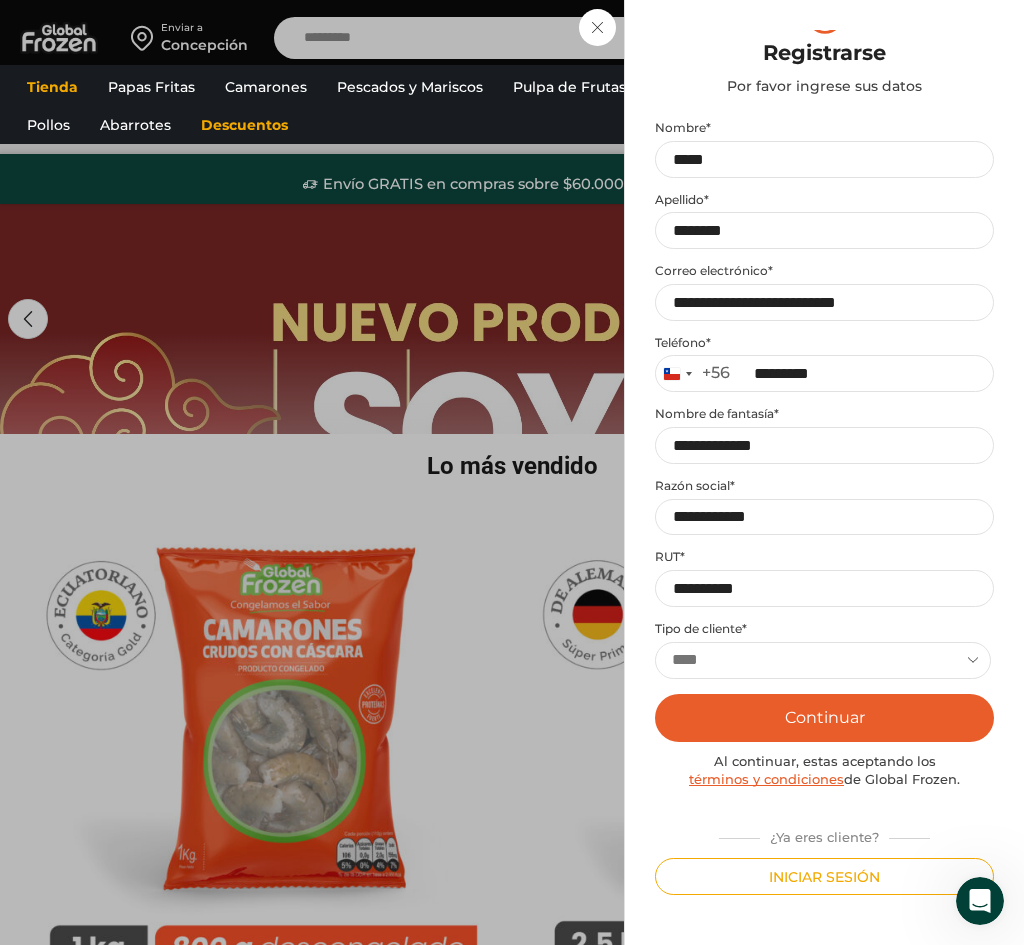 click on "Continuar" at bounding box center (824, 718) 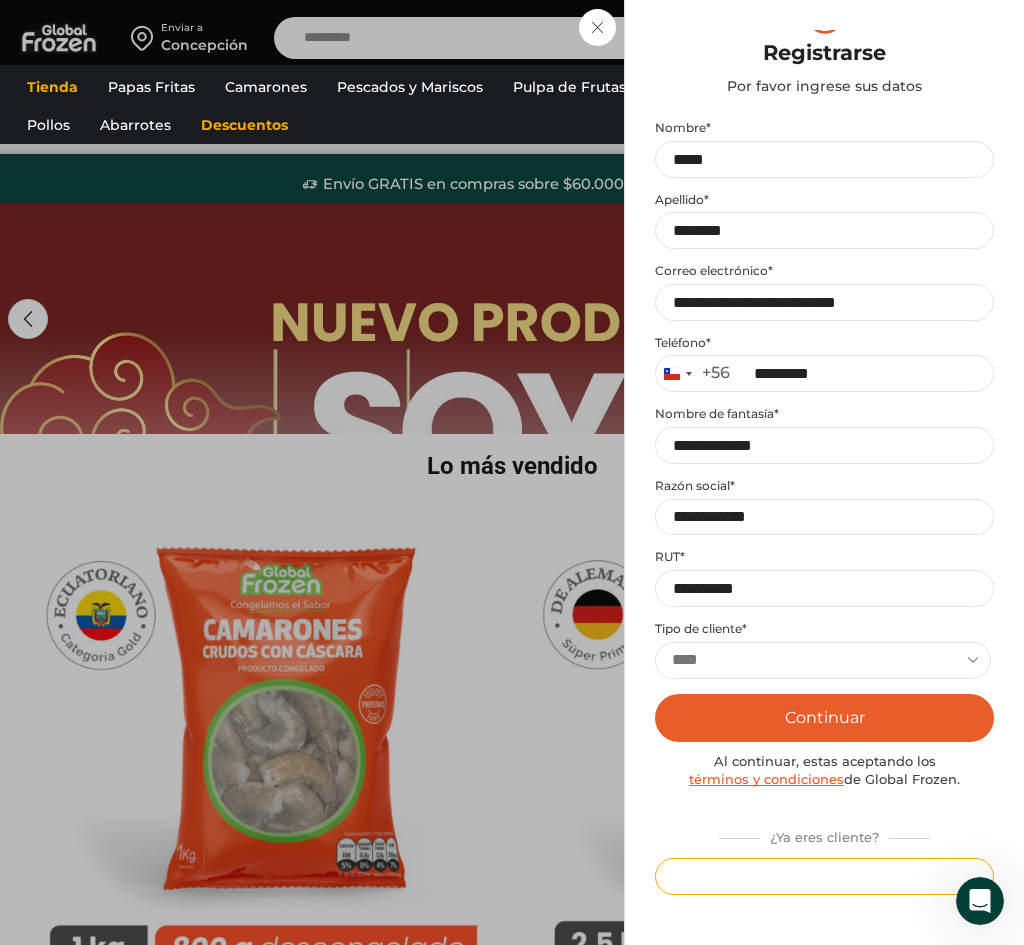 click on "Iniciar sesión" at bounding box center [824, 876] 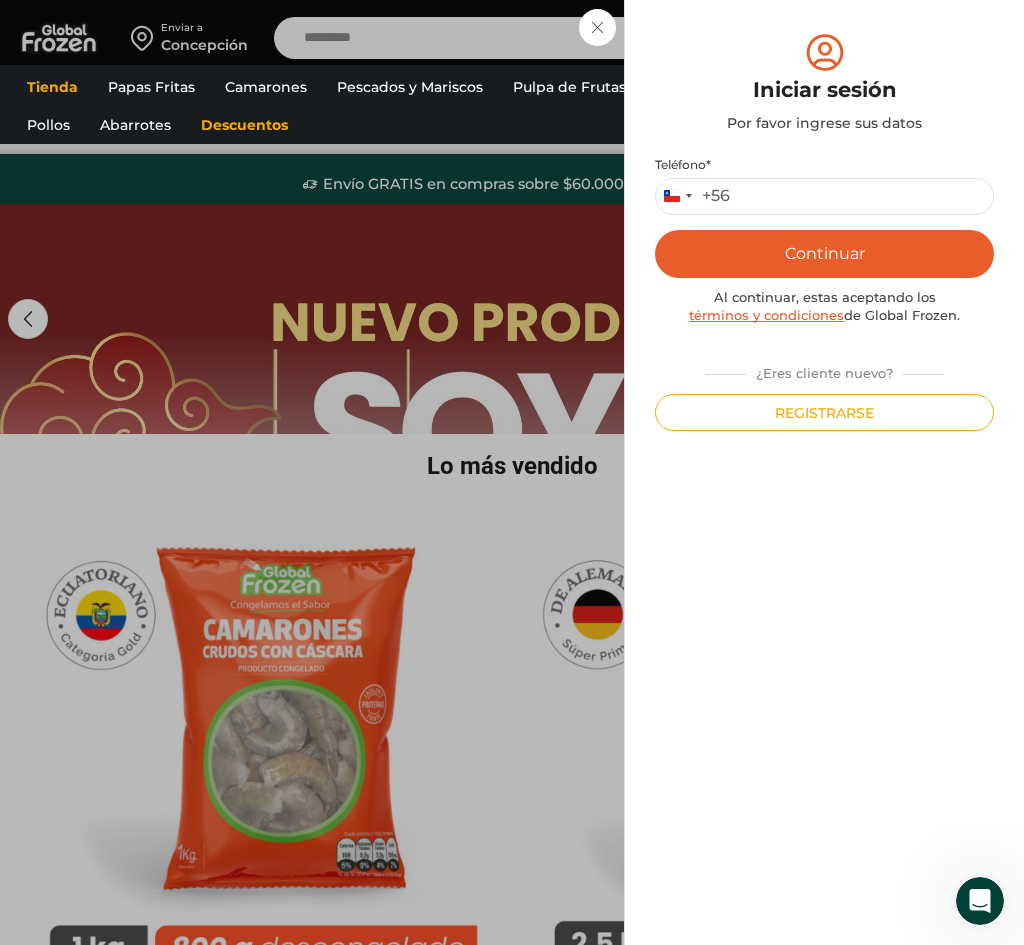 scroll, scrollTop: 0, scrollLeft: 0, axis: both 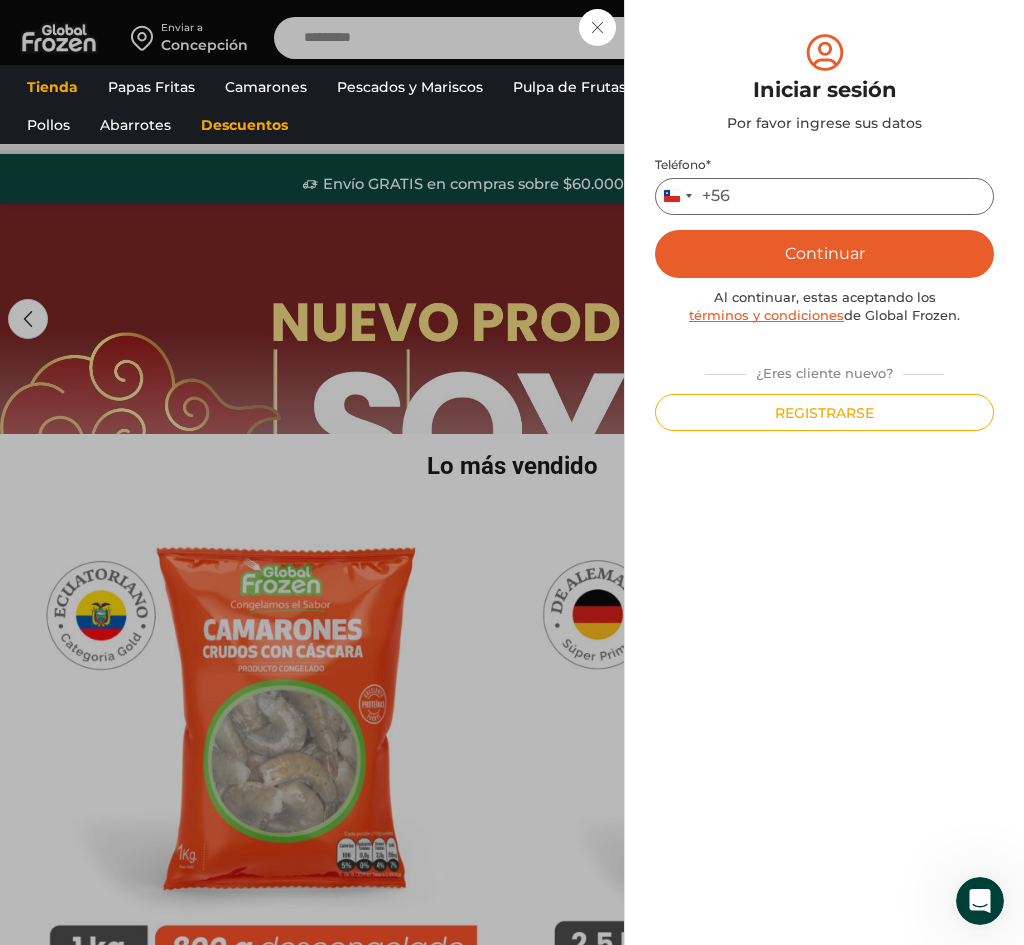 click on "Teléfono
*" at bounding box center (824, 196) 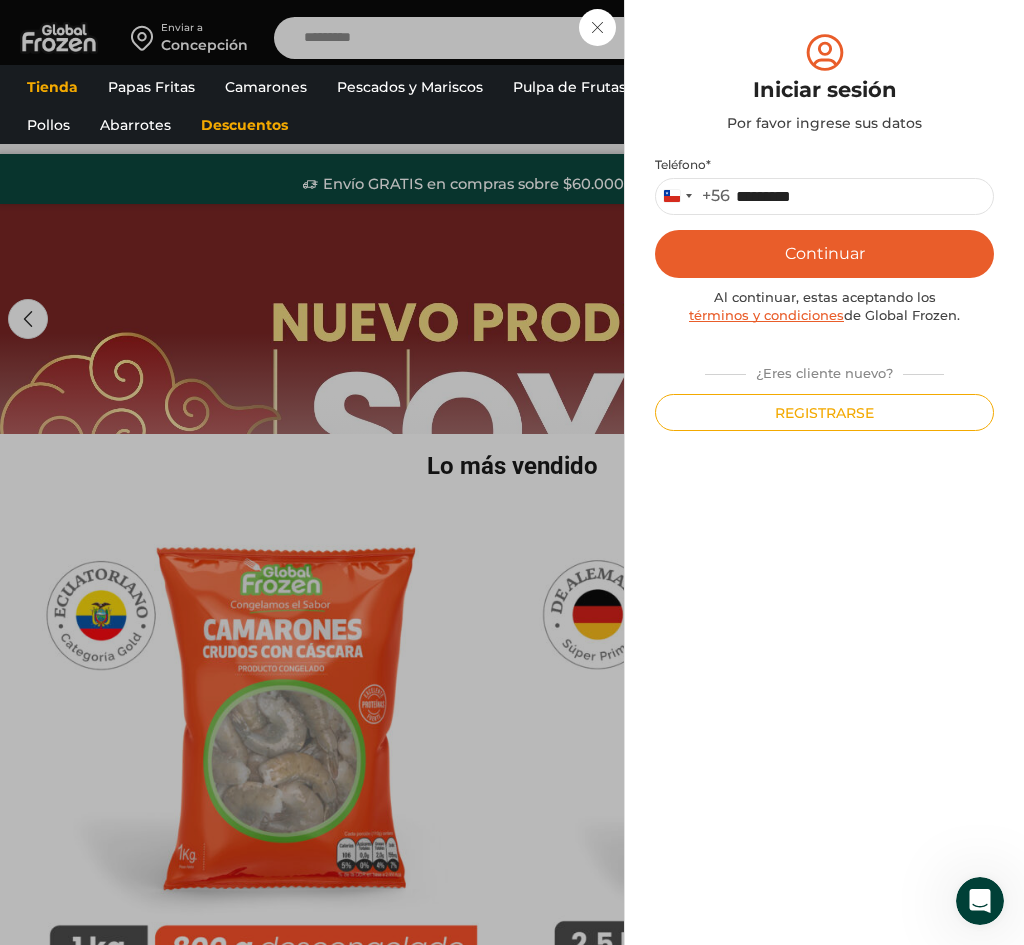 click on "Continuar" at bounding box center (824, 254) 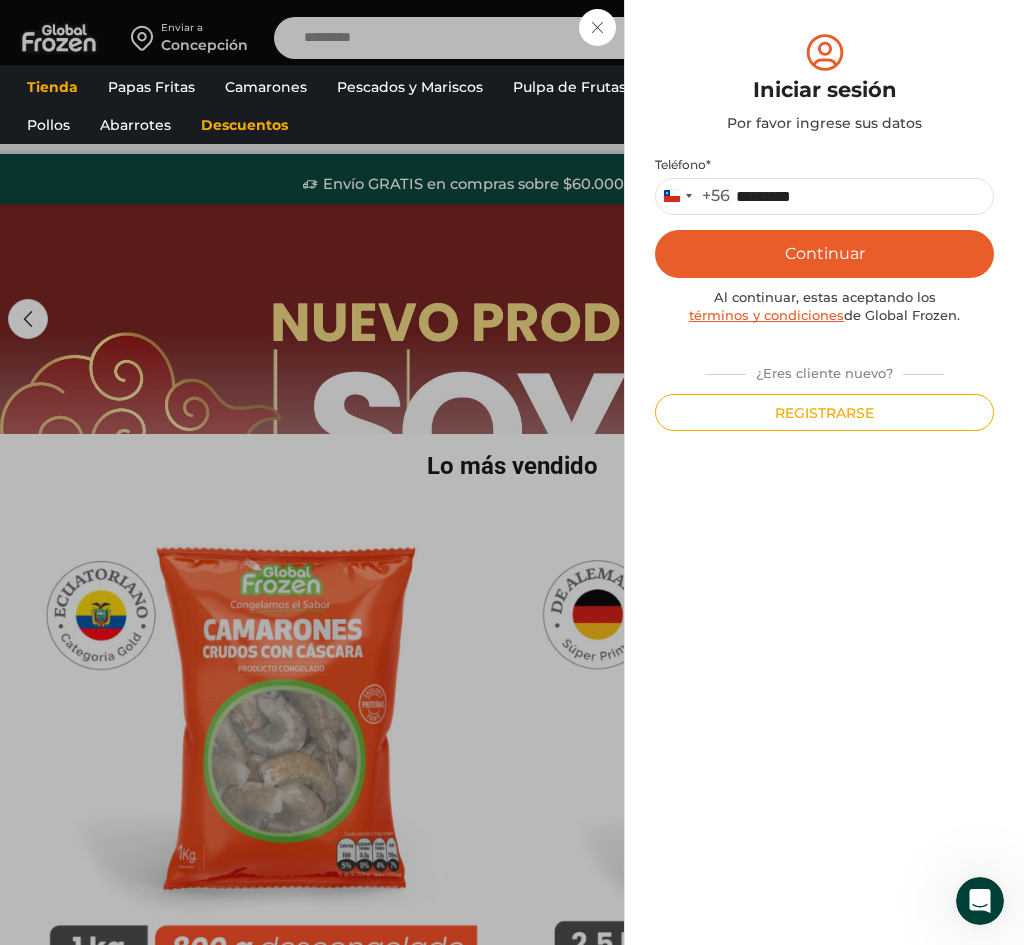 click on "Continuar" at bounding box center (824, 254) 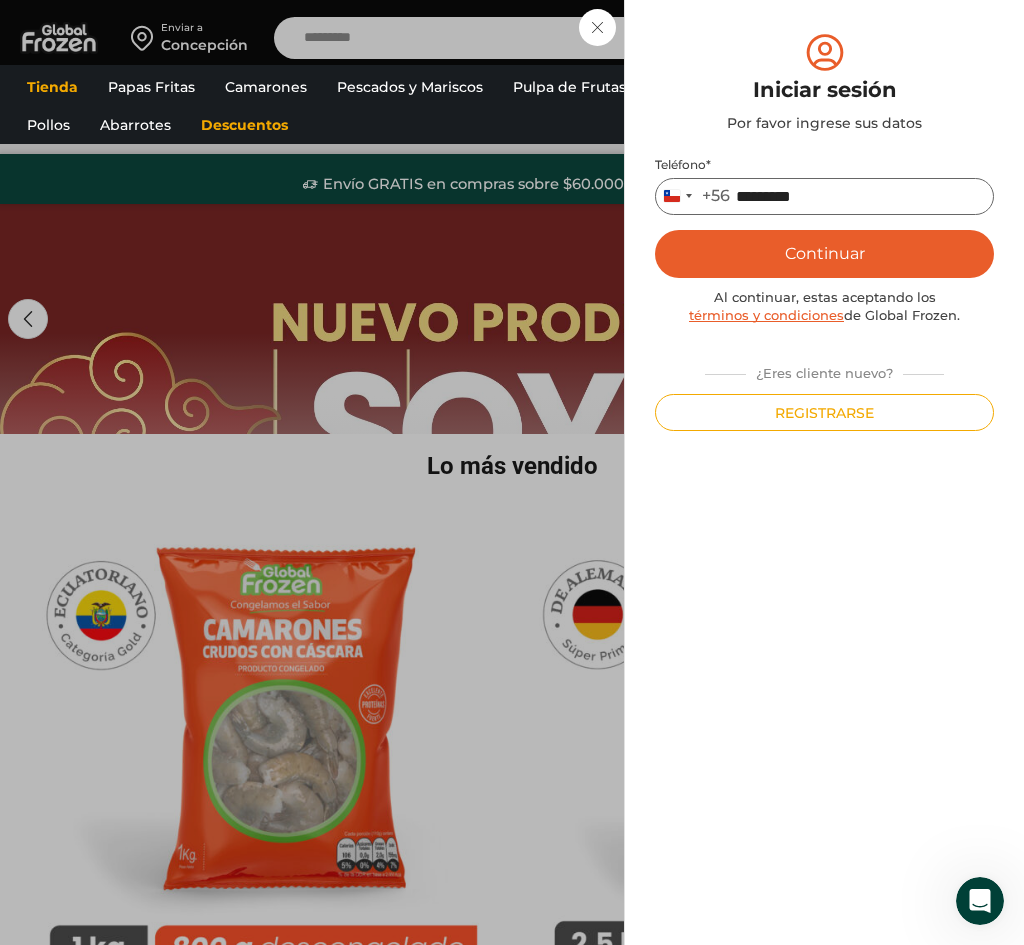 click on "*********" at bounding box center [824, 196] 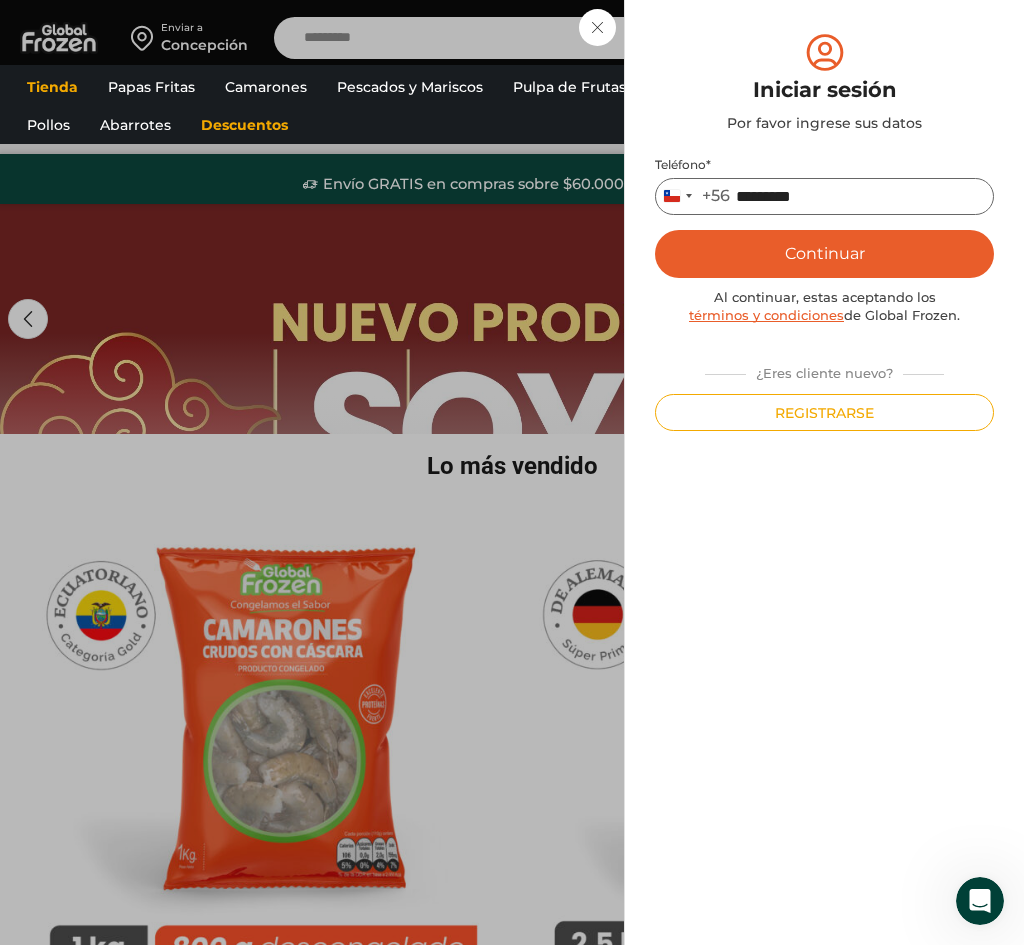 type on "*********" 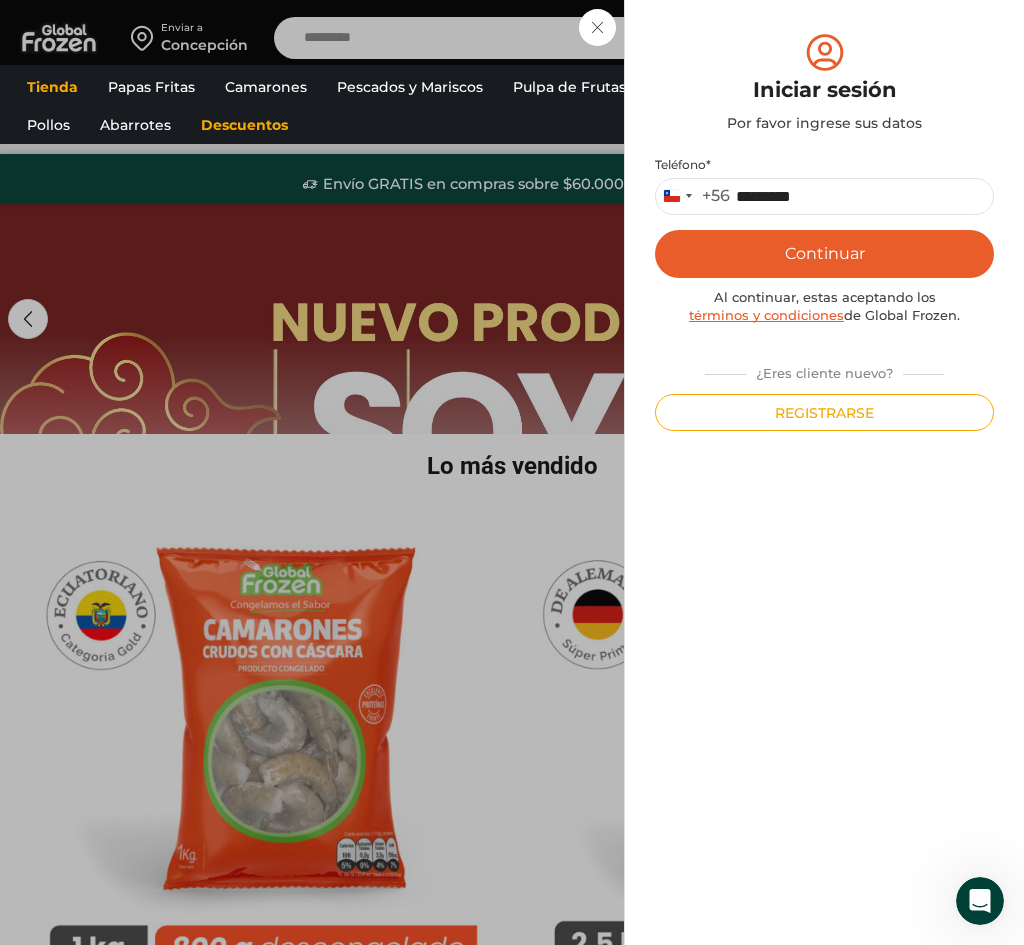 click on "Continuar" at bounding box center (824, 254) 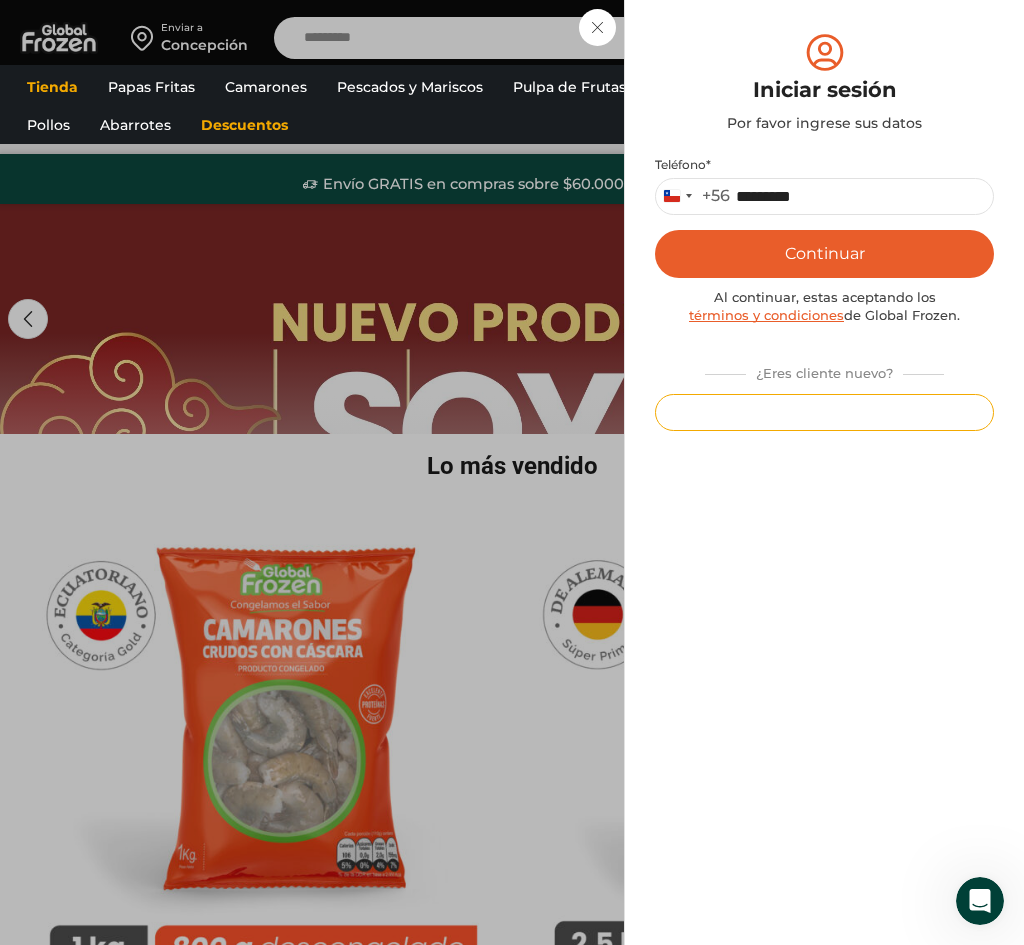 click on "Registrarse" at bounding box center (824, 412) 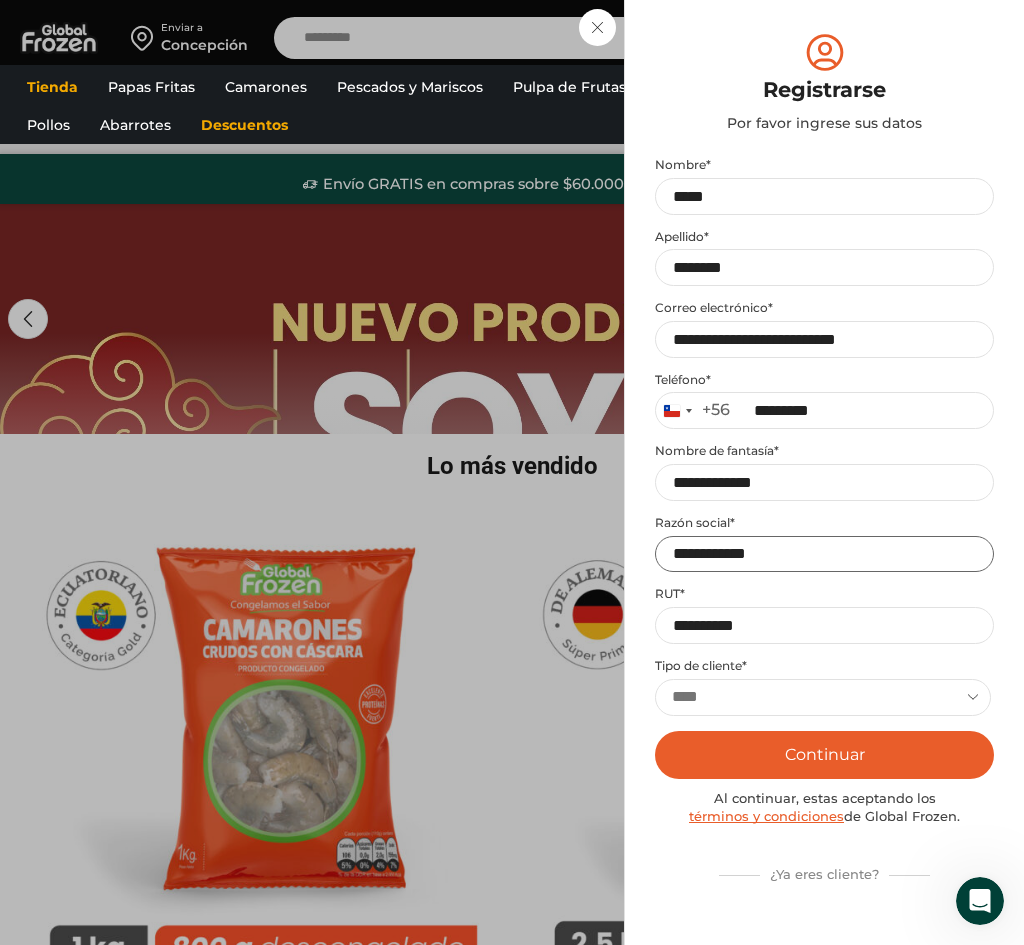 click on "**********" at bounding box center [824, 554] 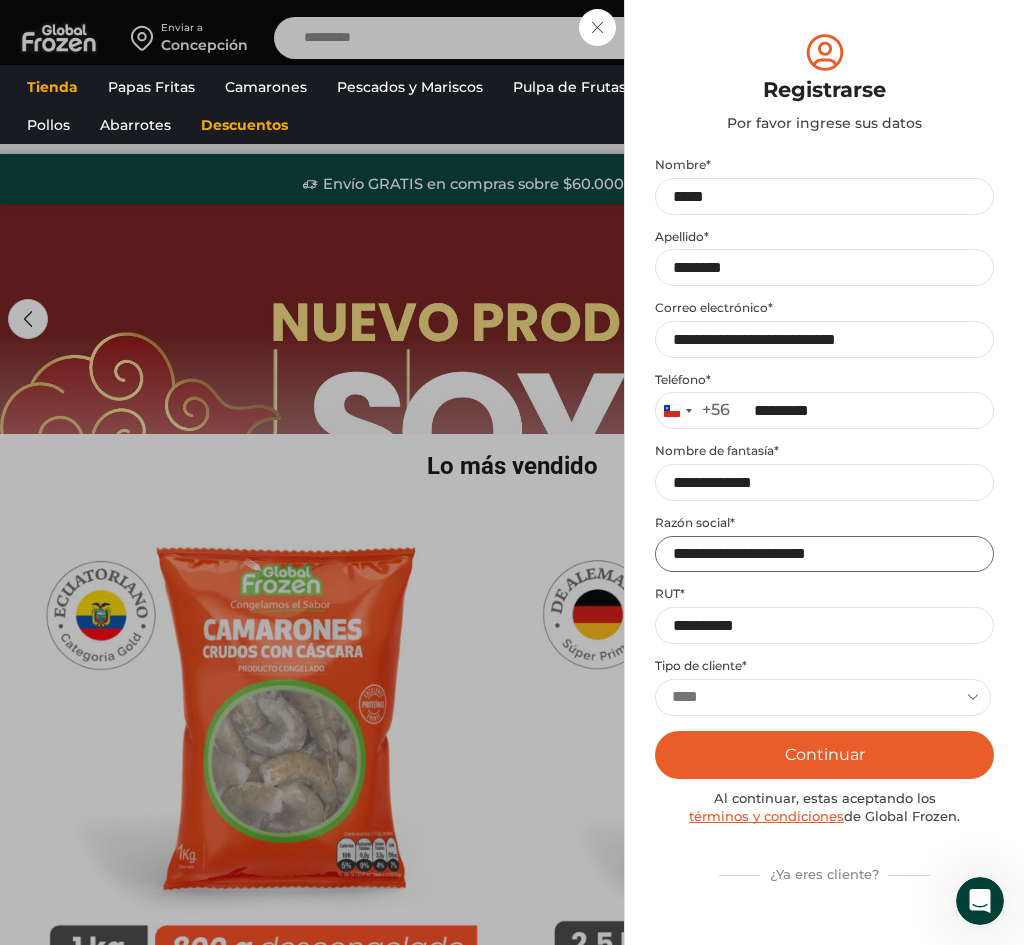 type on "**********" 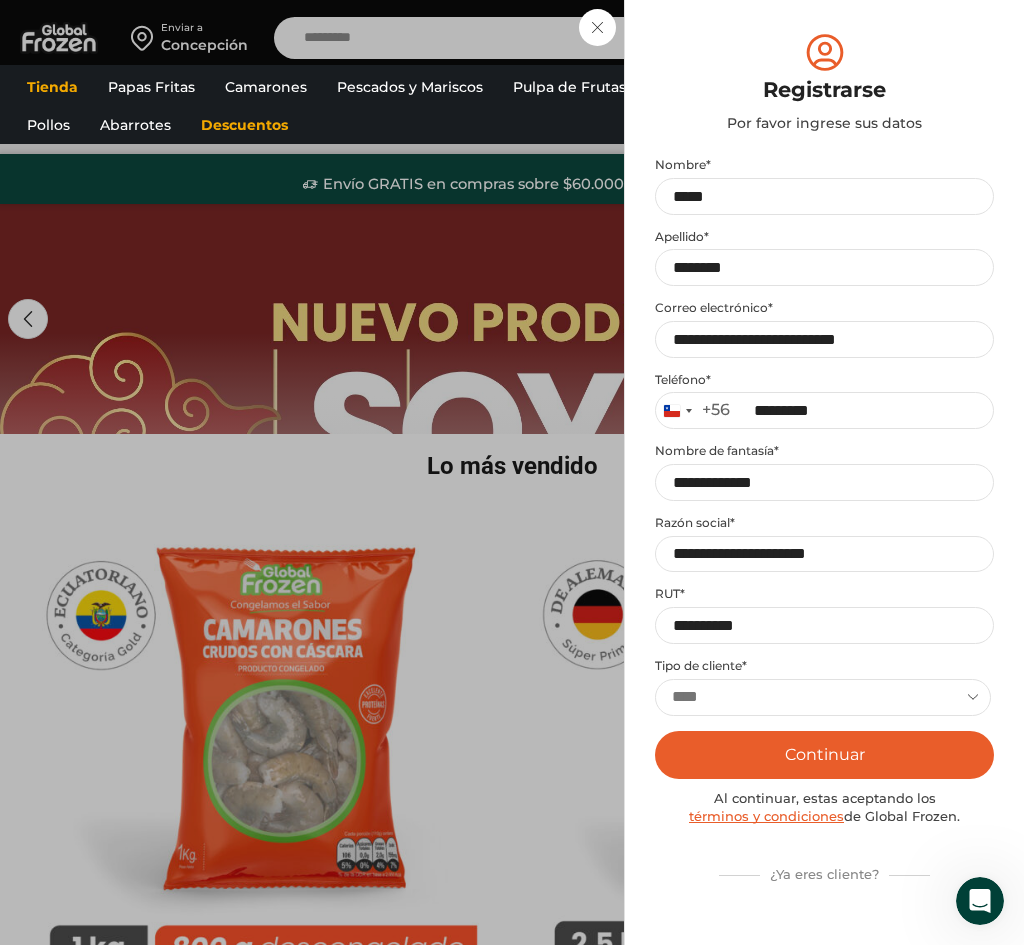 click on "Continuar" at bounding box center [824, 755] 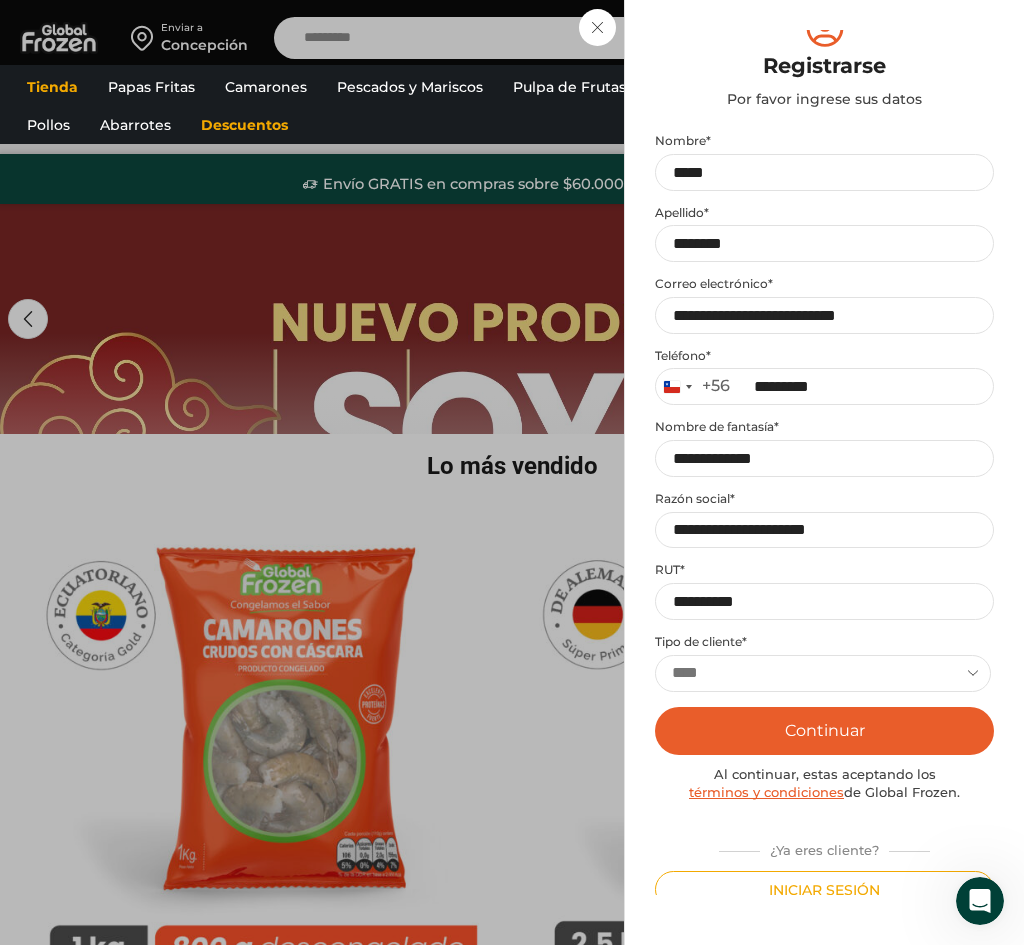 scroll, scrollTop: 37, scrollLeft: 0, axis: vertical 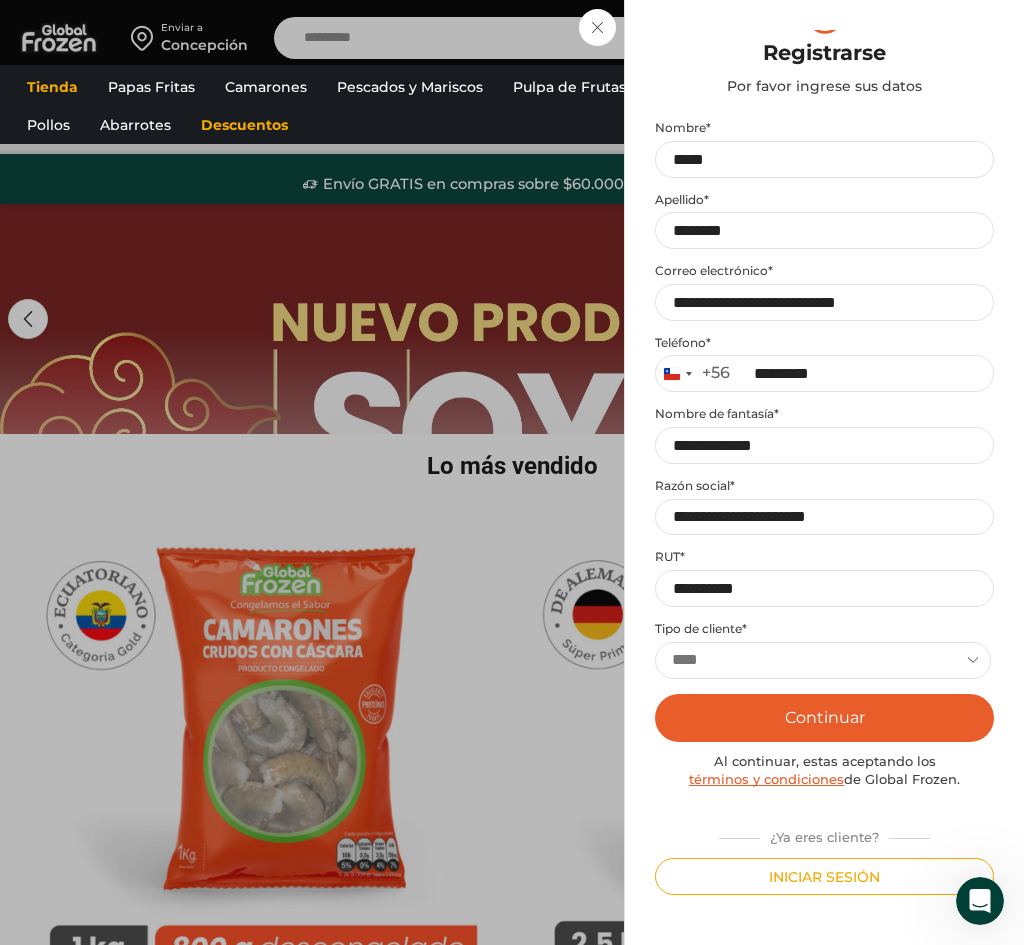 click on "**********" at bounding box center [823, 660] 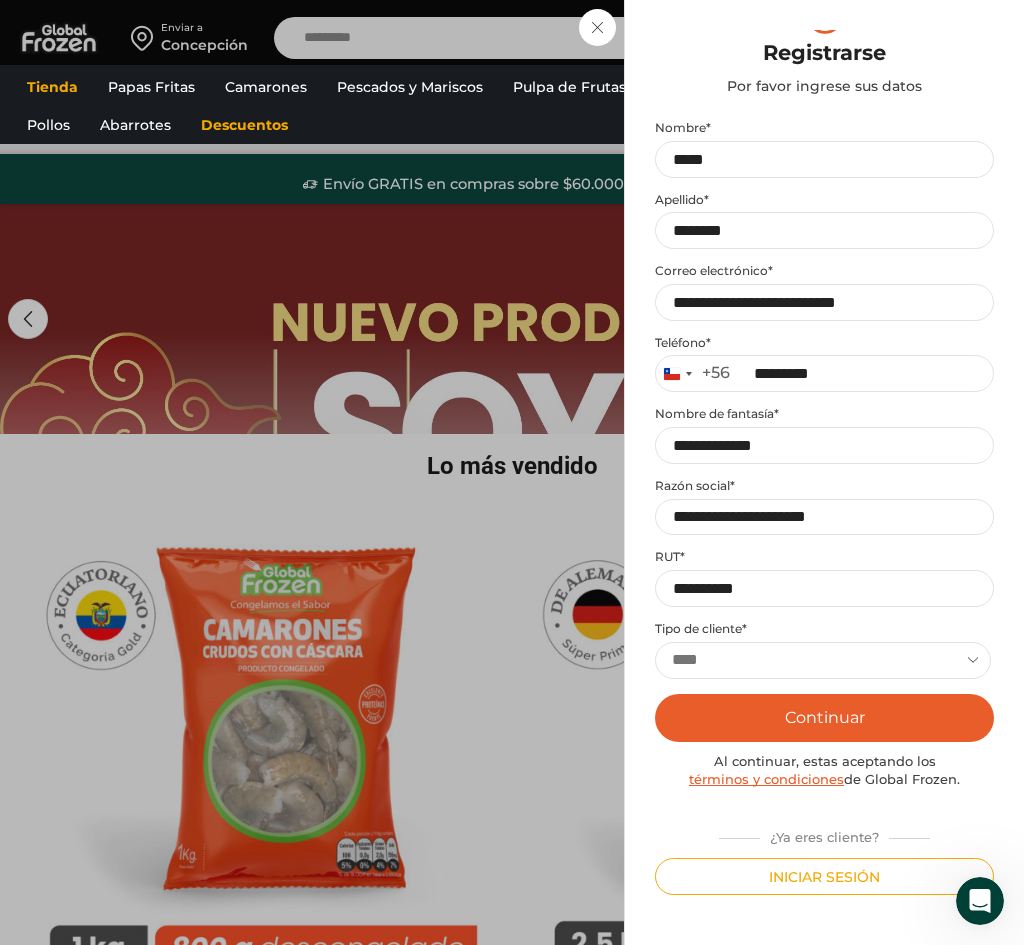 click on "**********" at bounding box center [823, 660] 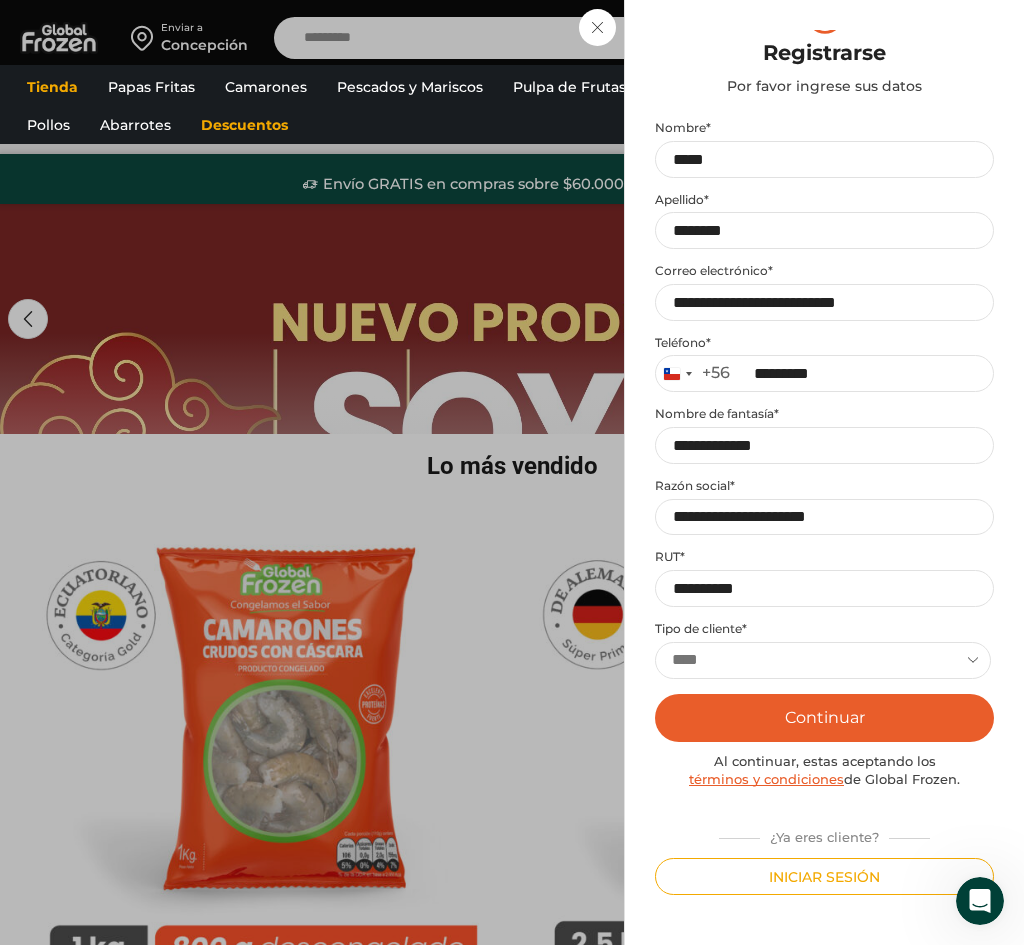 scroll, scrollTop: 0, scrollLeft: 0, axis: both 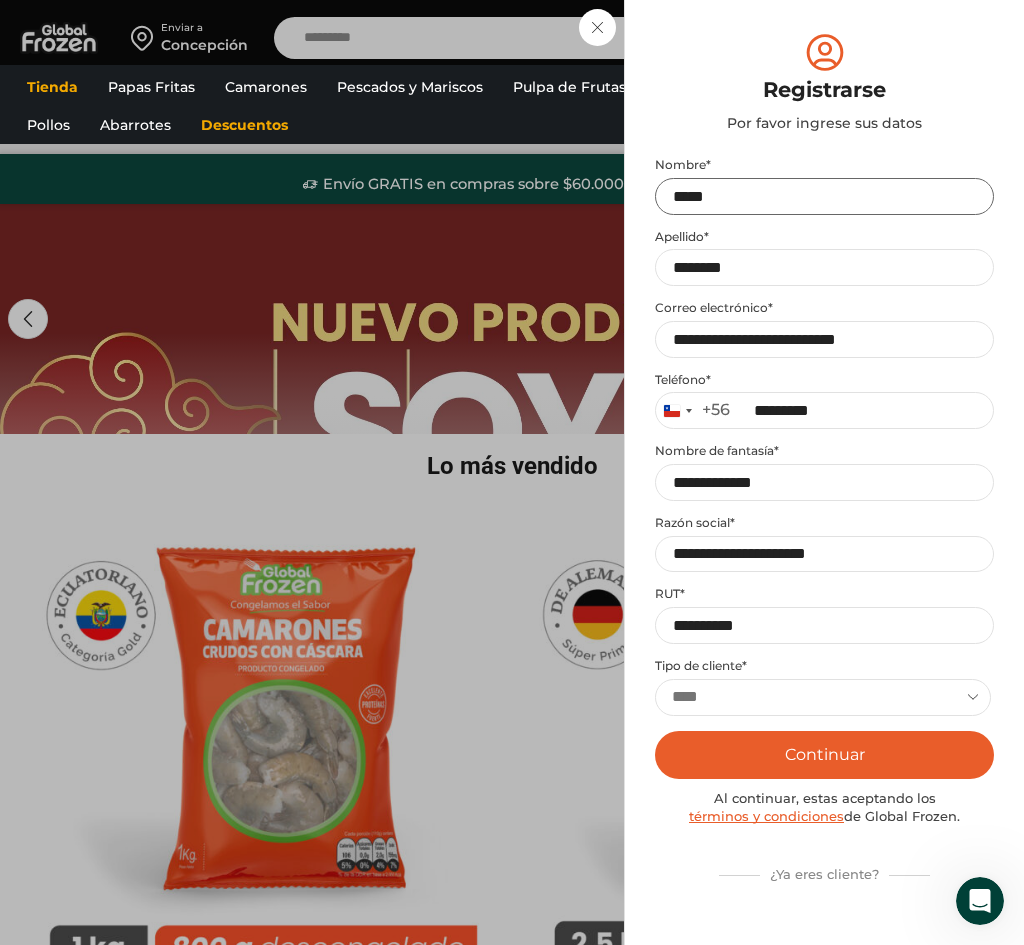 click on "*****" at bounding box center (824, 196) 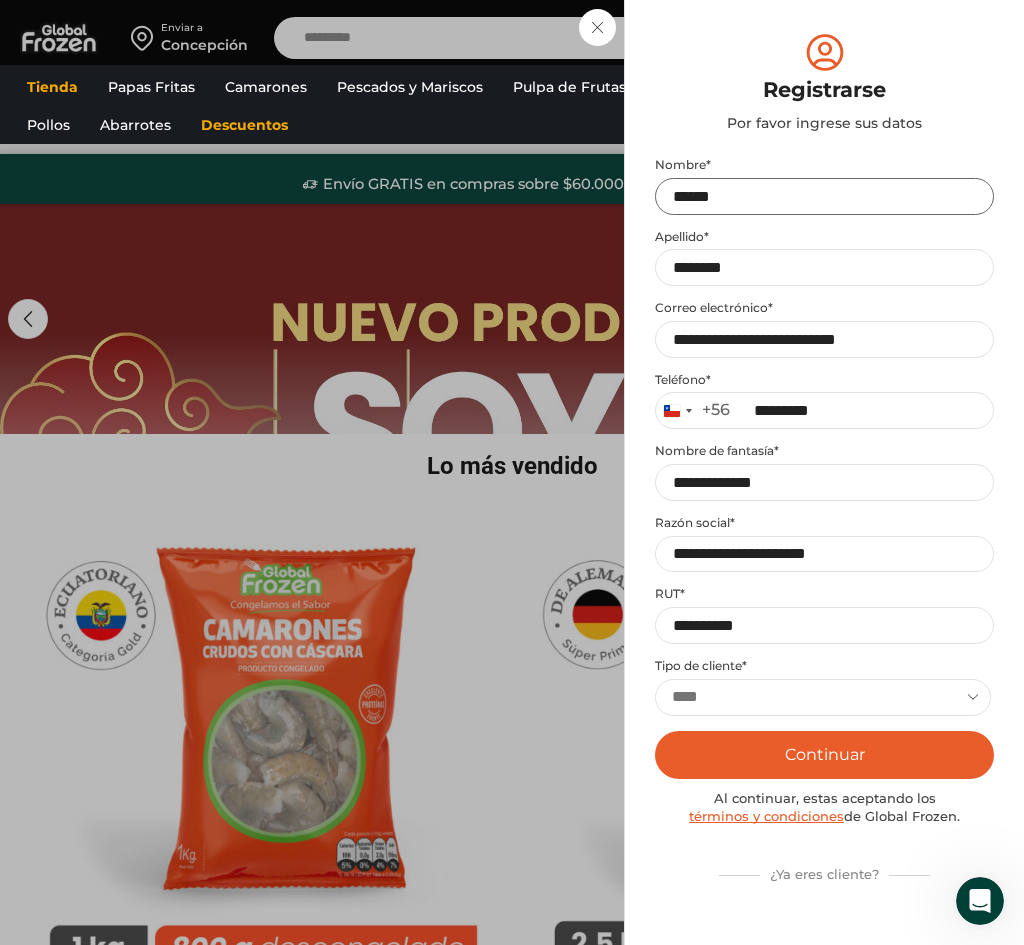 type on "******" 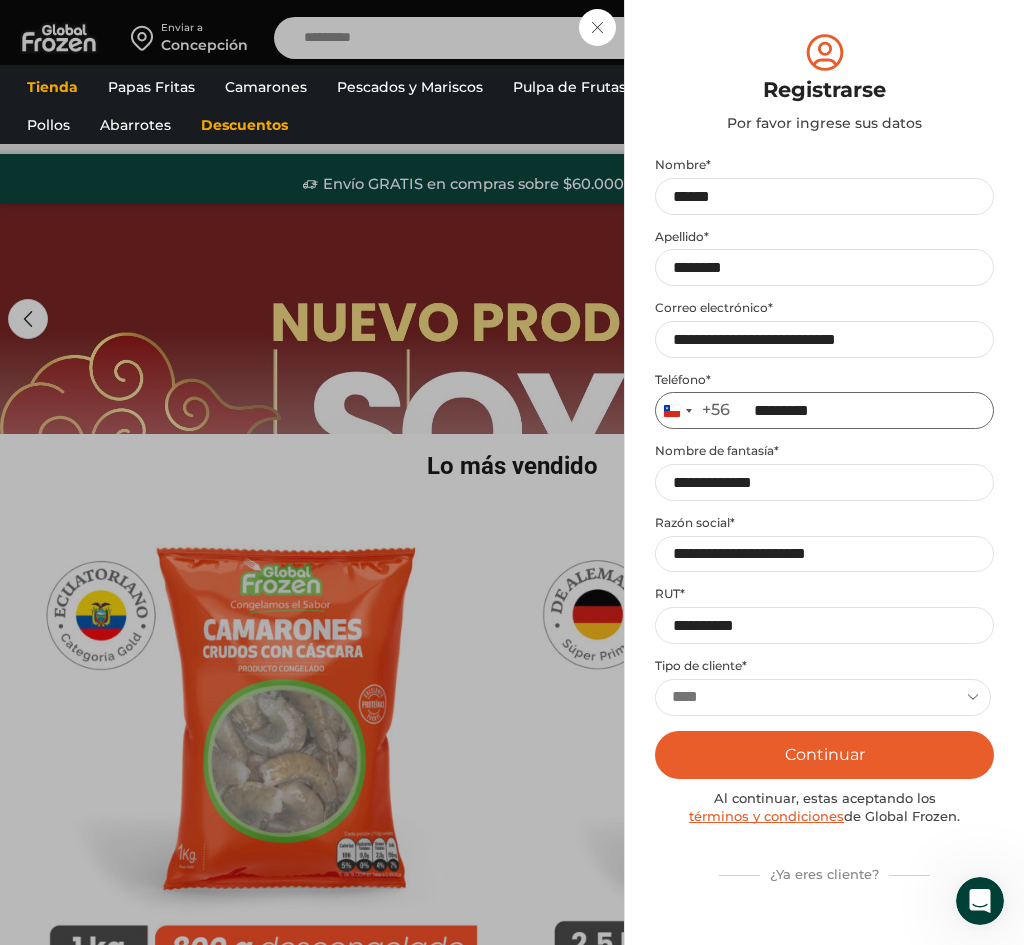 click on "*********" at bounding box center [824, 410] 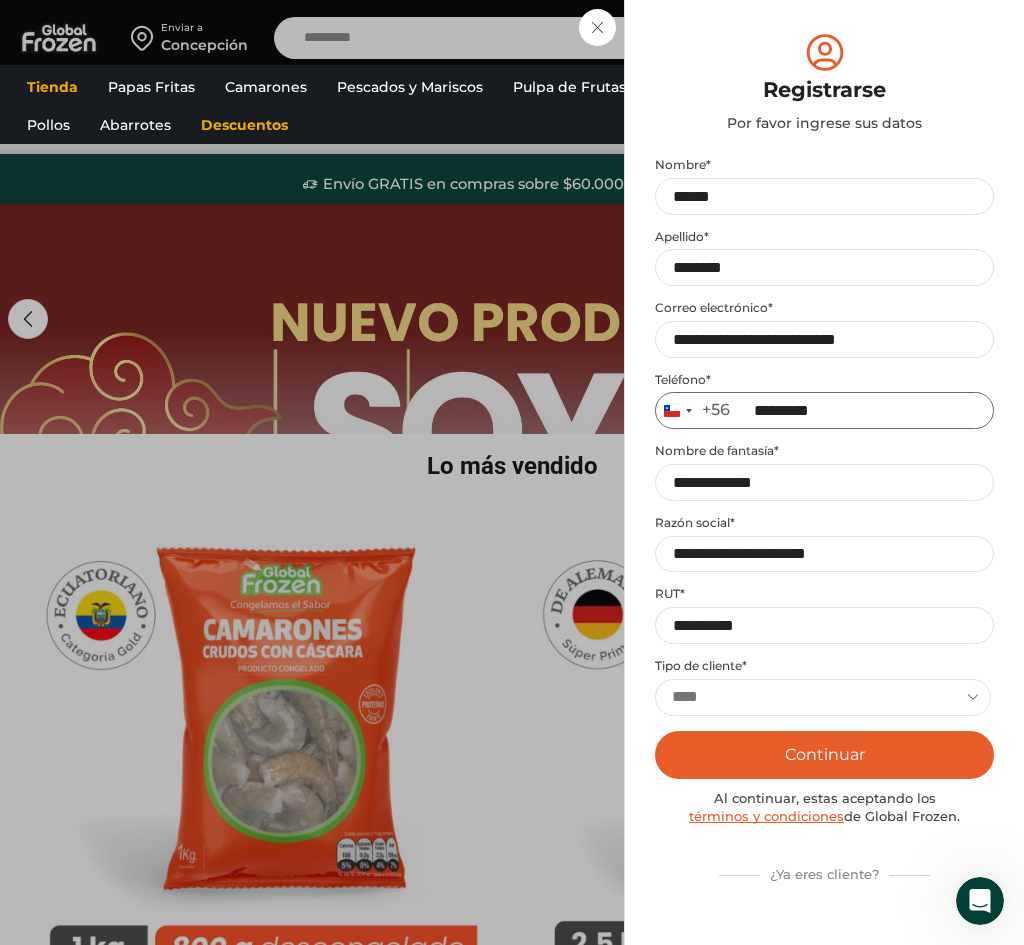type on "*********" 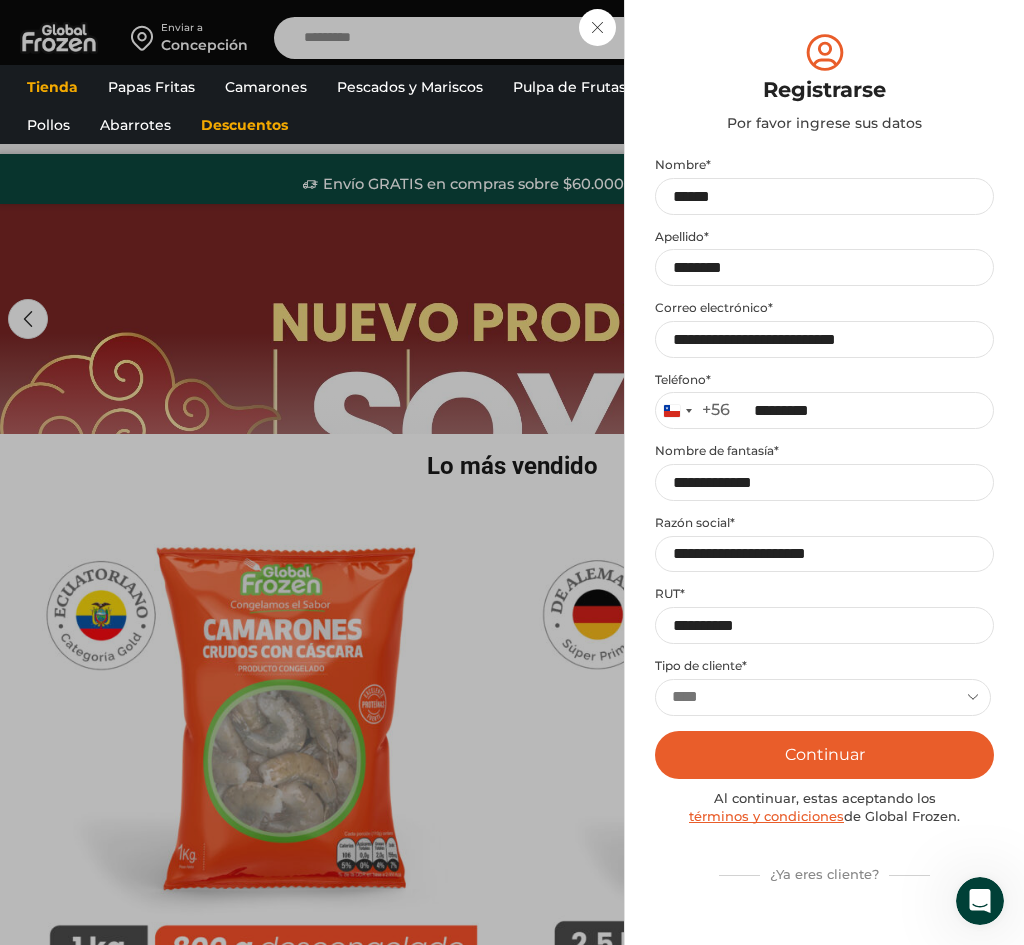 click on "Continuar" at bounding box center (824, 755) 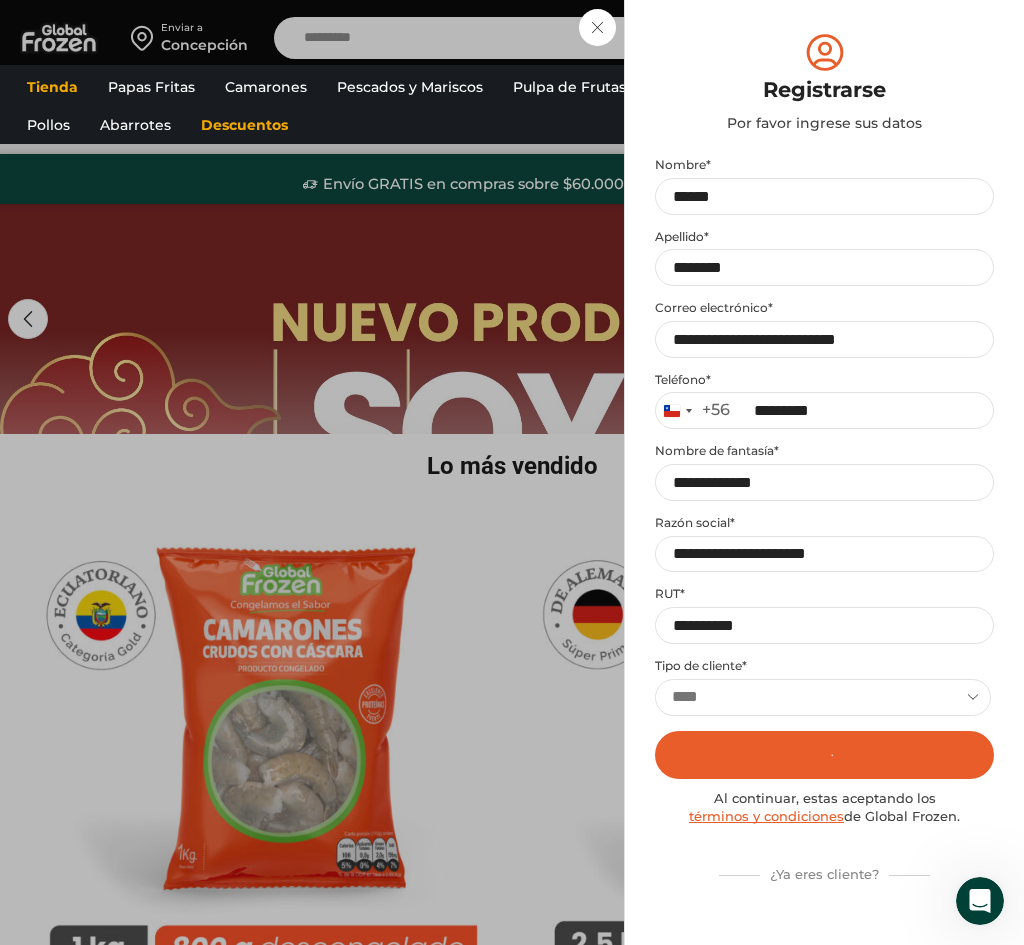 click on "términos y condiciones" at bounding box center (766, 816) 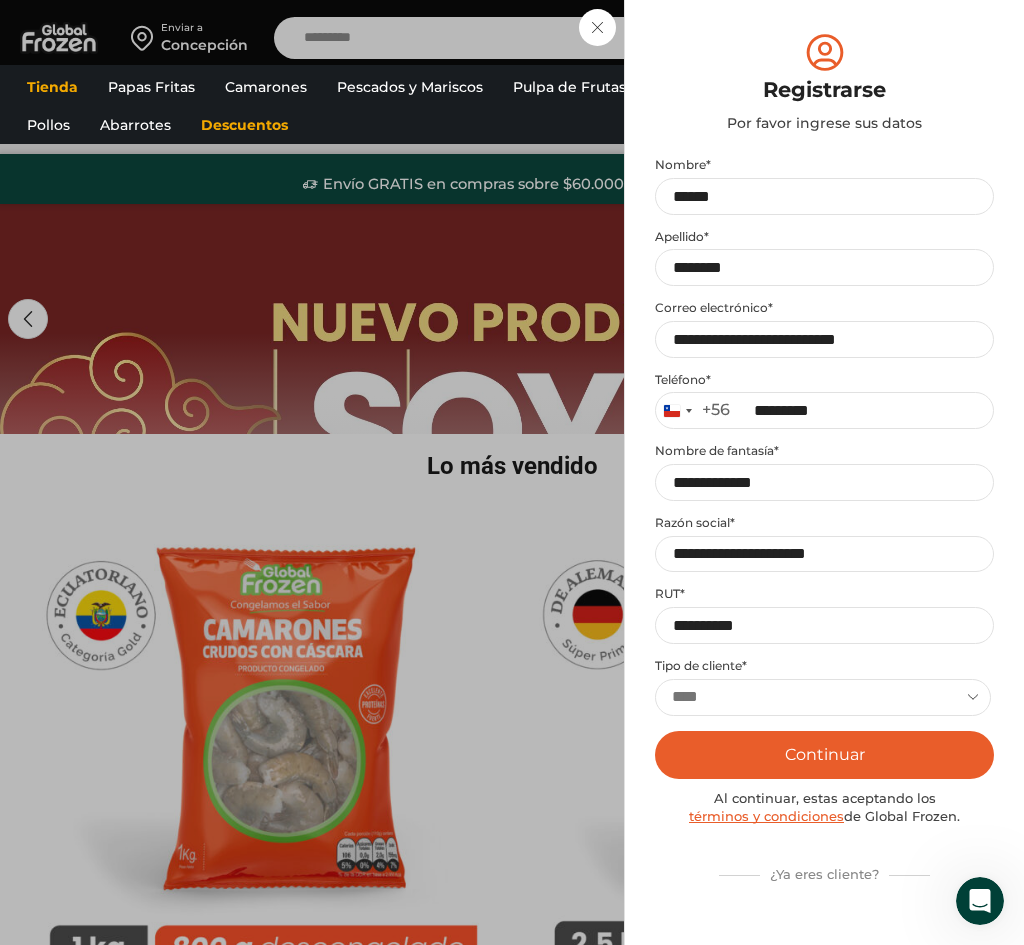 click on "términos y condiciones" at bounding box center [766, 816] 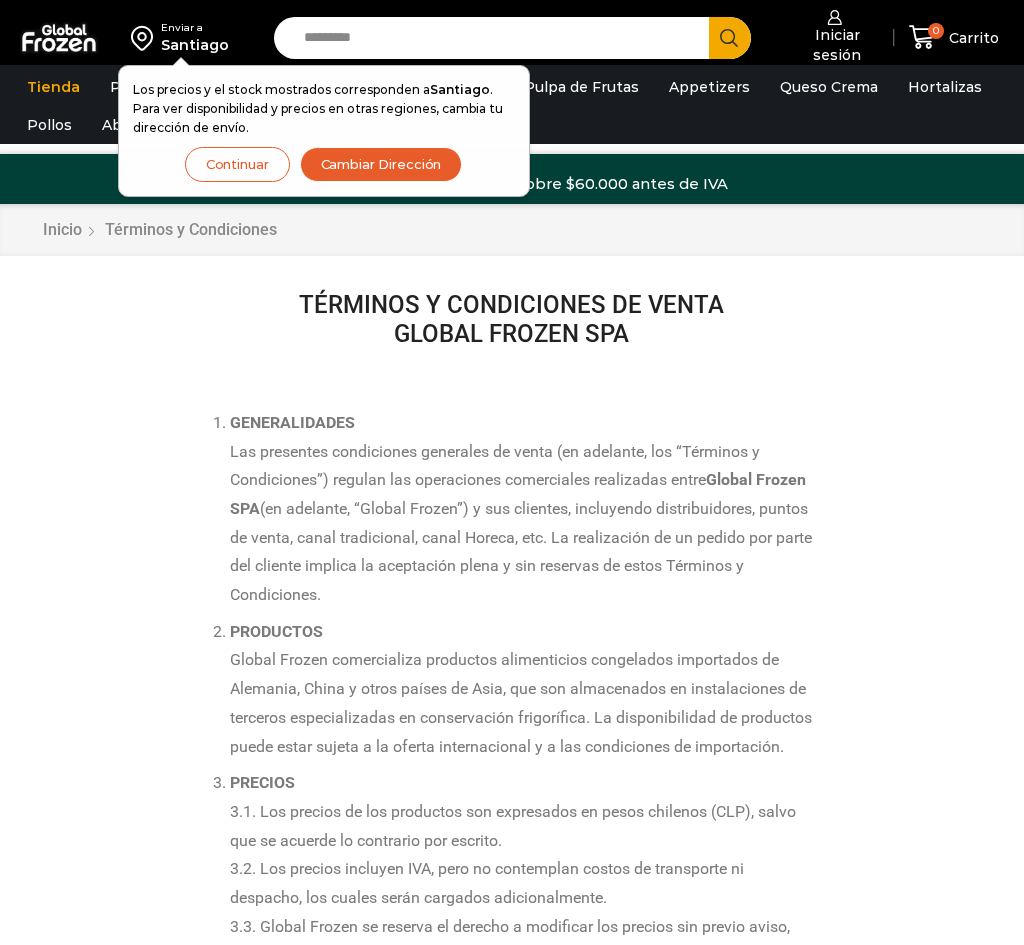 scroll, scrollTop: 0, scrollLeft: 0, axis: both 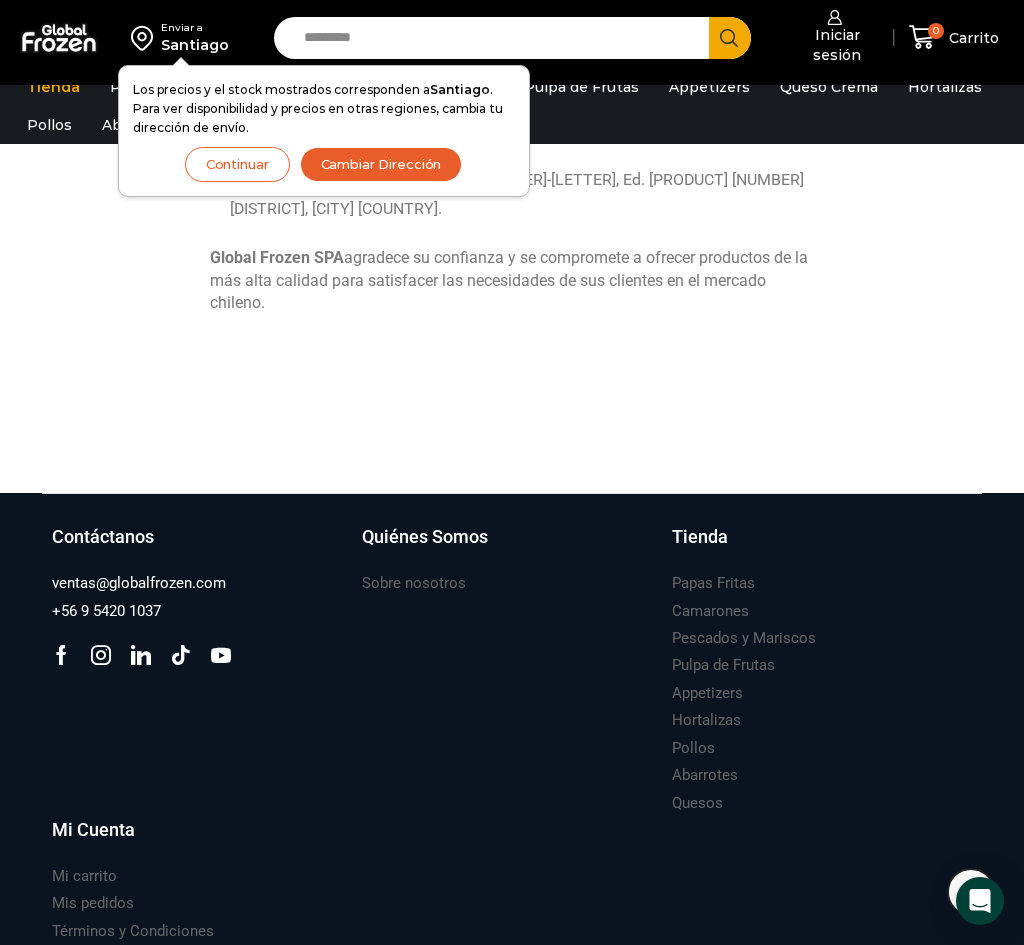 click on "Continuar" at bounding box center (237, 164) 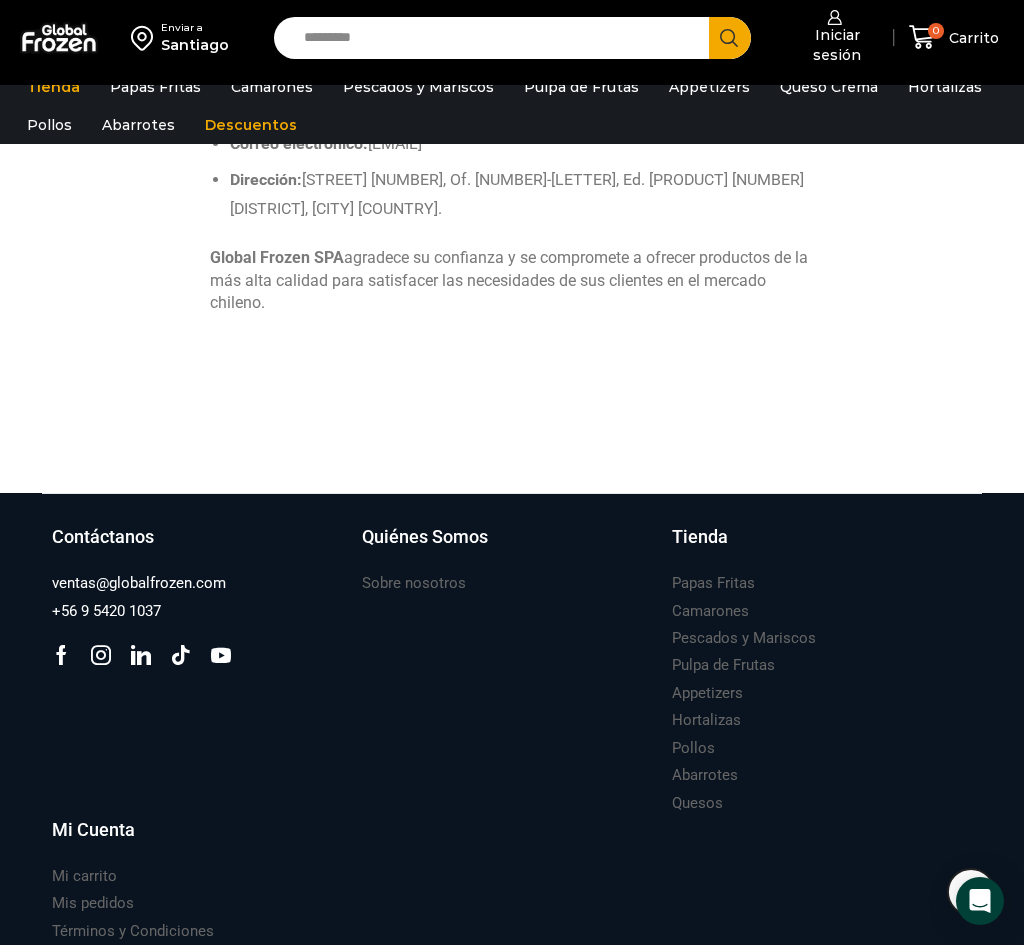 click on "Enviar a" at bounding box center [195, 28] 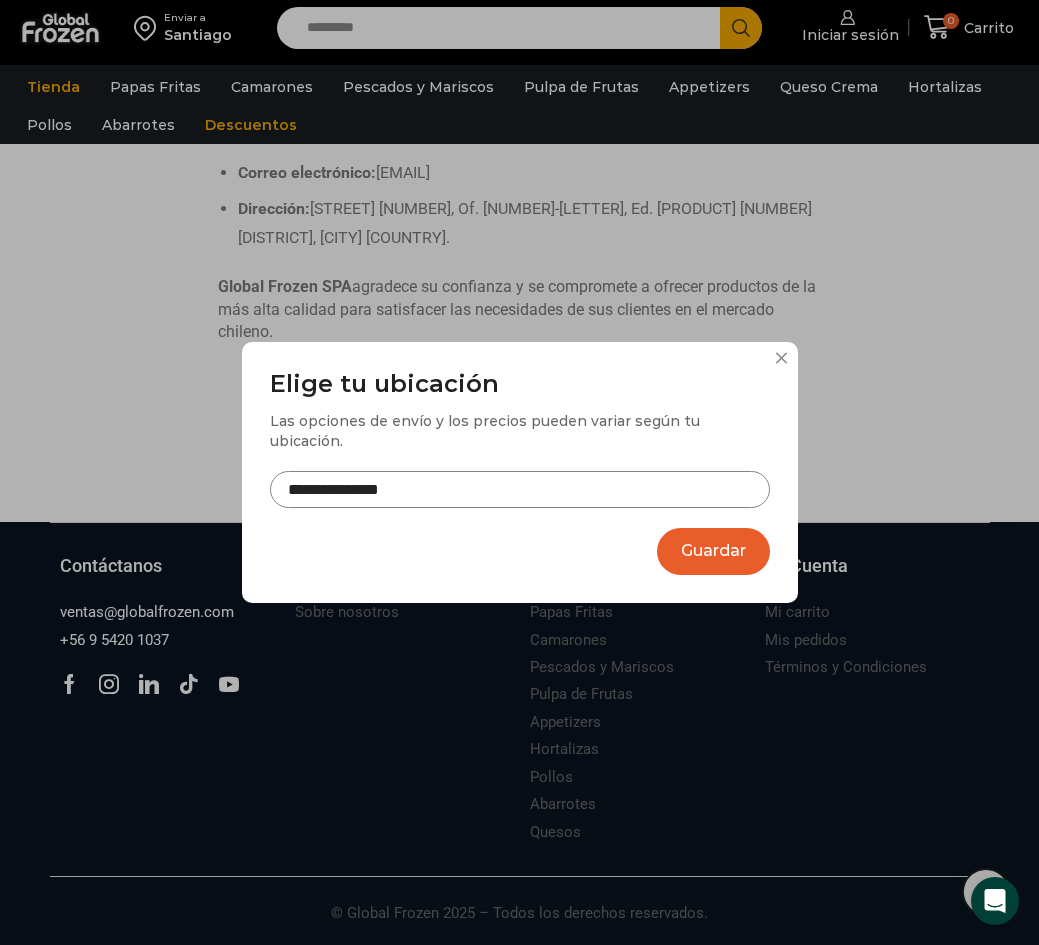 click on "**********" at bounding box center [520, 489] 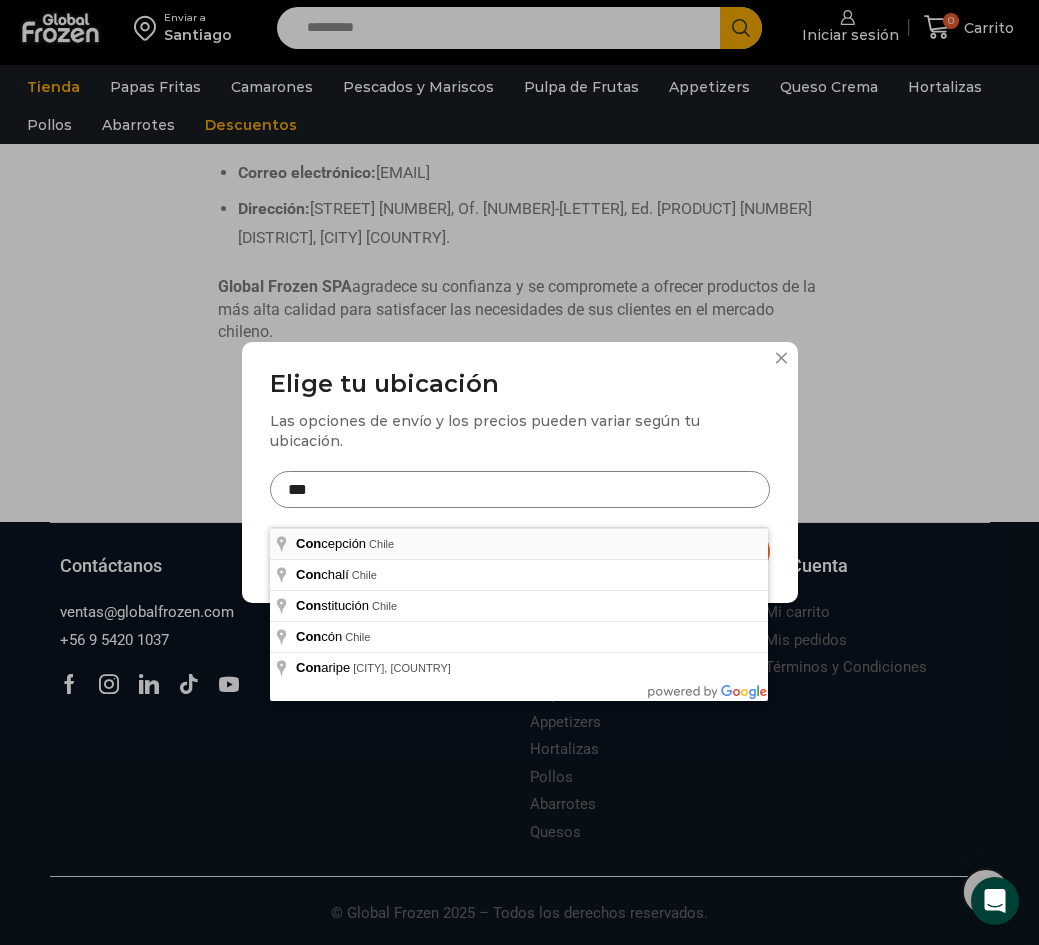 type on "***" 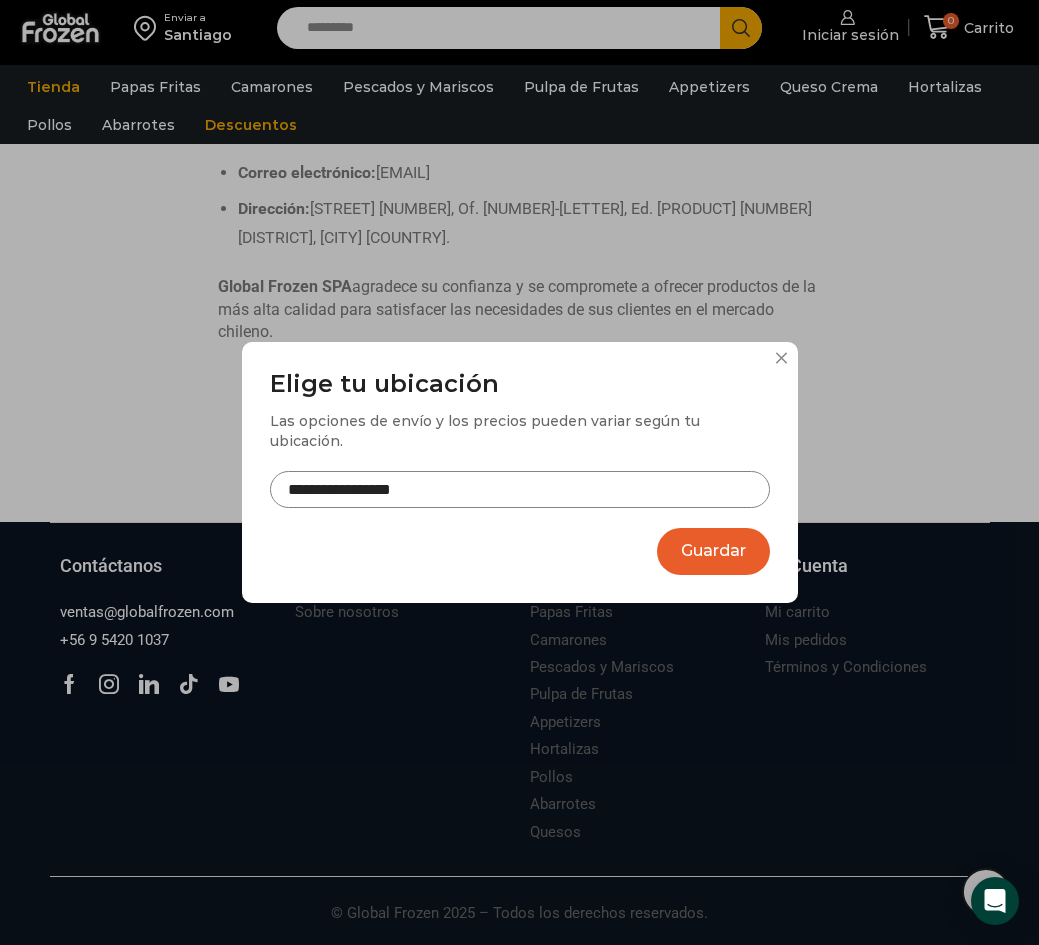 click on "Guardar" at bounding box center (713, 551) 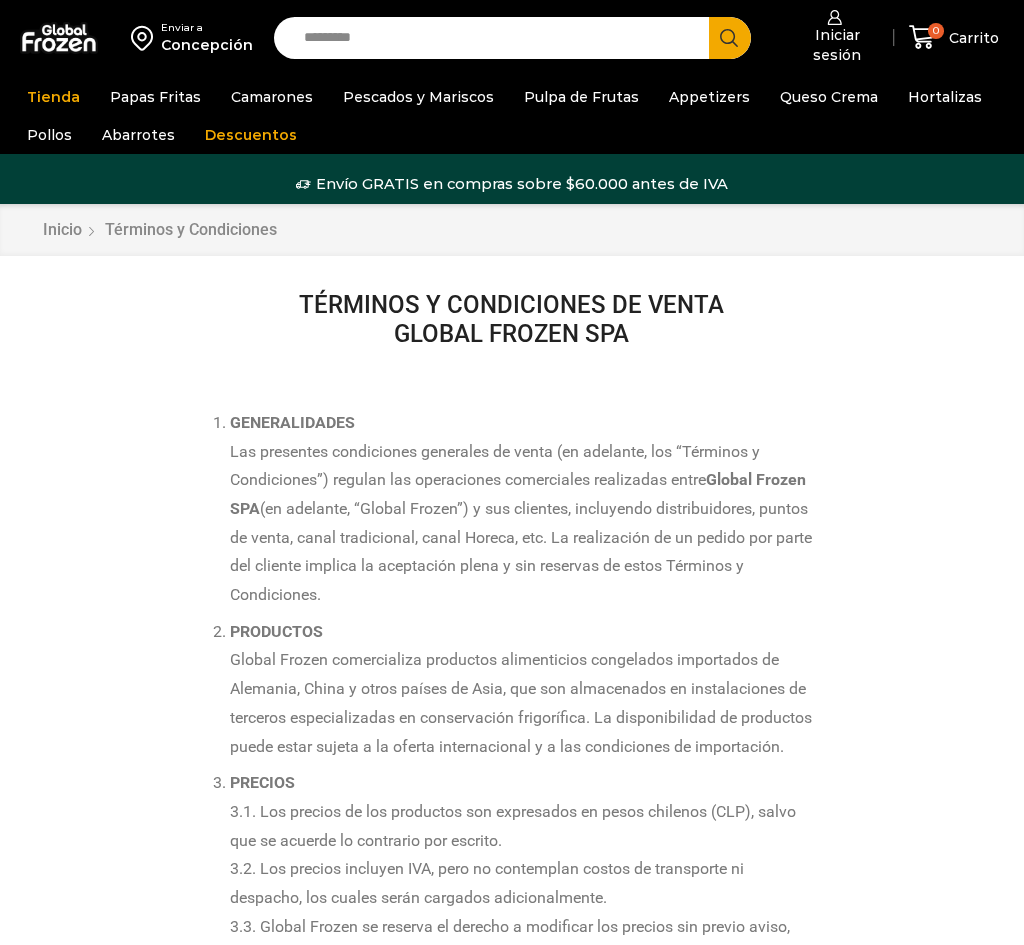 scroll, scrollTop: 2663, scrollLeft: 0, axis: vertical 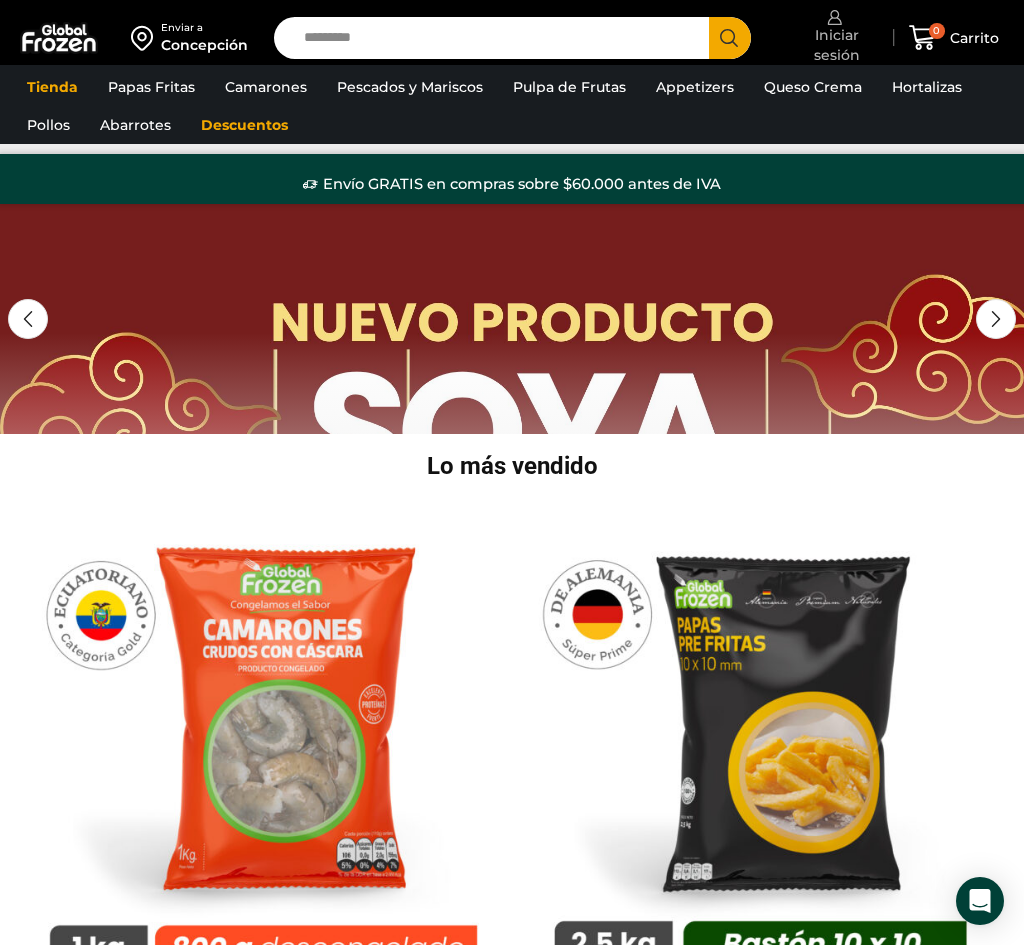 click on "Iniciar sesión" at bounding box center (835, 37) 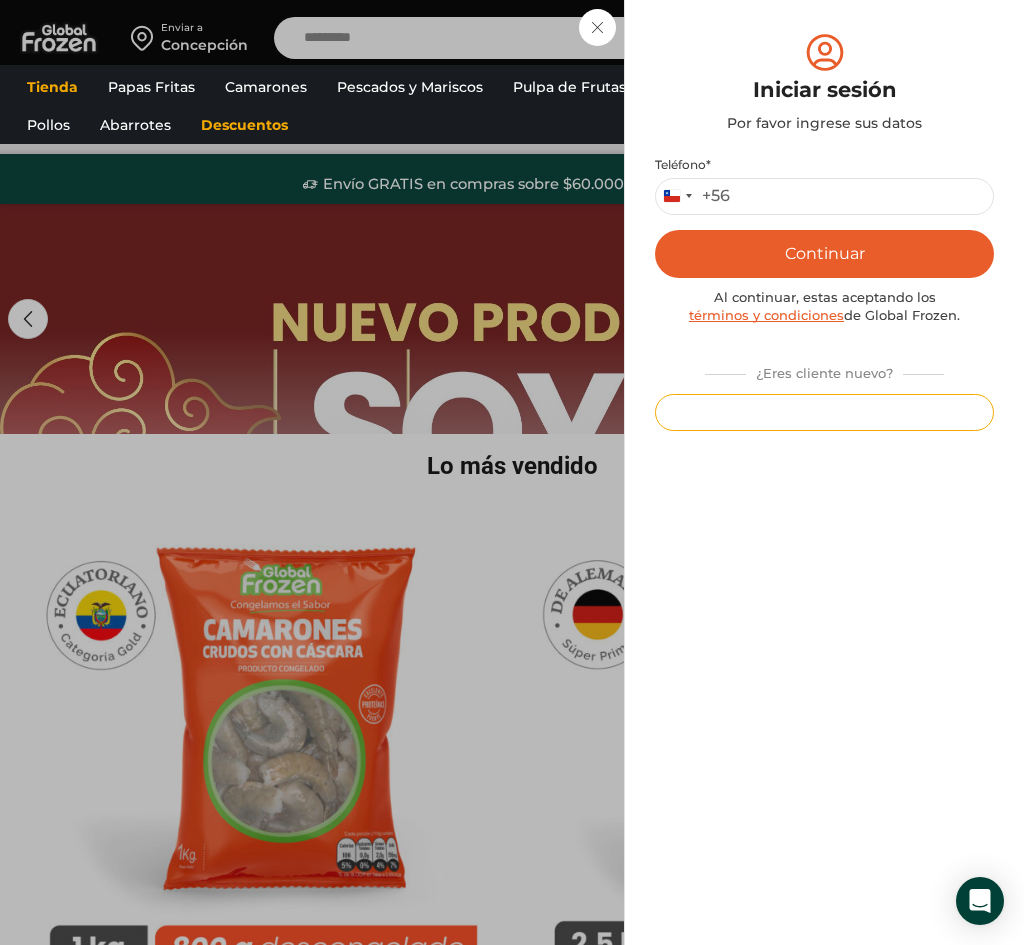 click on "Registrarse" at bounding box center [824, 412] 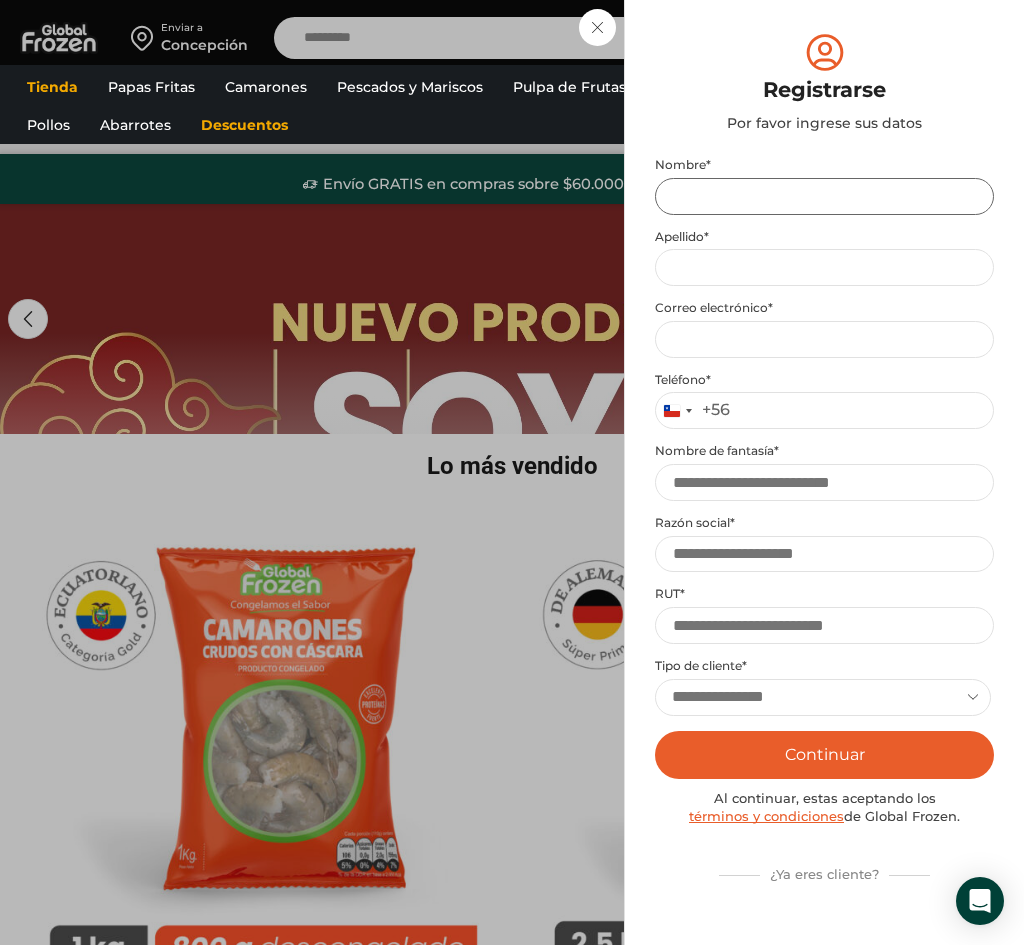click on "Nombre  *" at bounding box center (824, 196) 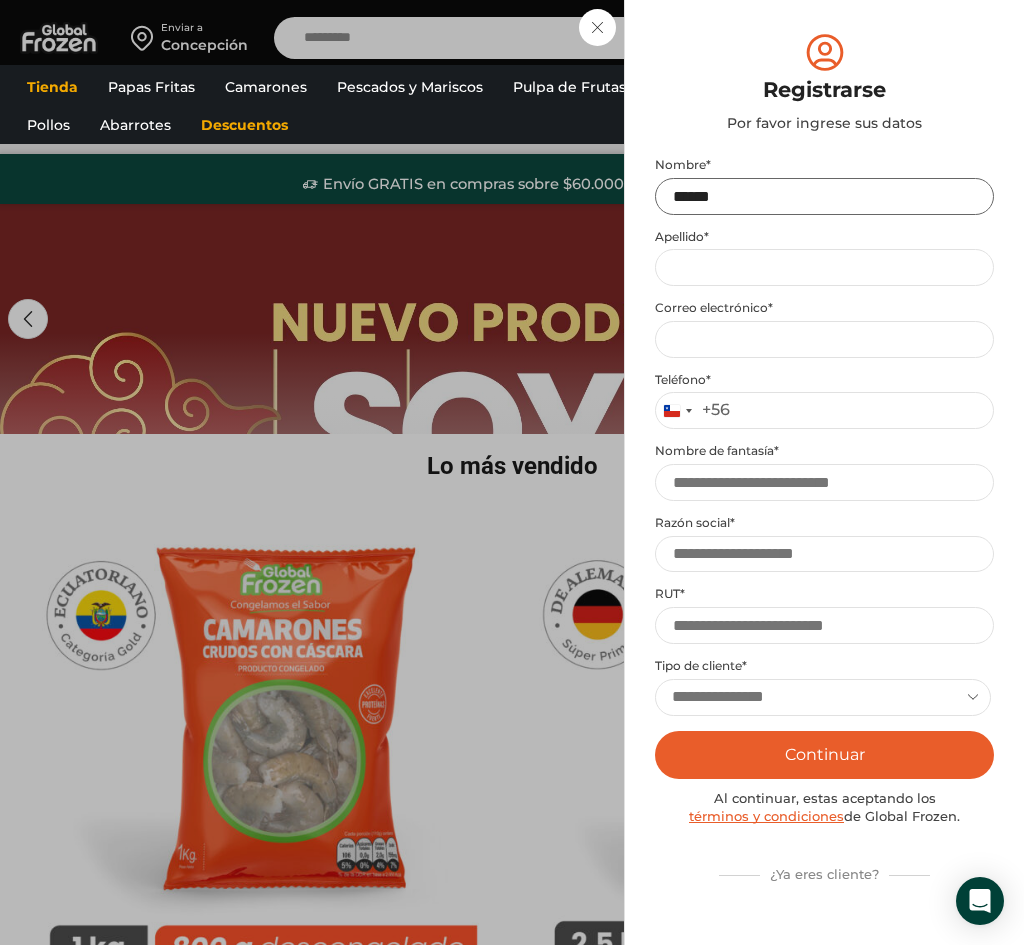 type on "******" 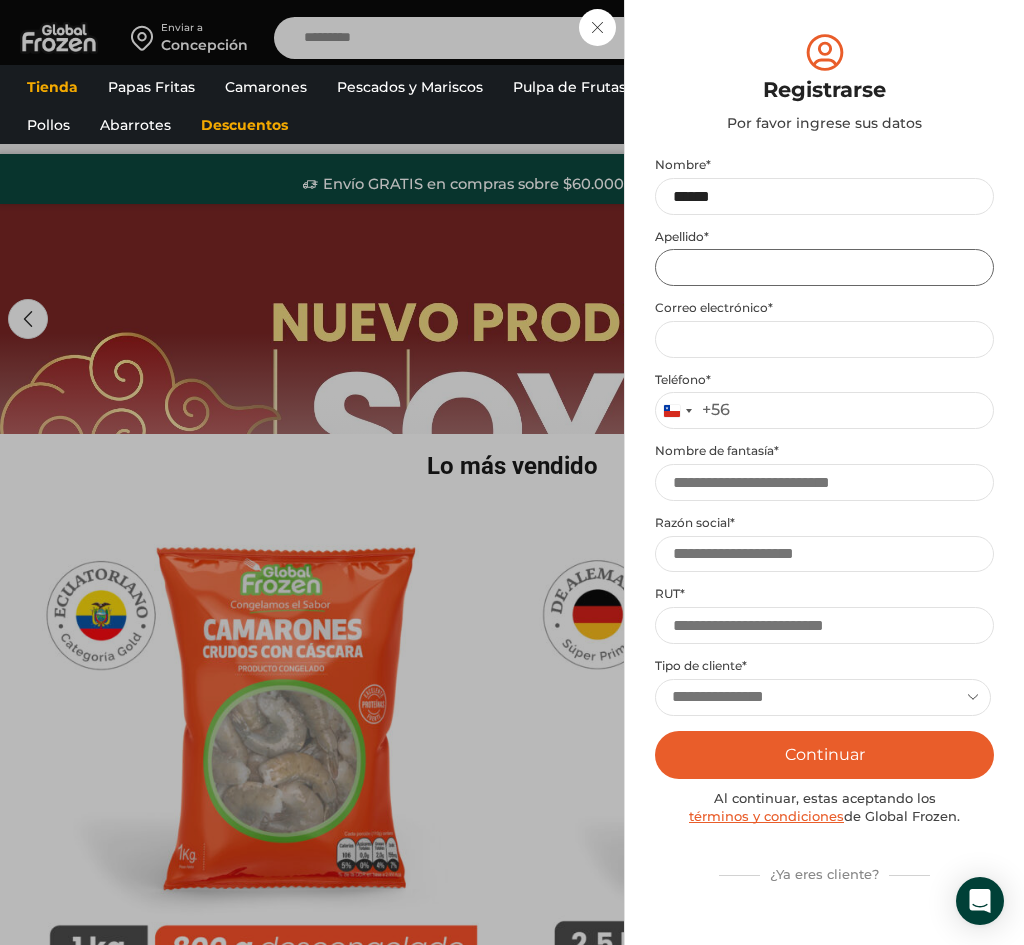 click on "Apellido  *" at bounding box center (824, 267) 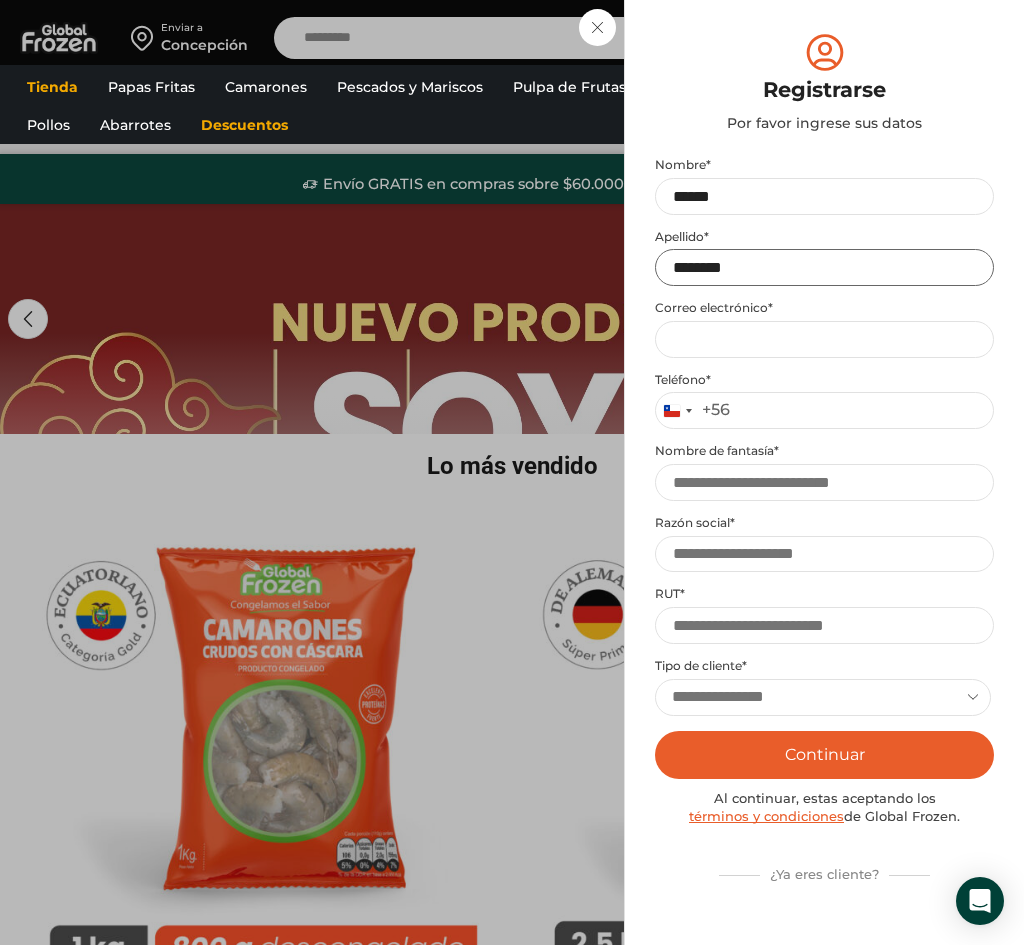 type on "********" 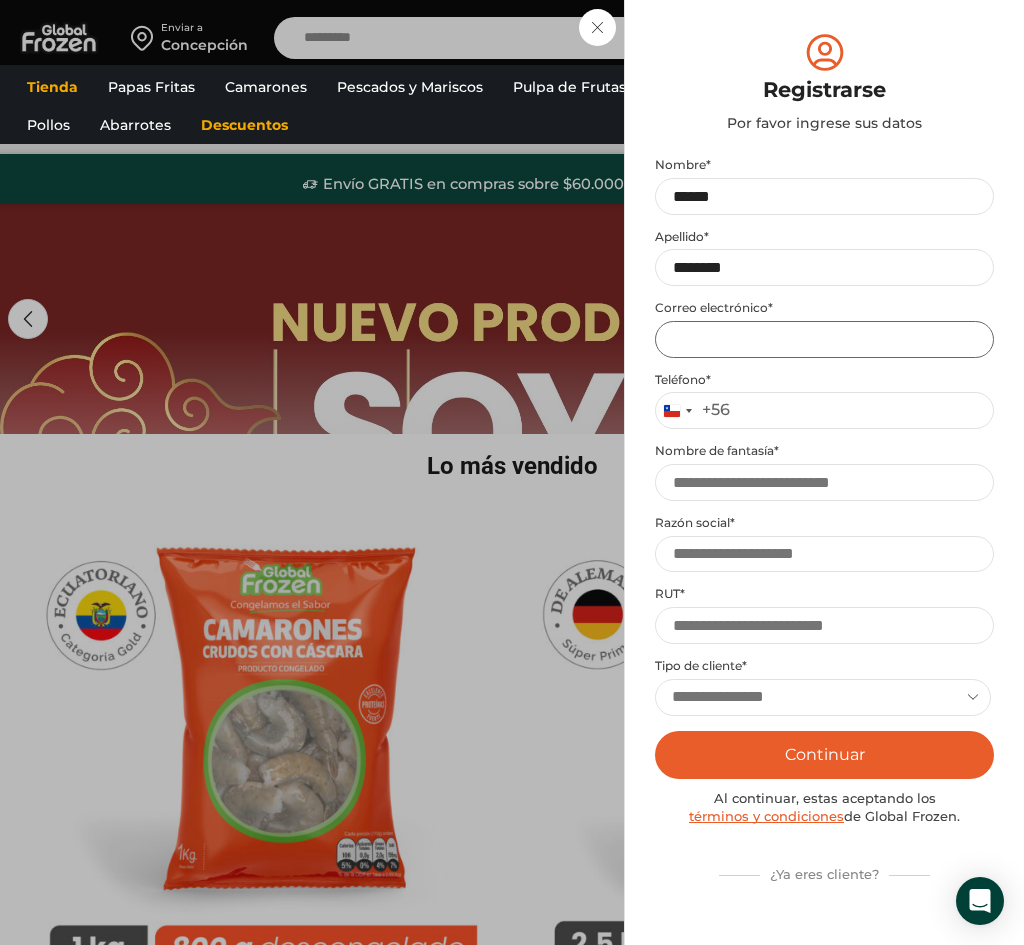 click on "Email address                                          *" at bounding box center (824, 339) 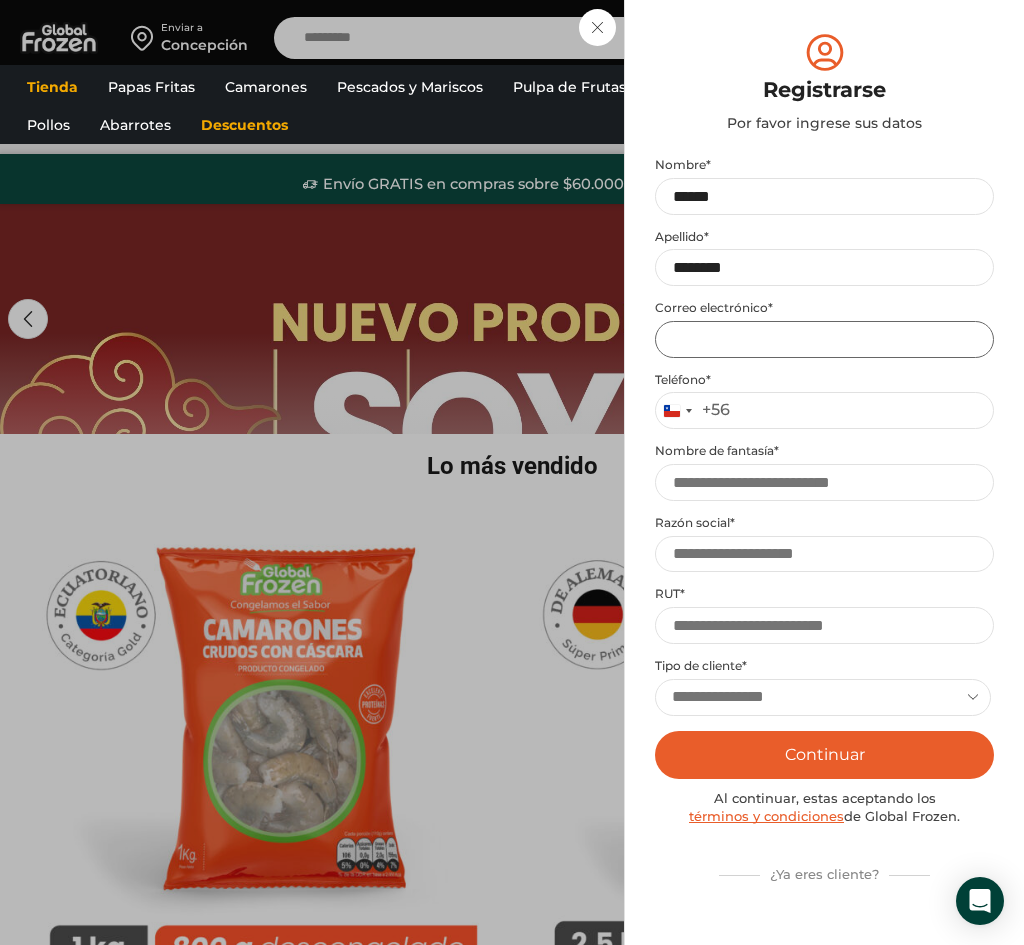 type on "**********" 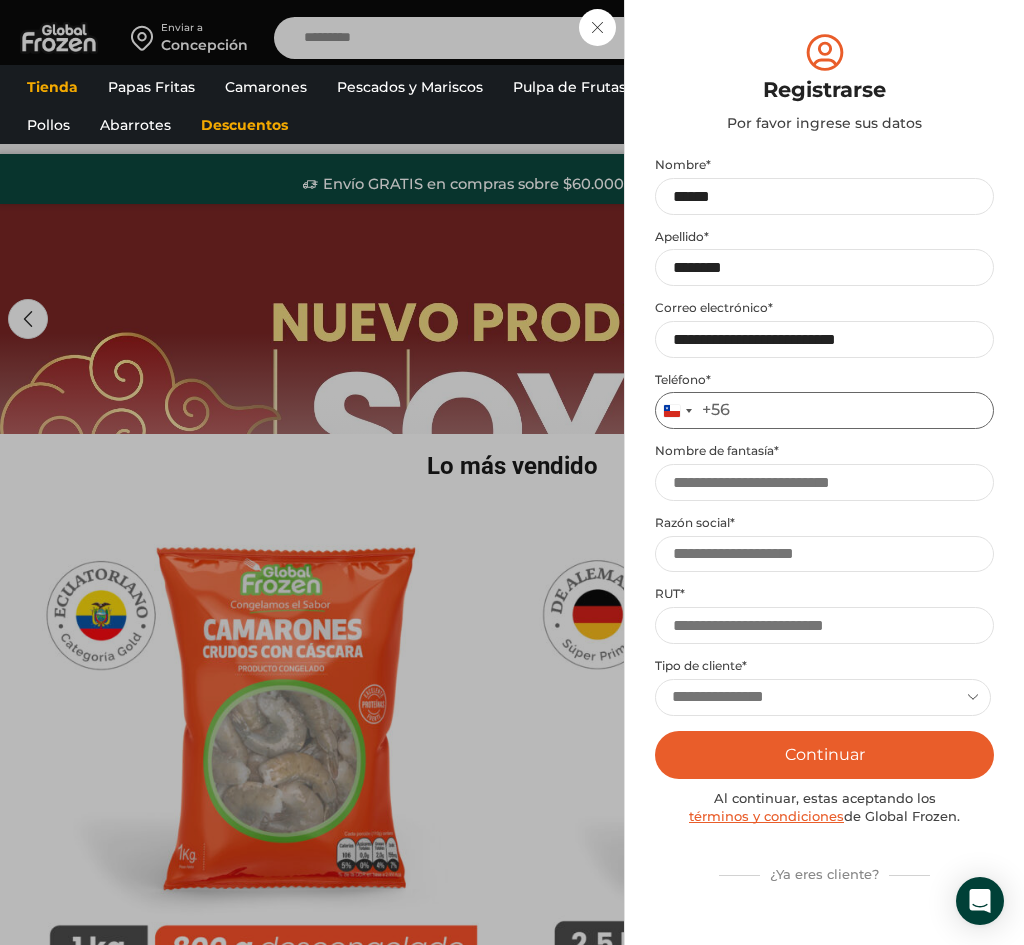 type on "*********" 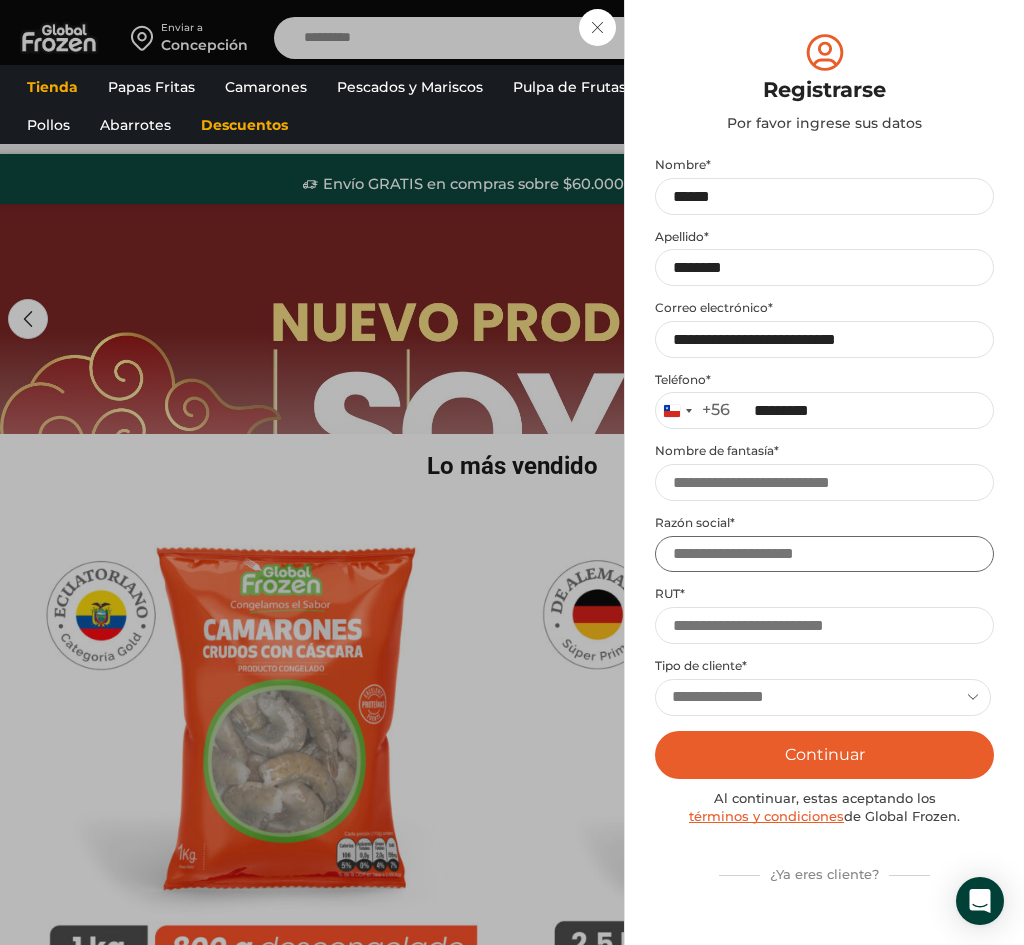 type on "**********" 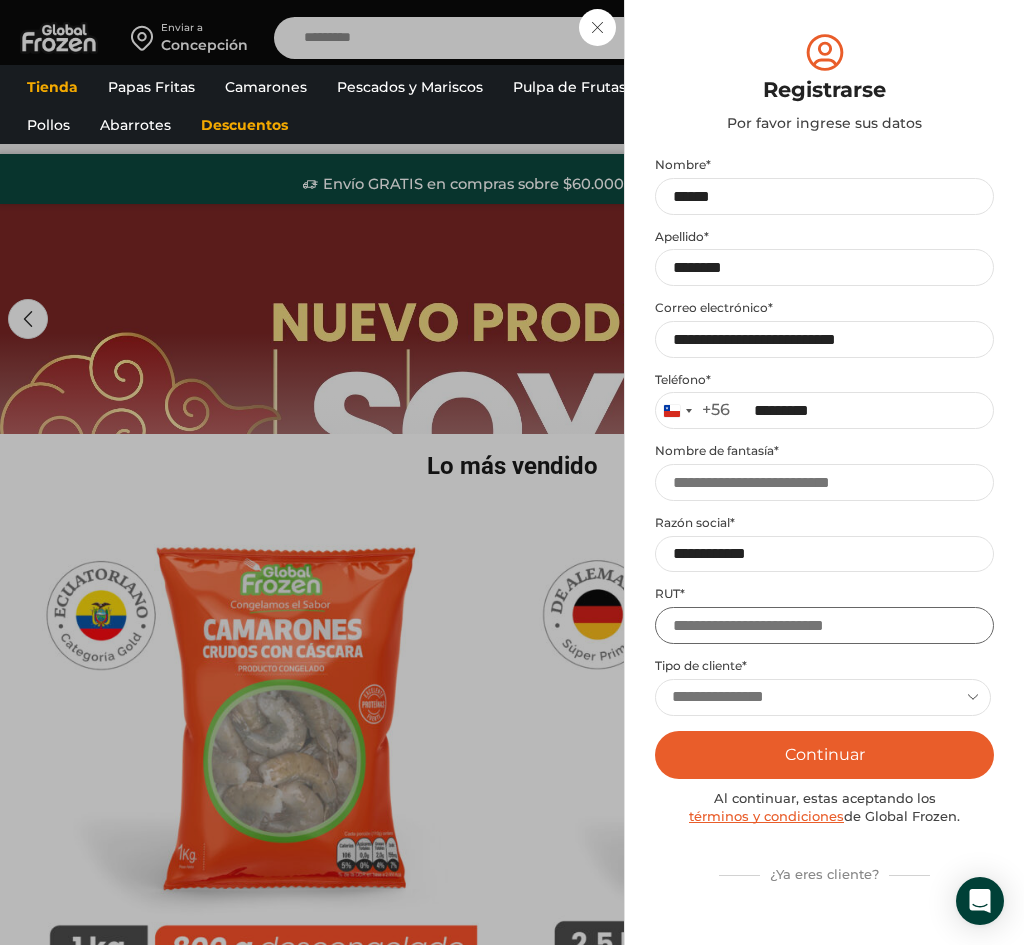click on "RUT  *" at bounding box center (824, 625) 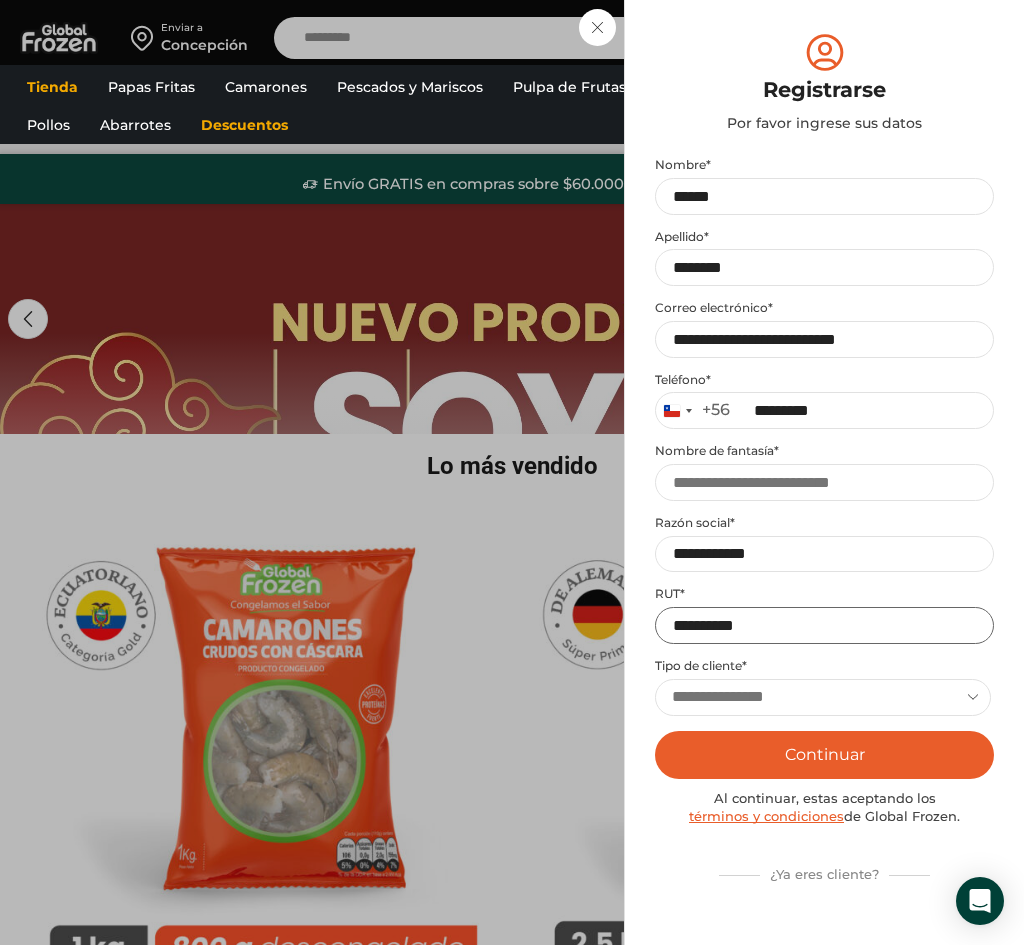 type on "**********" 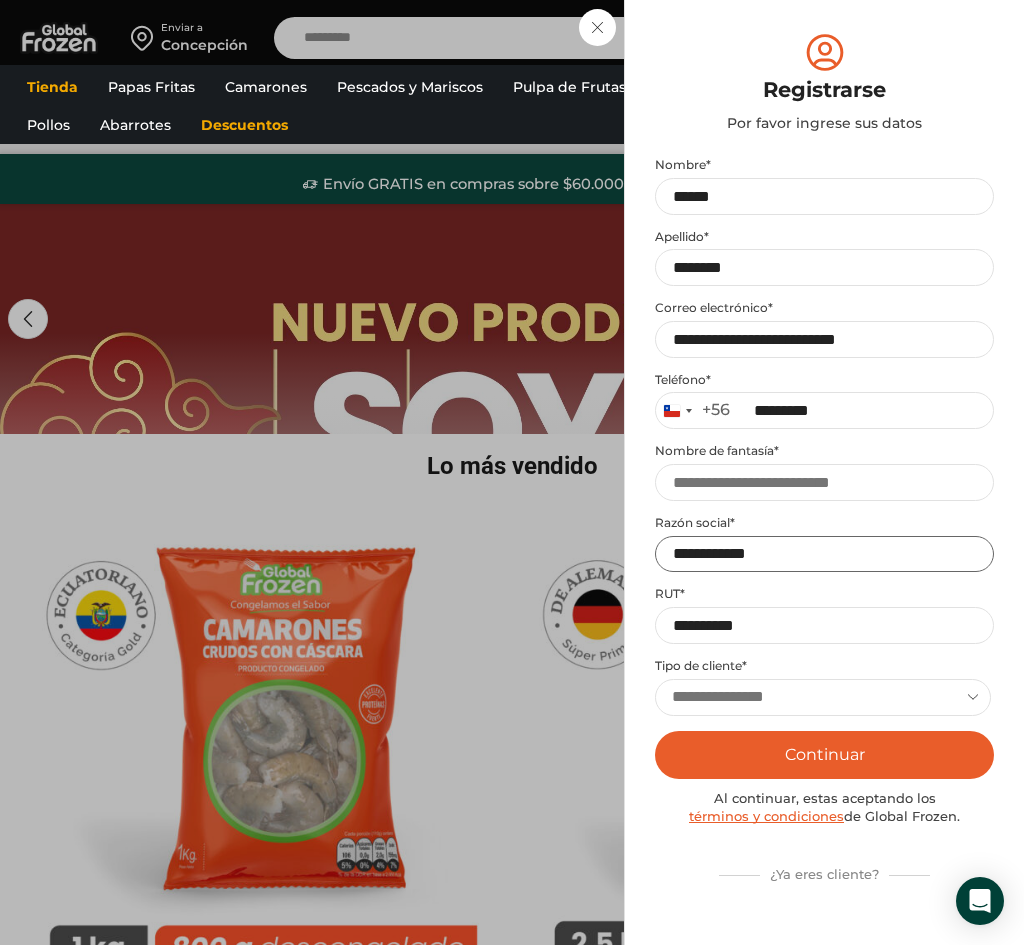 click on "**********" at bounding box center [824, 554] 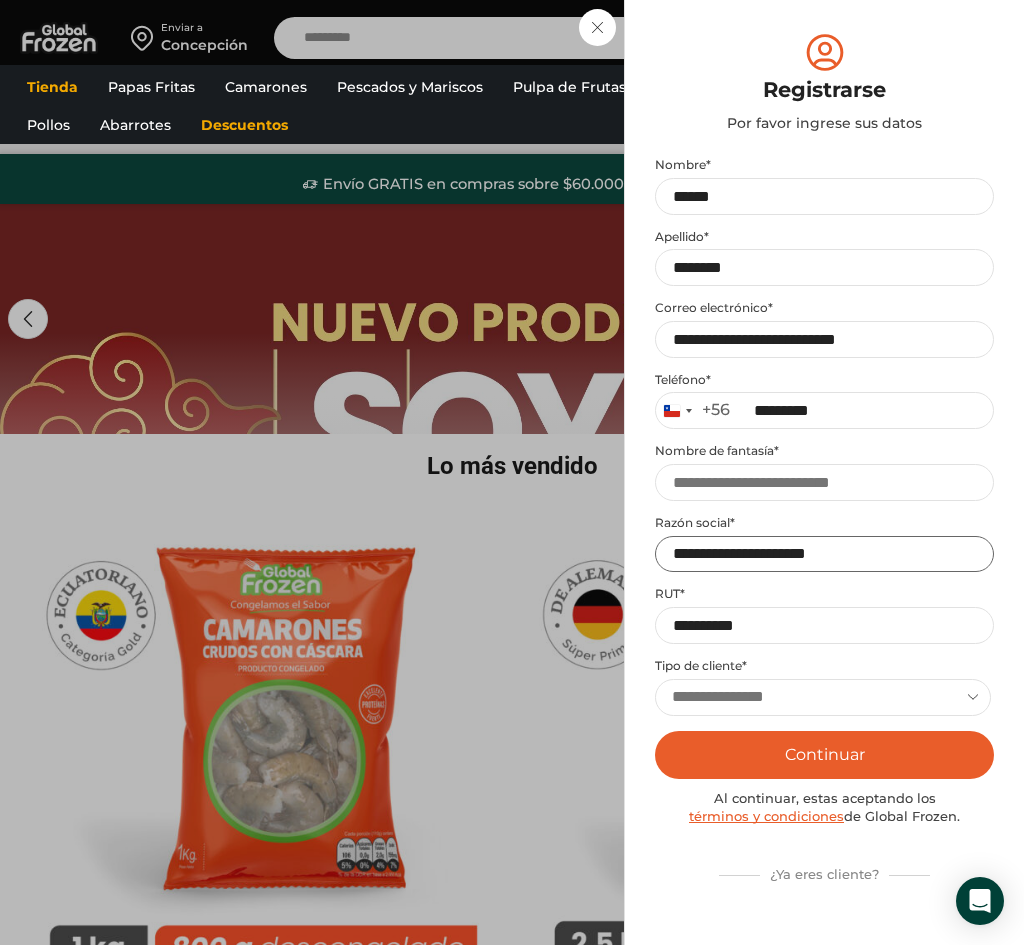 type on "**********" 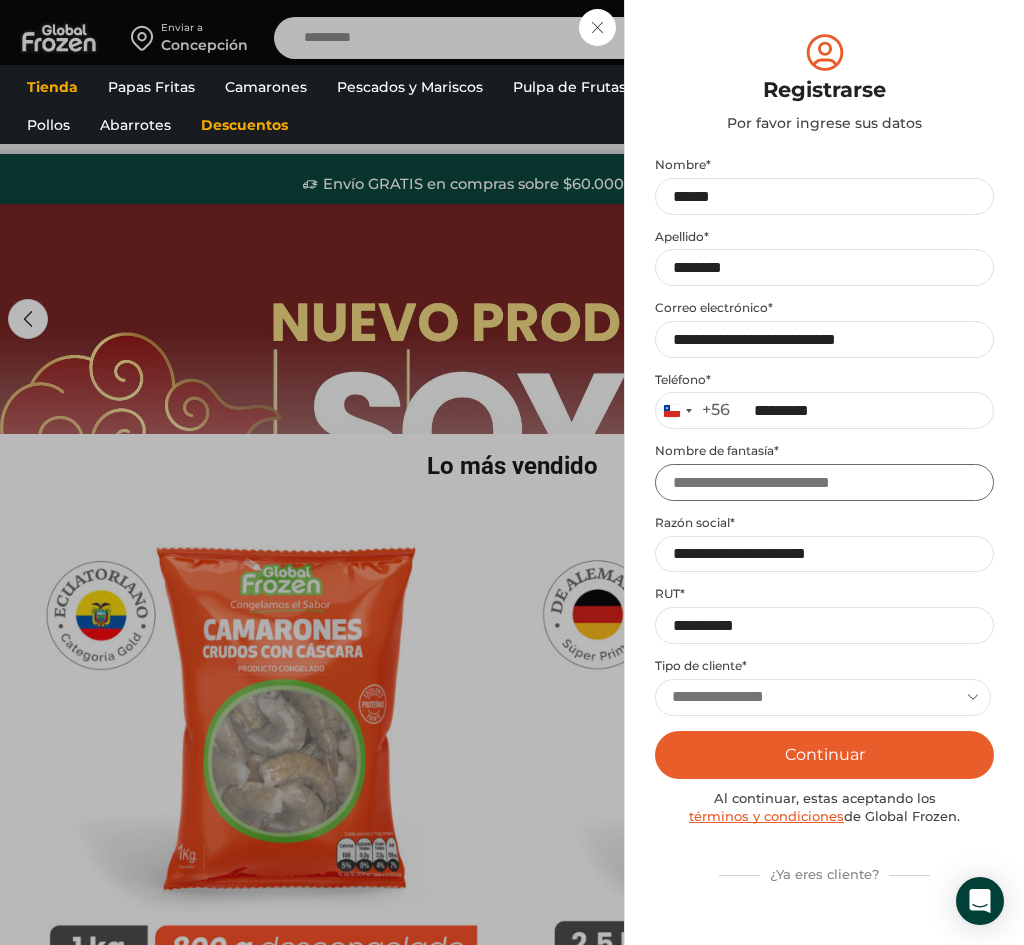 click on "Nombre de fantasía  *" at bounding box center [824, 482] 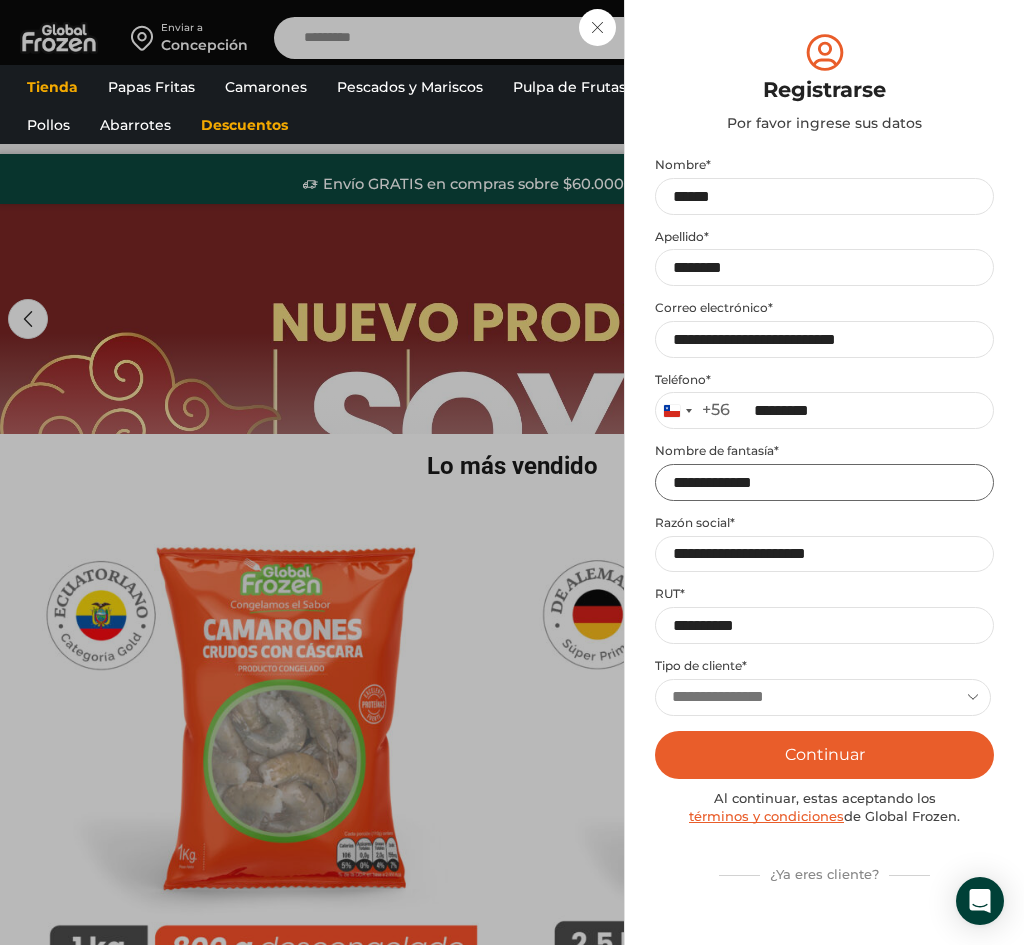 type on "**********" 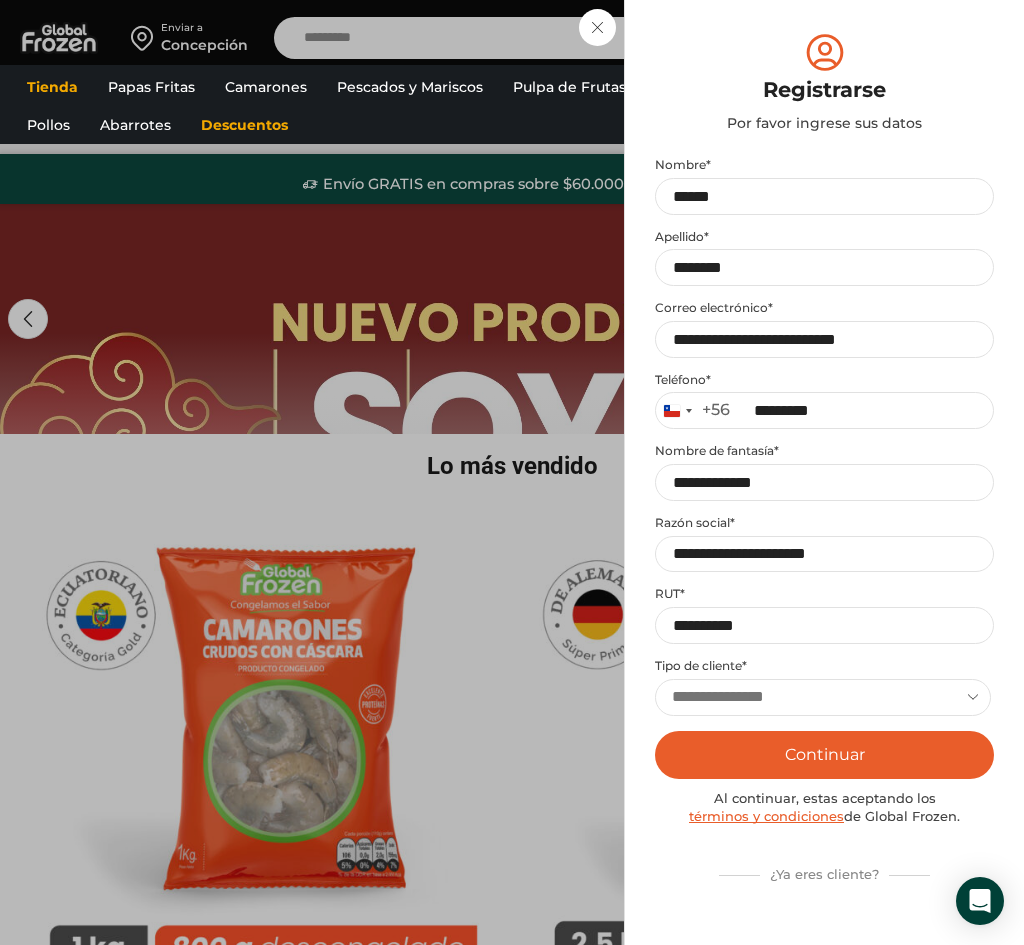 click on "**********" at bounding box center (823, 697) 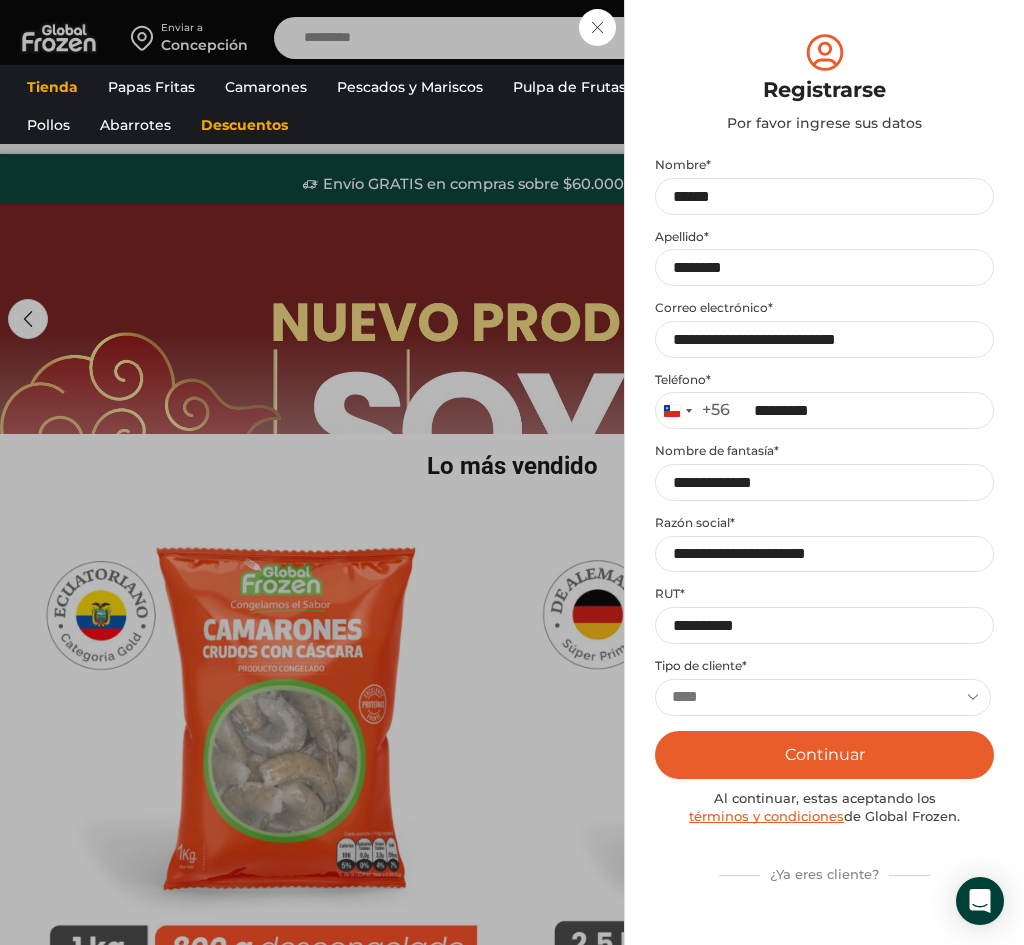 click on "**********" at bounding box center (823, 697) 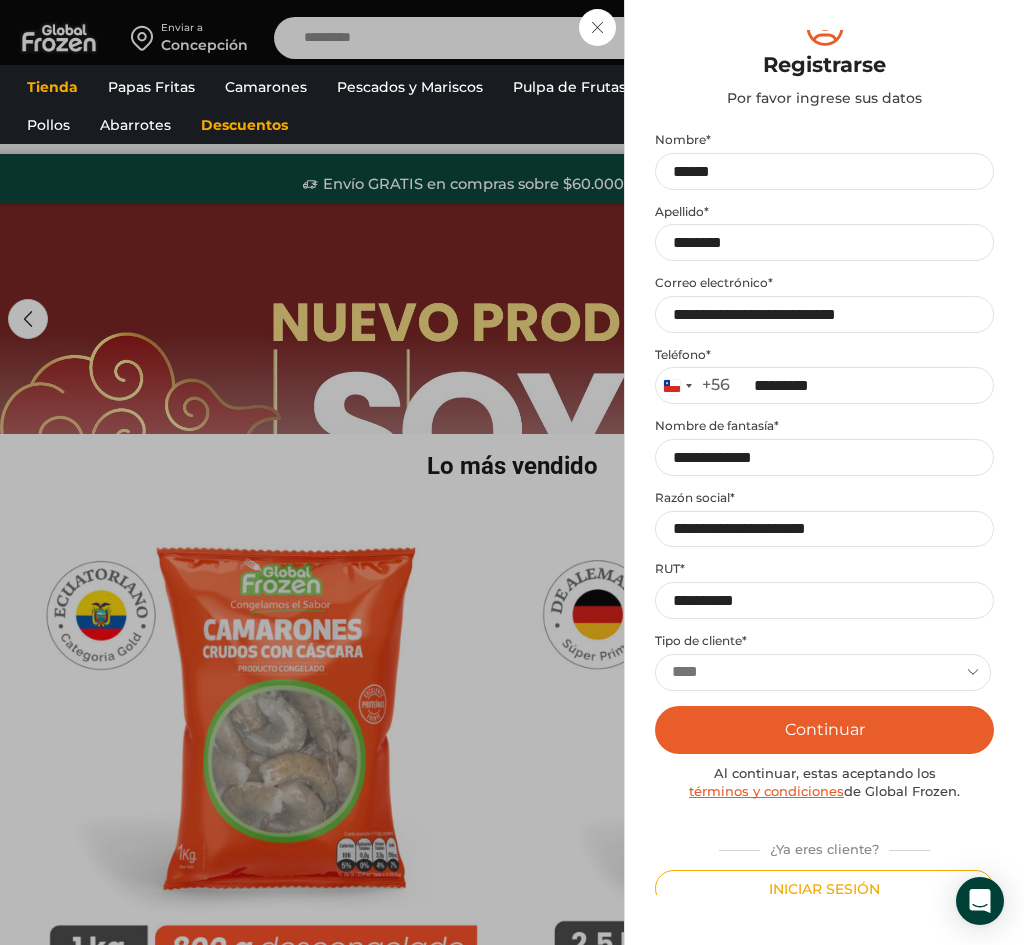 scroll, scrollTop: 37, scrollLeft: 0, axis: vertical 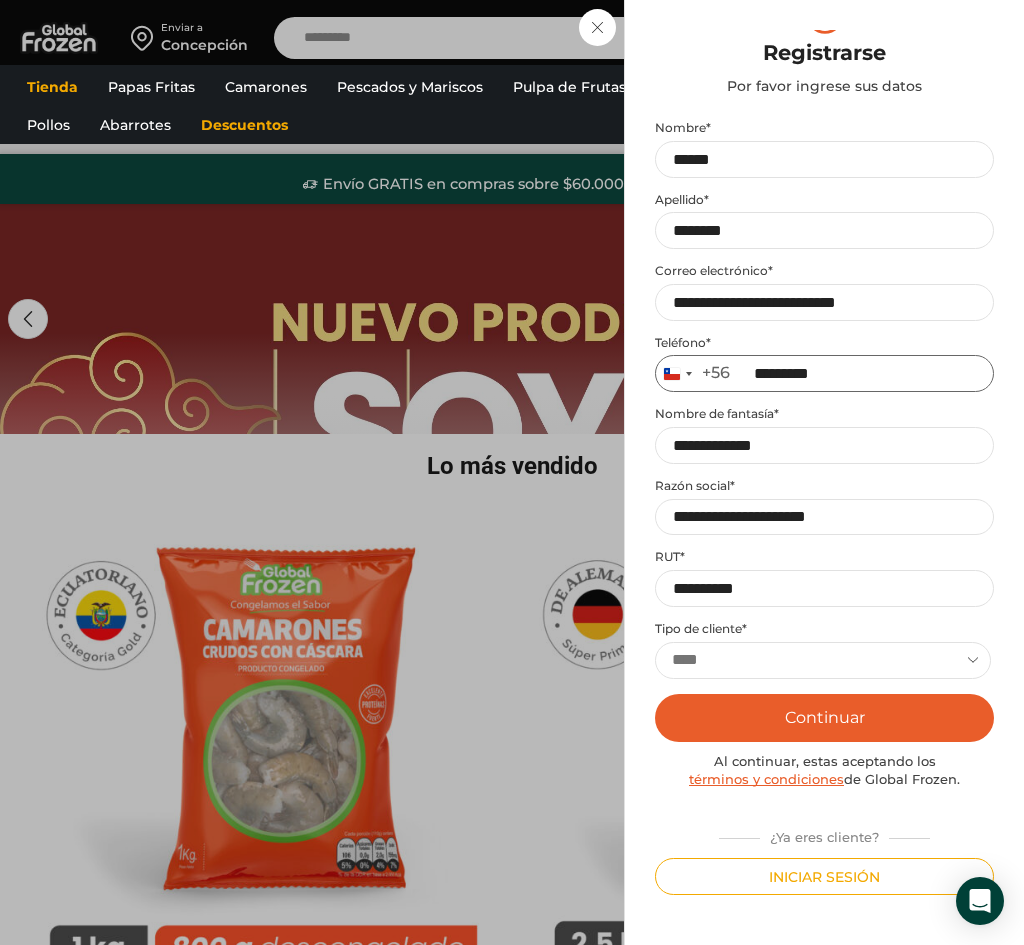 click on "*********" at bounding box center (824, 373) 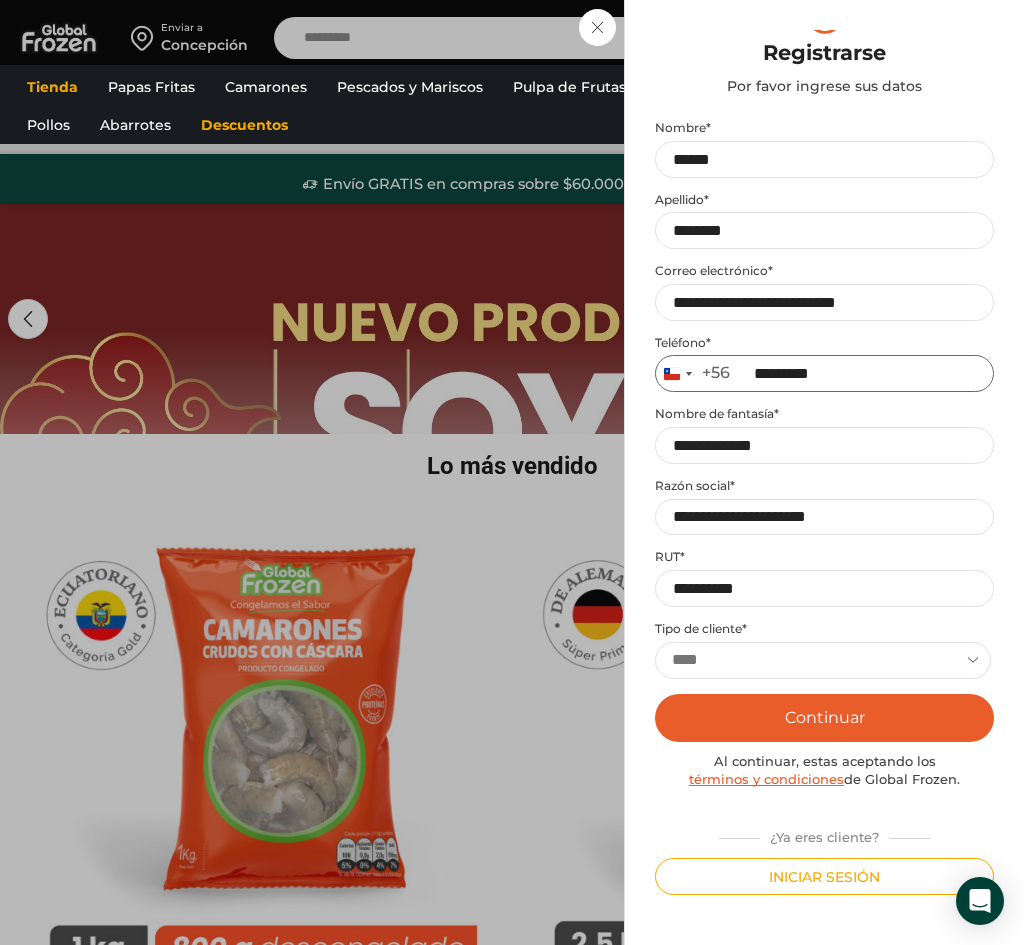 type on "*********" 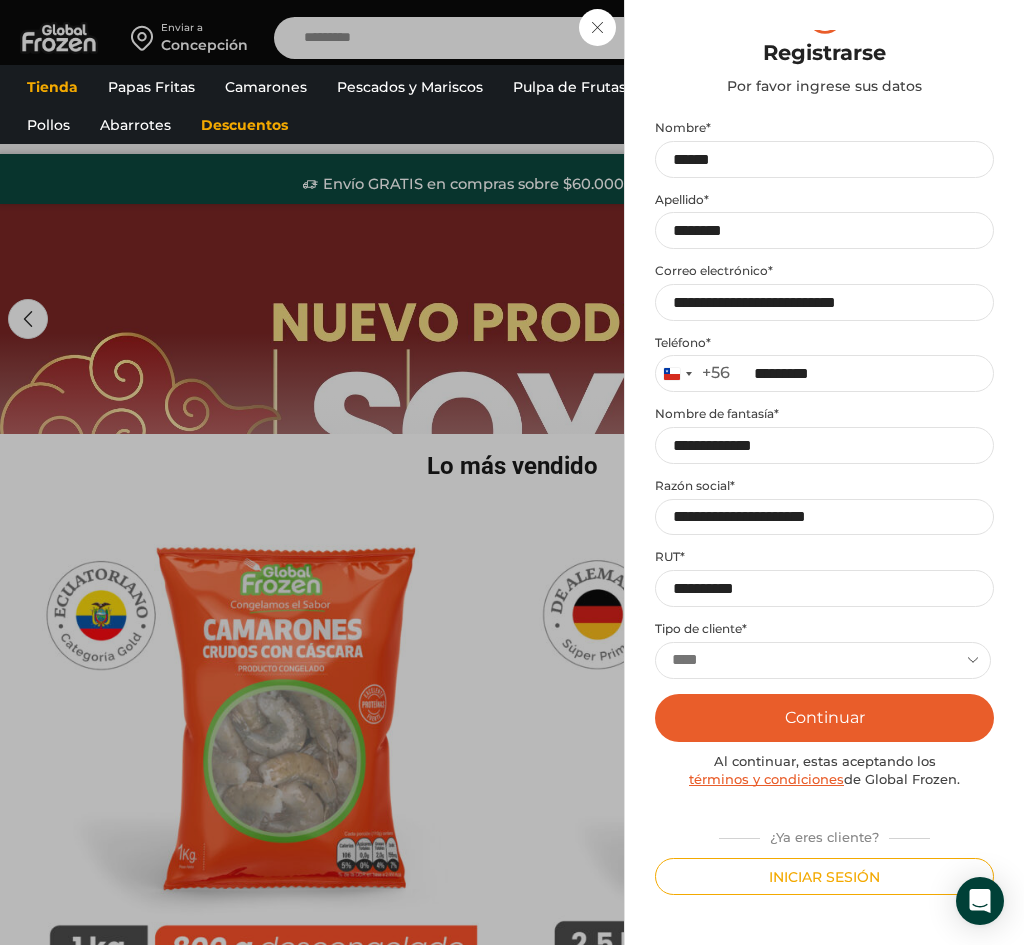 click on "Continuar" at bounding box center [824, 718] 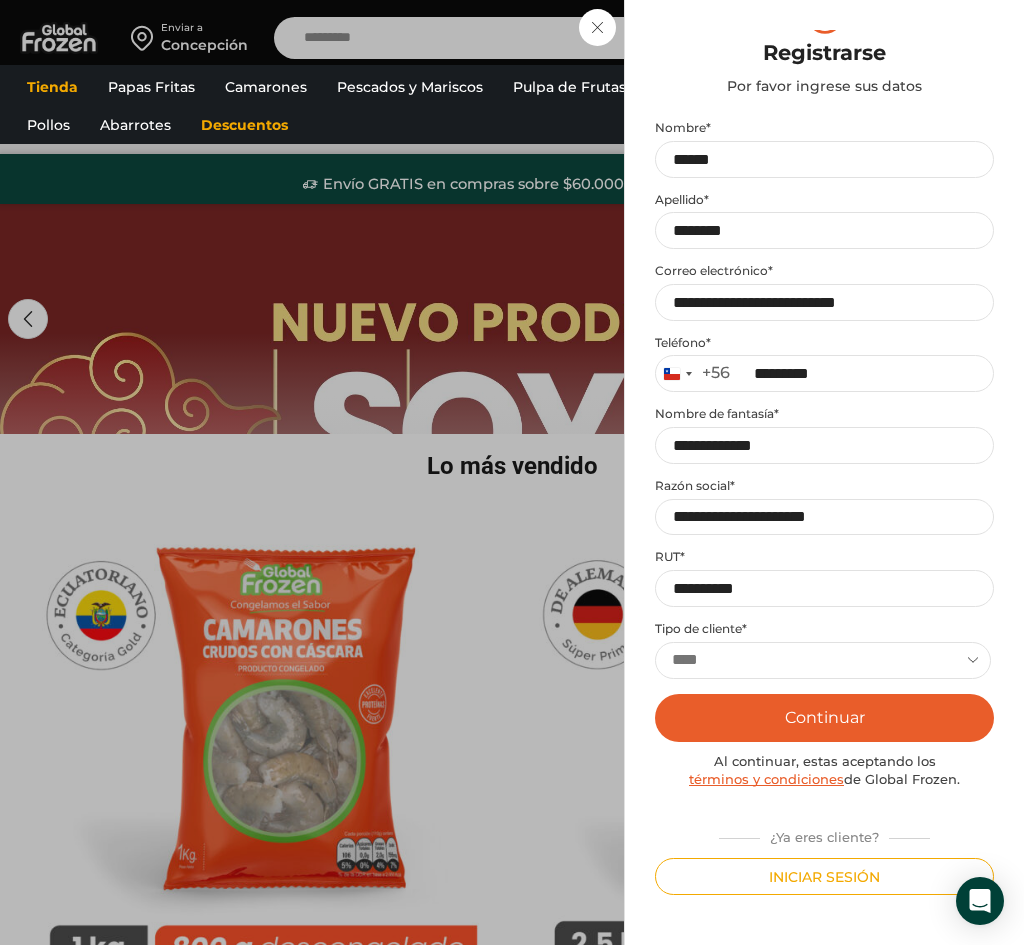 scroll, scrollTop: 0, scrollLeft: 0, axis: both 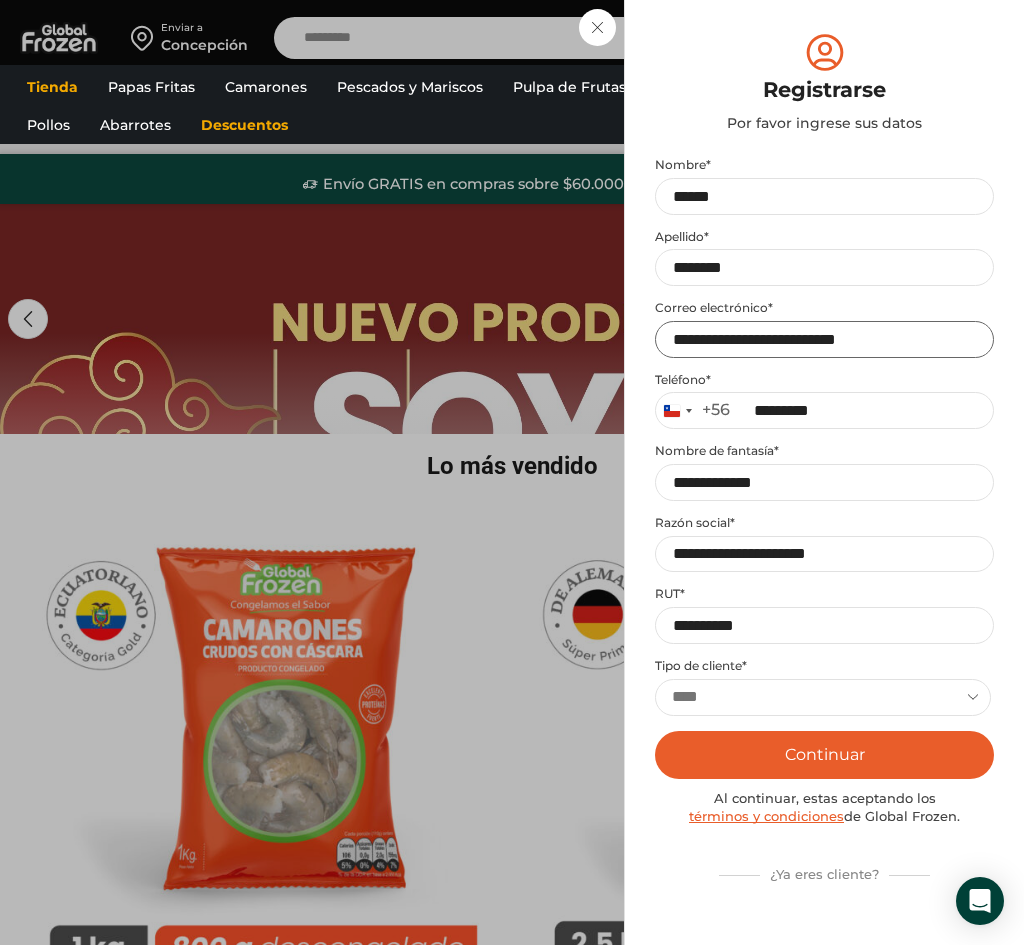 click on "**********" at bounding box center [824, 339] 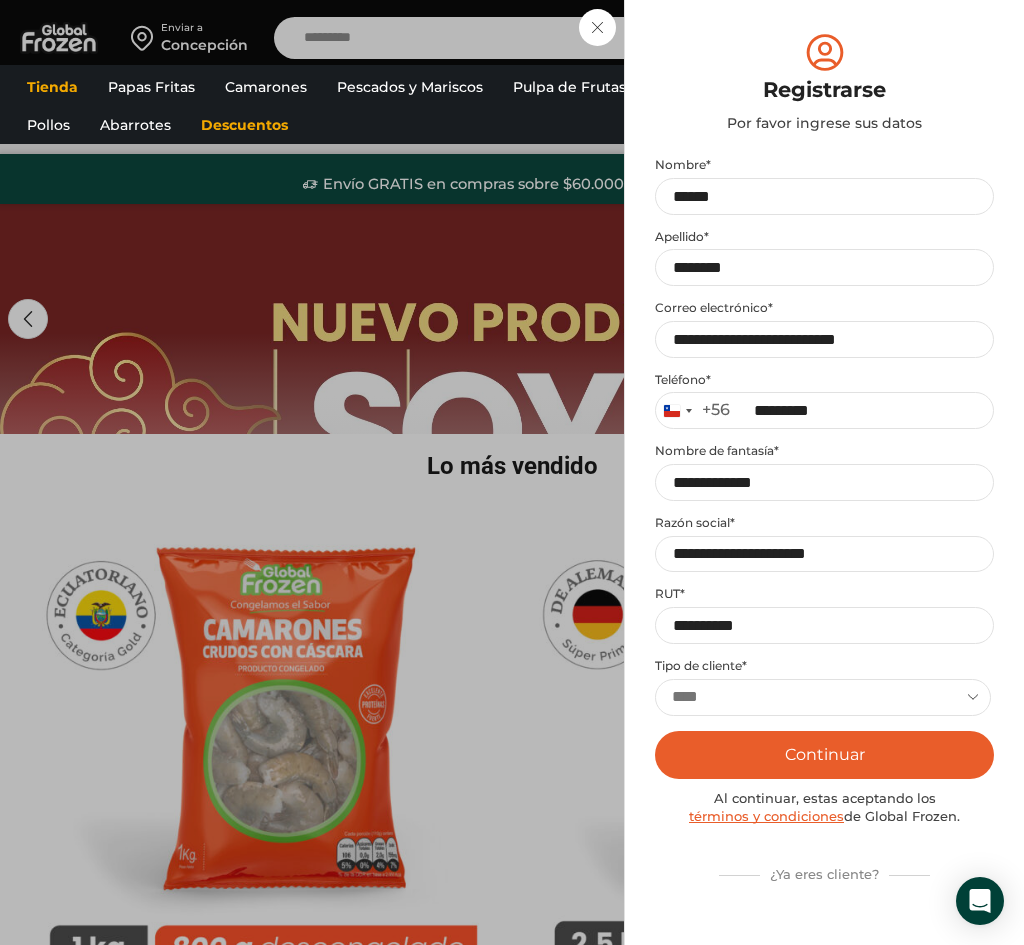 click on "RUT  *" at bounding box center (824, 594) 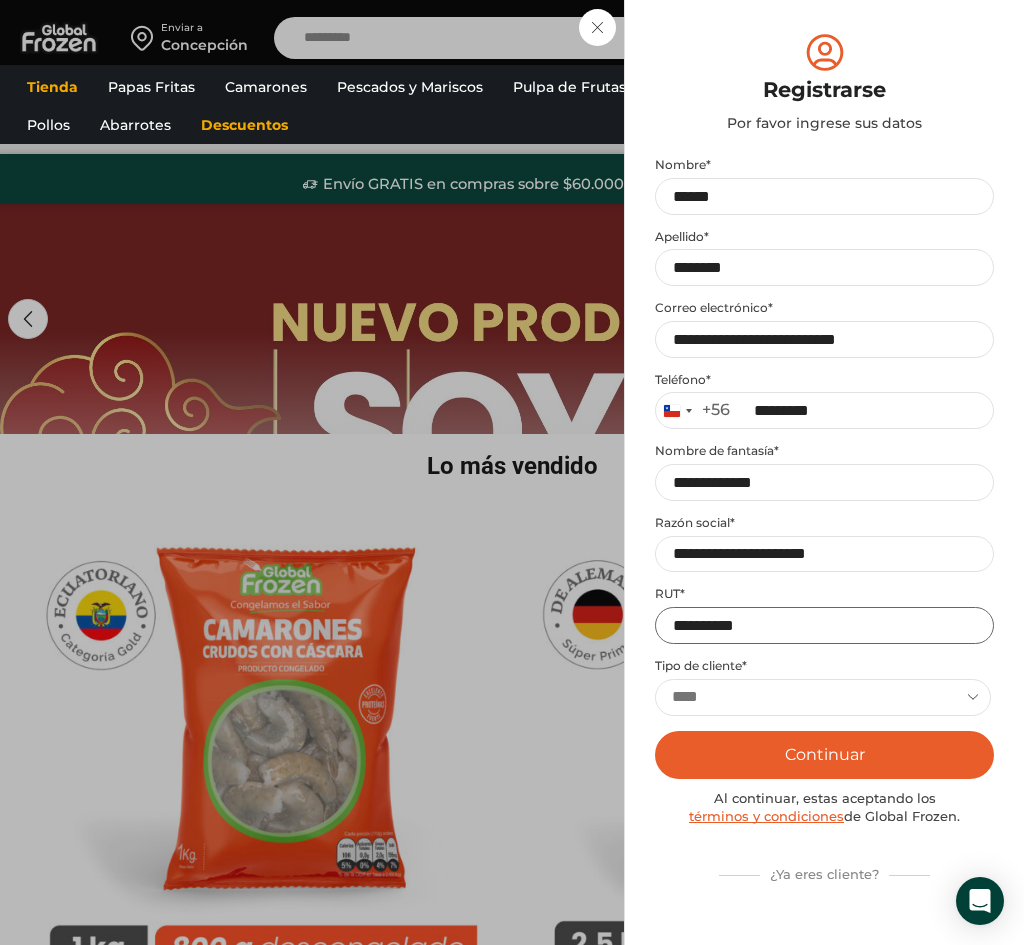 scroll, scrollTop: 37, scrollLeft: 0, axis: vertical 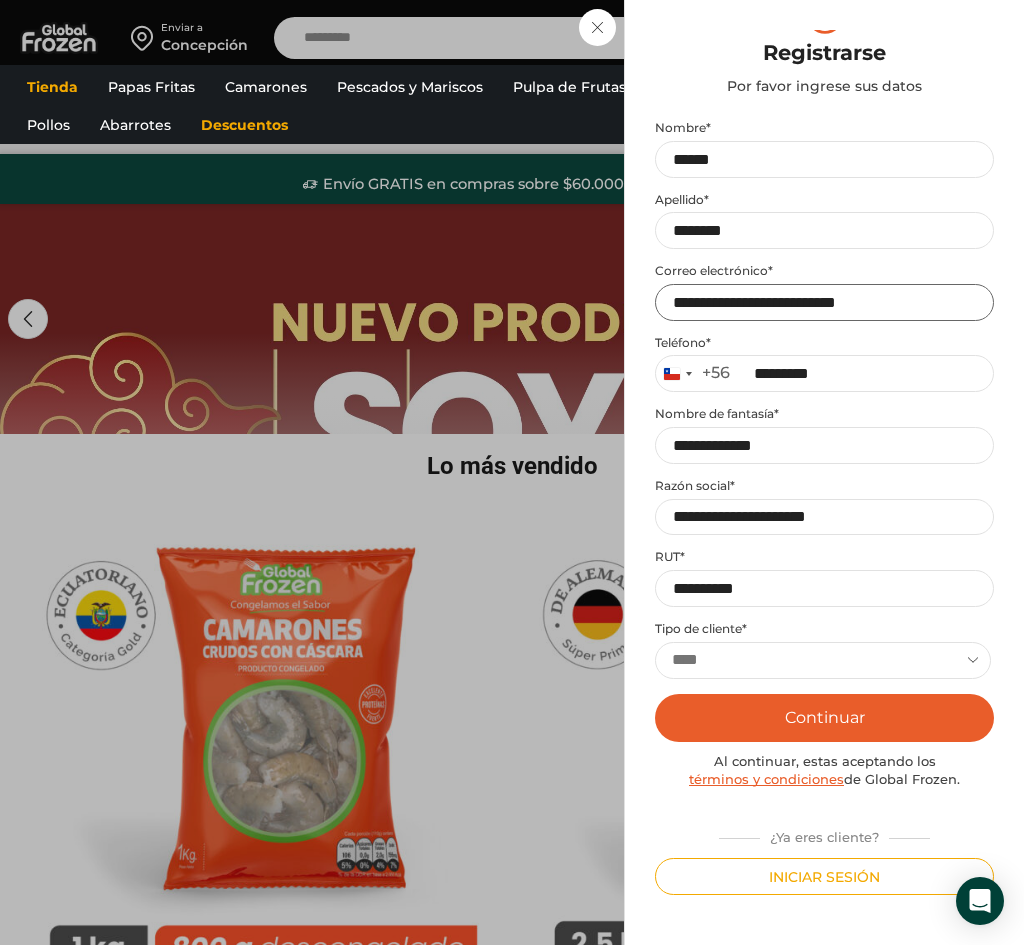 click on "**********" at bounding box center [824, 302] 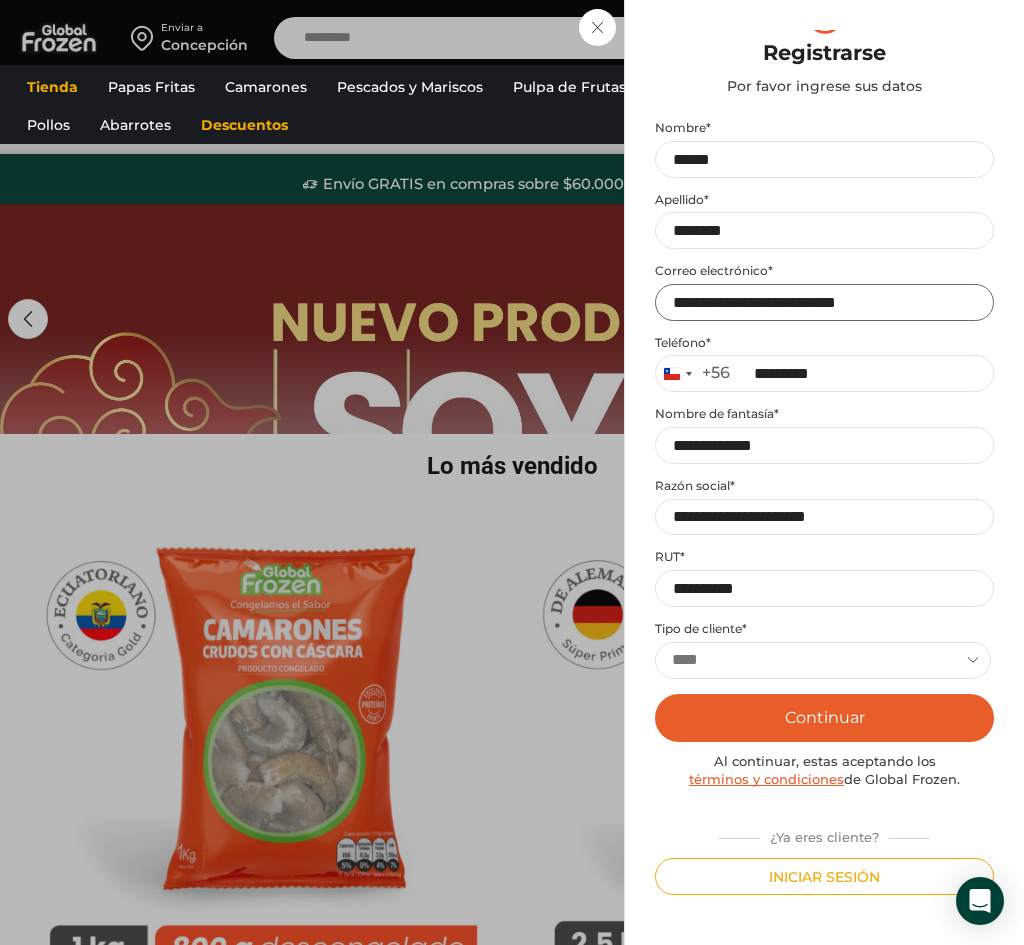 scroll, scrollTop: 0, scrollLeft: 9, axis: horizontal 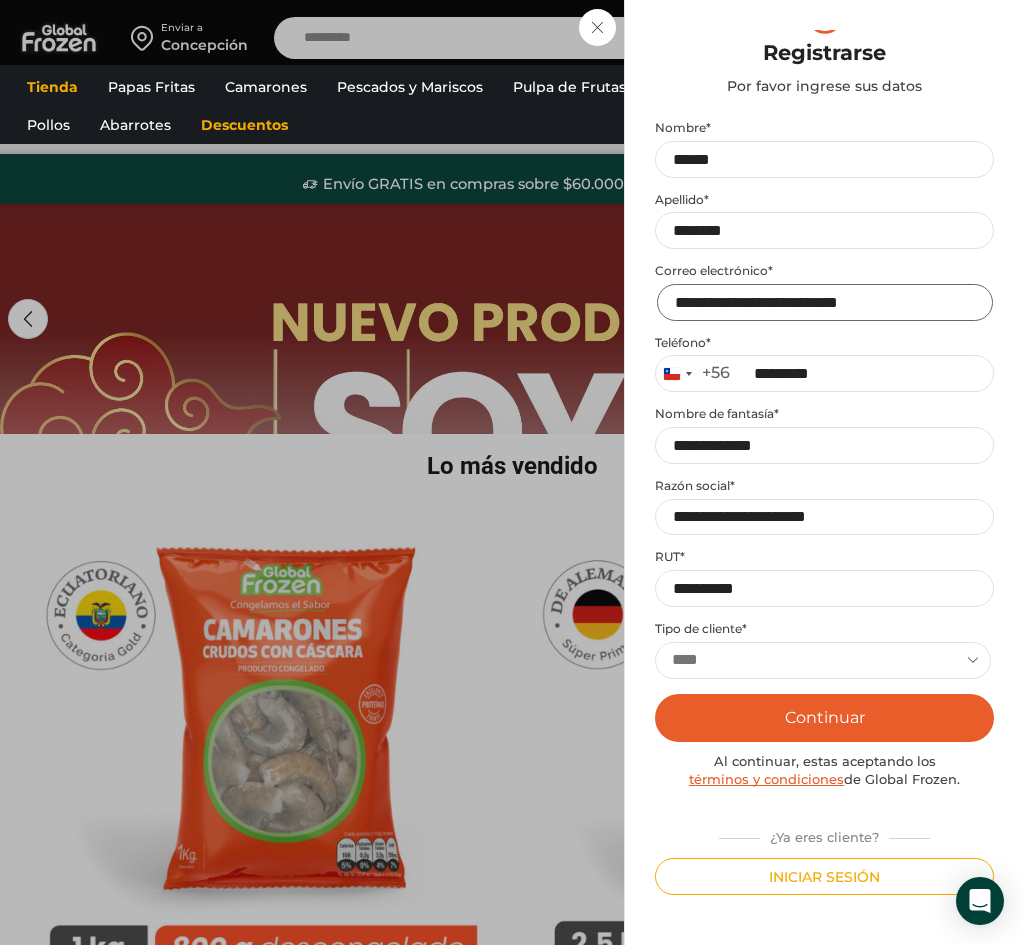 type on "**********" 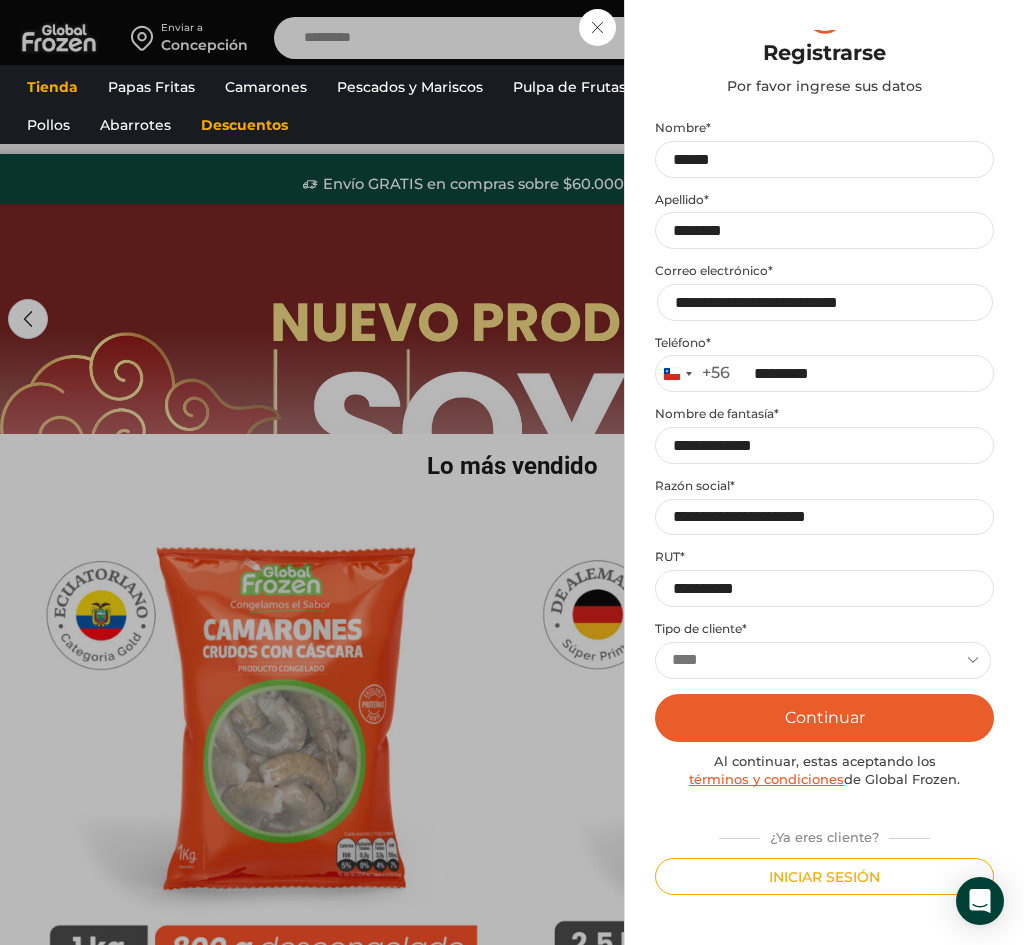 click on "Mi cuenta
Login
Register
Iniciar sesión
Por favor ingrese sus datos
Iniciar sesión
Se envió un mensaje de WhatsApp con el código de verificación a tu teléfono
Teléfono
*
Chile +56 +56 Argentina +54 Chile +56
Continuar
Registrarse" at bounding box center [824, 472] 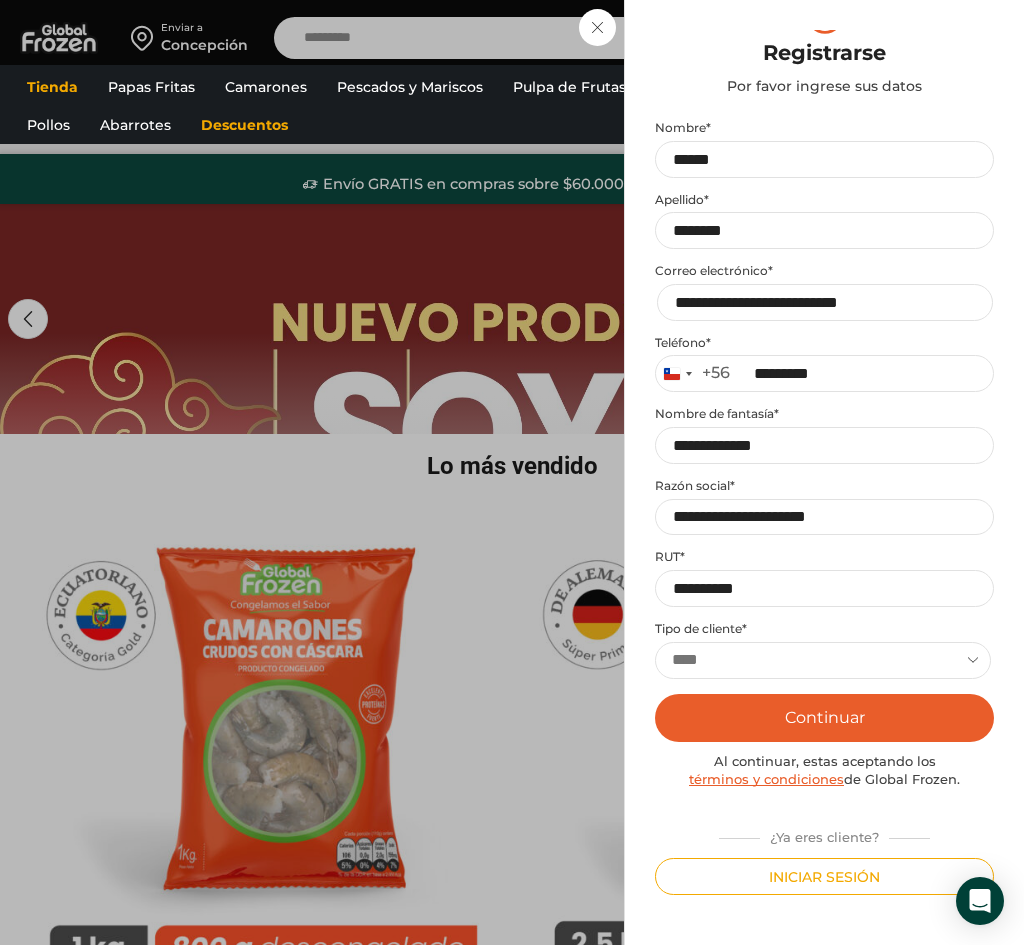 click on "Continuar" at bounding box center (824, 718) 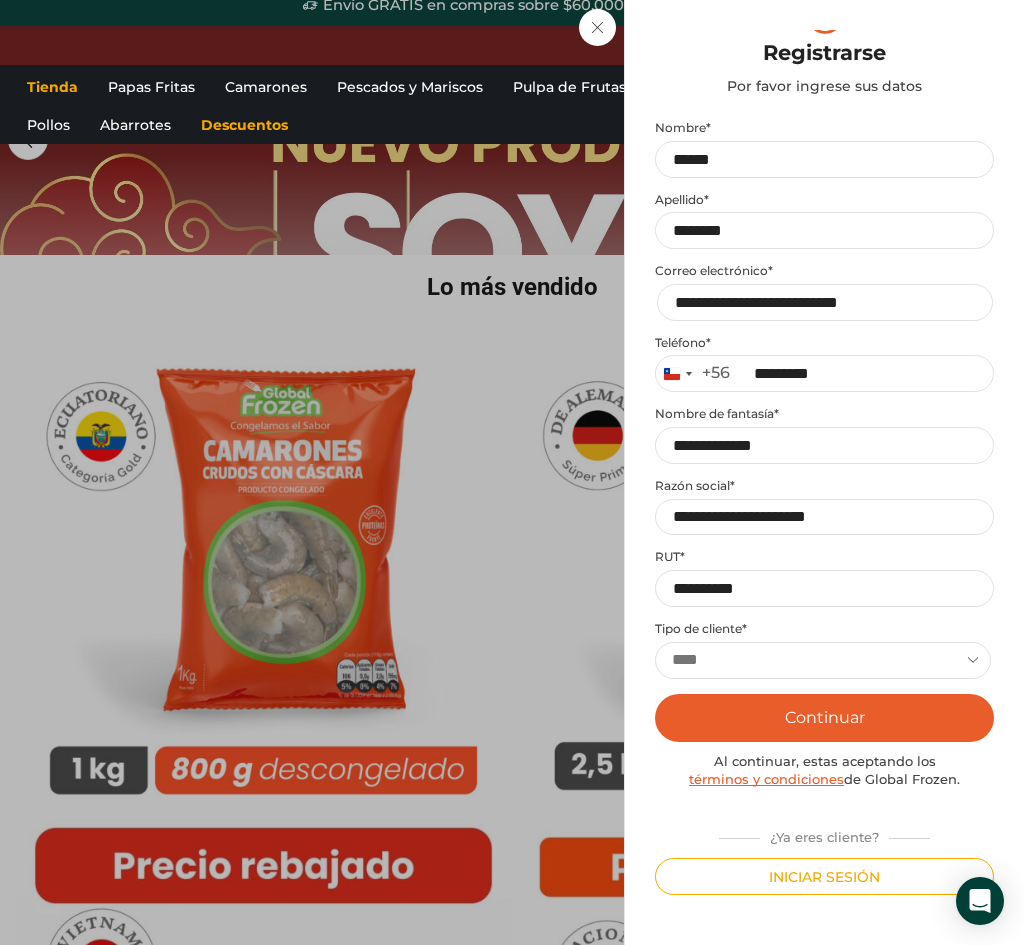 scroll, scrollTop: 100, scrollLeft: 0, axis: vertical 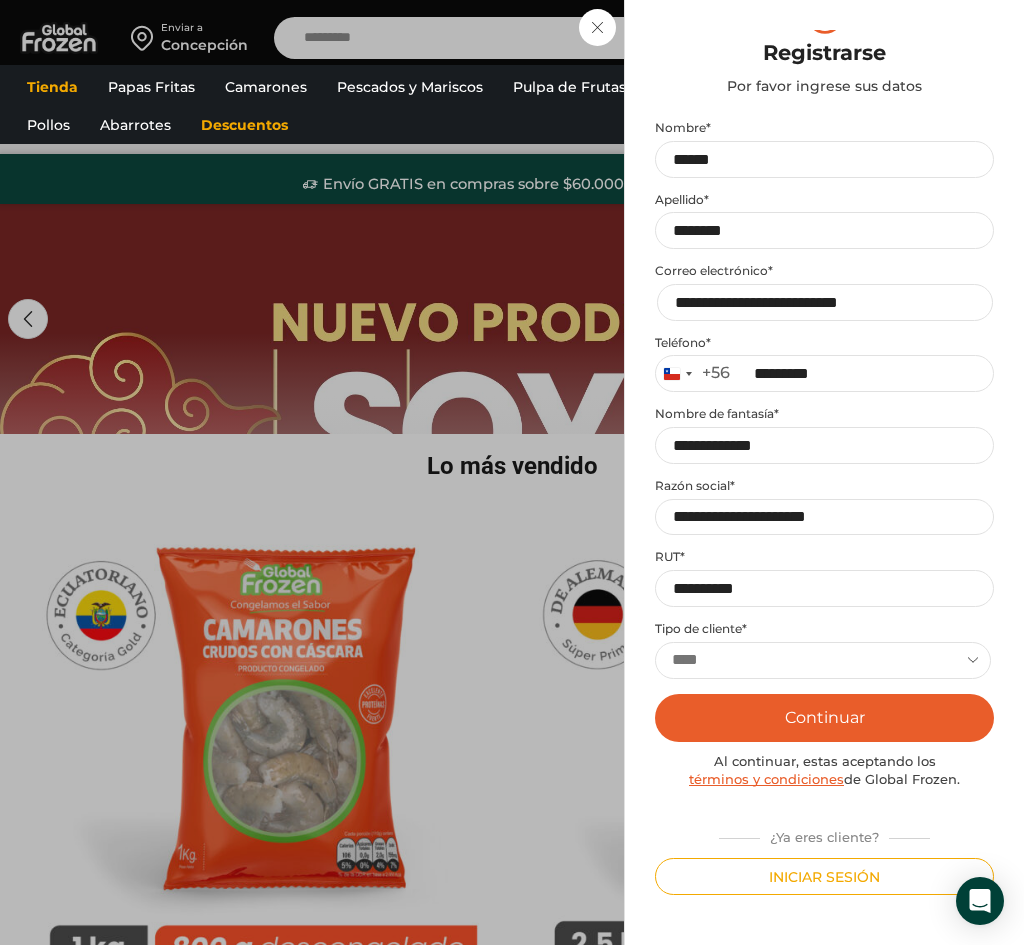 click on "Continuar" at bounding box center (824, 718) 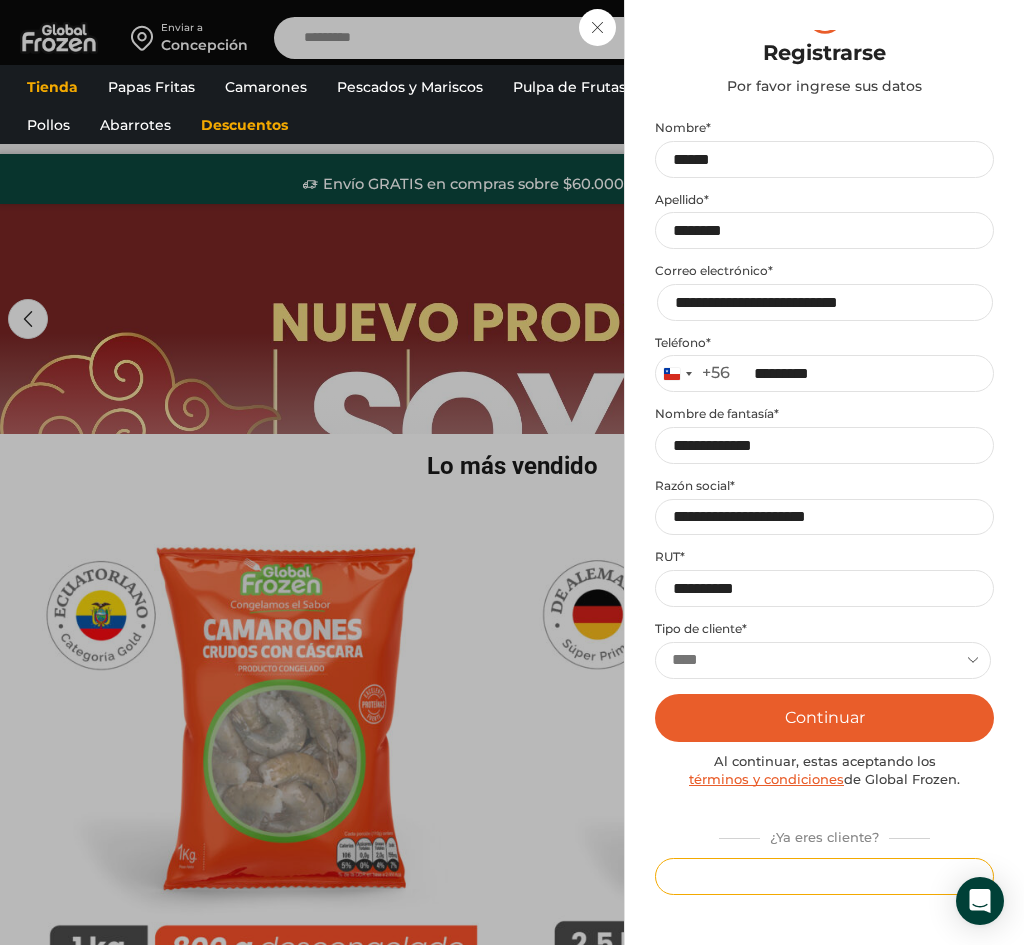 click on "Iniciar sesión" at bounding box center [824, 876] 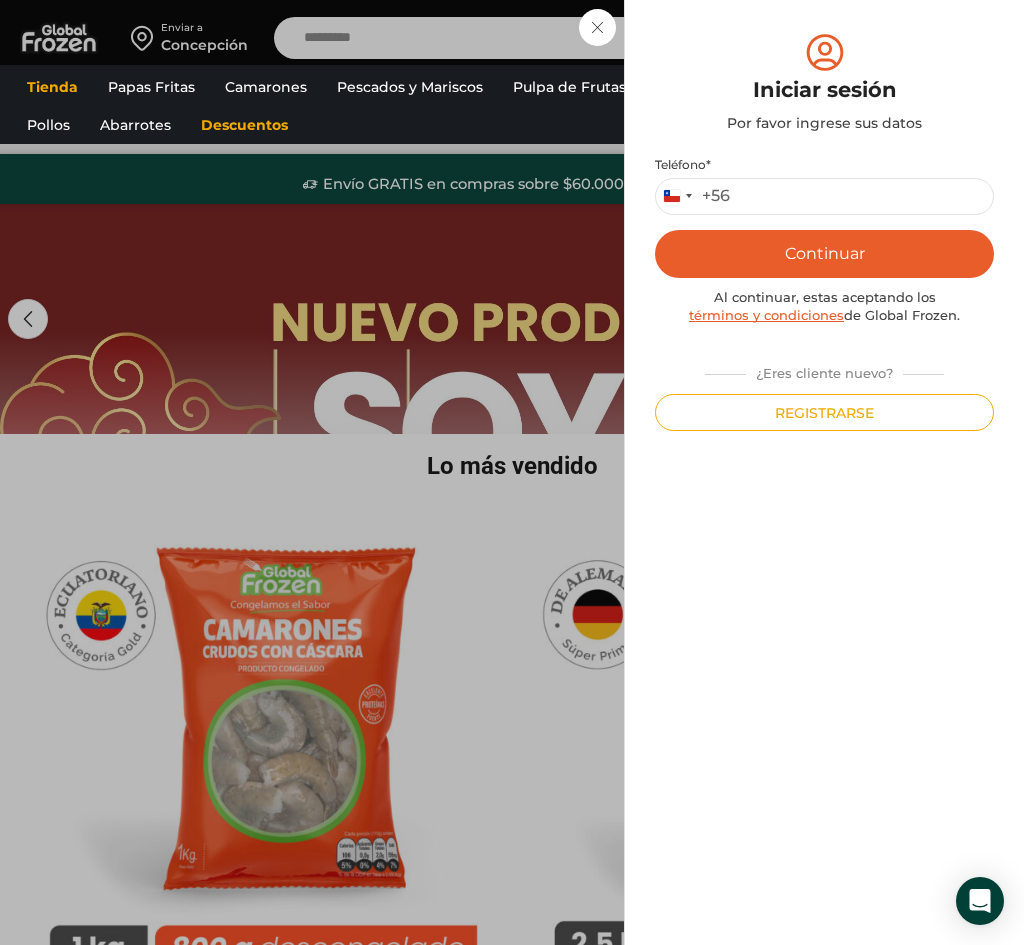 scroll, scrollTop: 0, scrollLeft: 0, axis: both 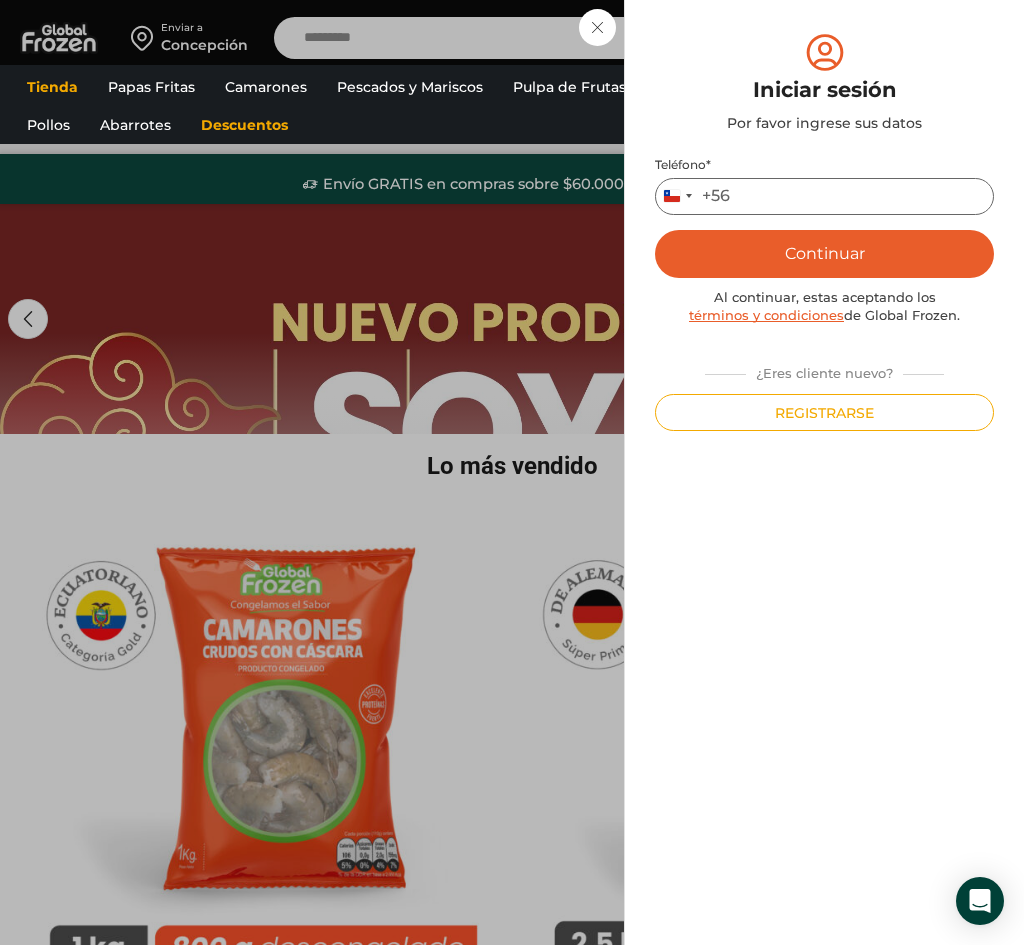 click on "Teléfono
*" at bounding box center [824, 196] 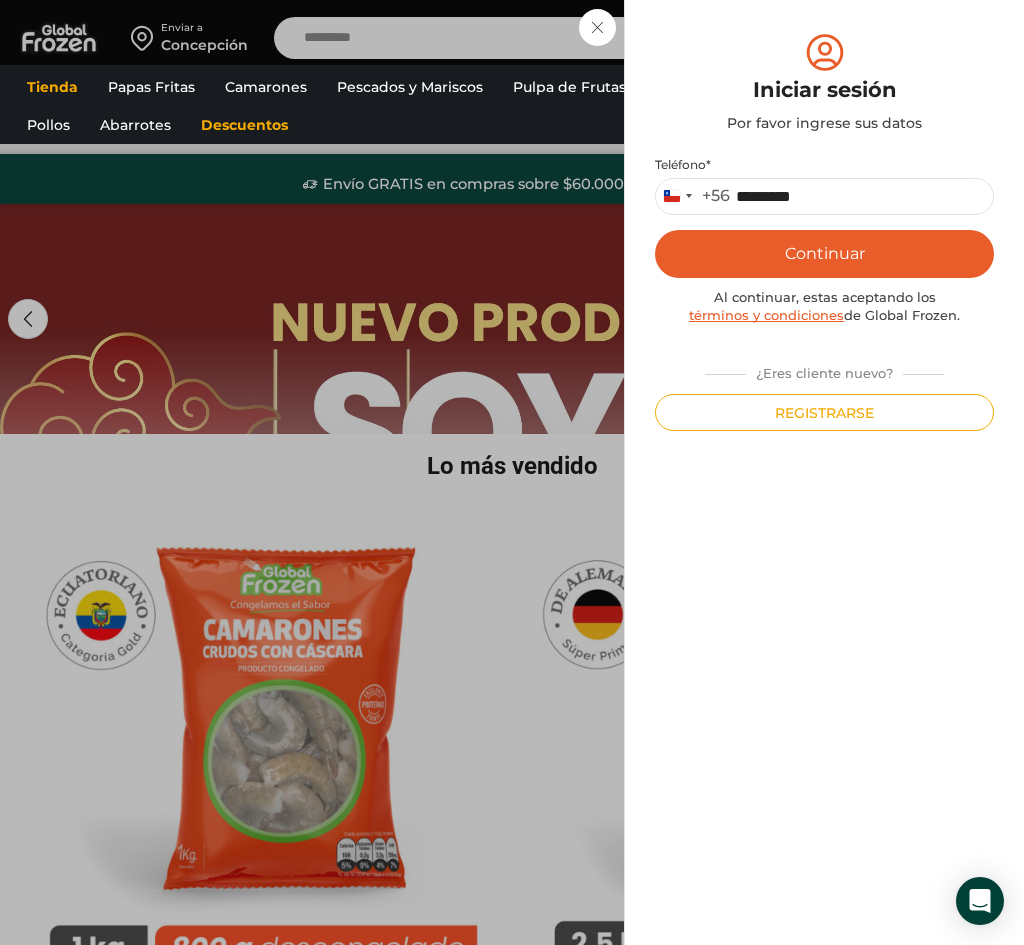 click on "Continuar" at bounding box center (824, 254) 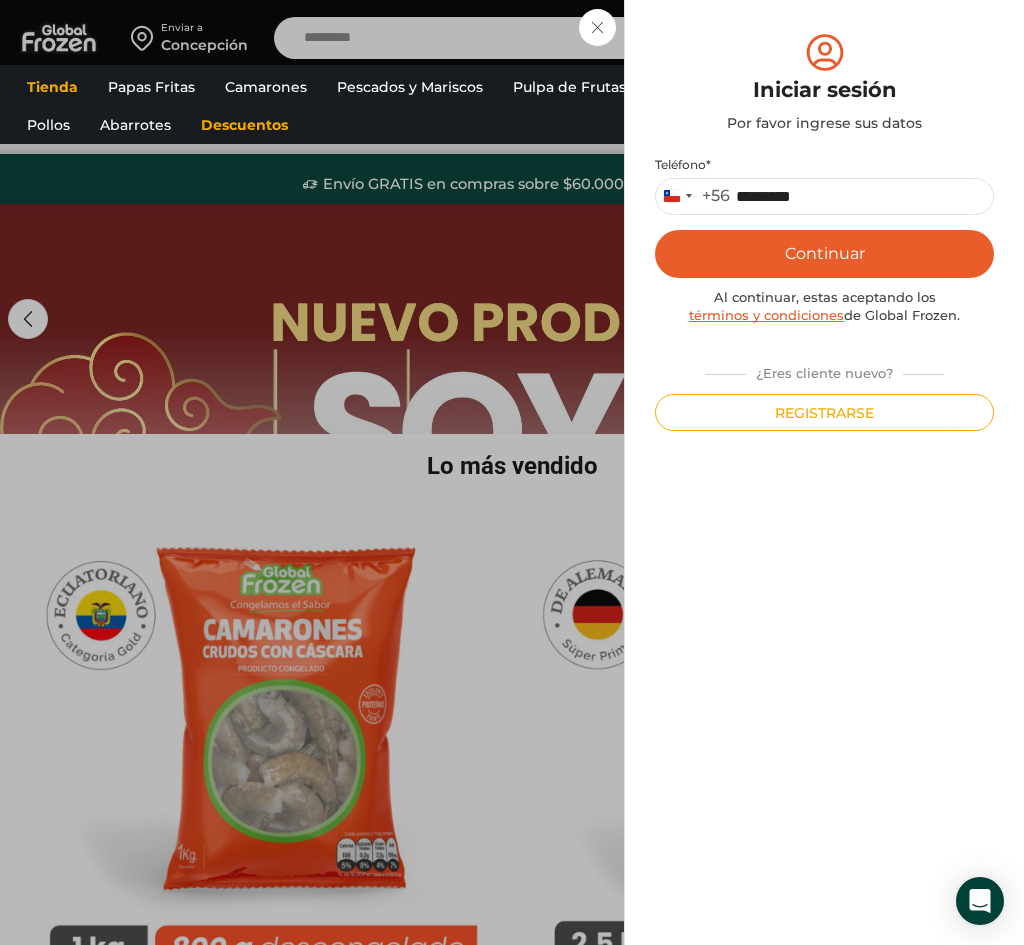 click on "Continuar" at bounding box center [824, 254] 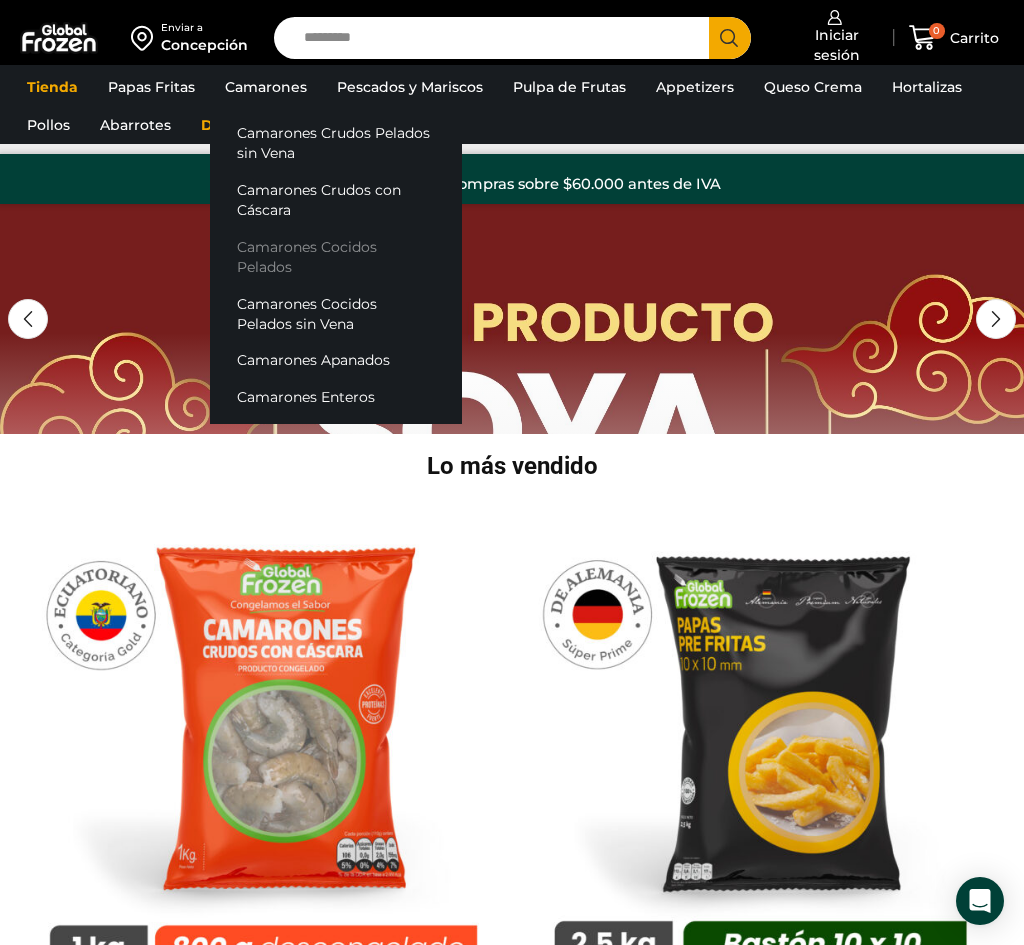 click on "Camarones Cocidos Pelados" at bounding box center (336, 256) 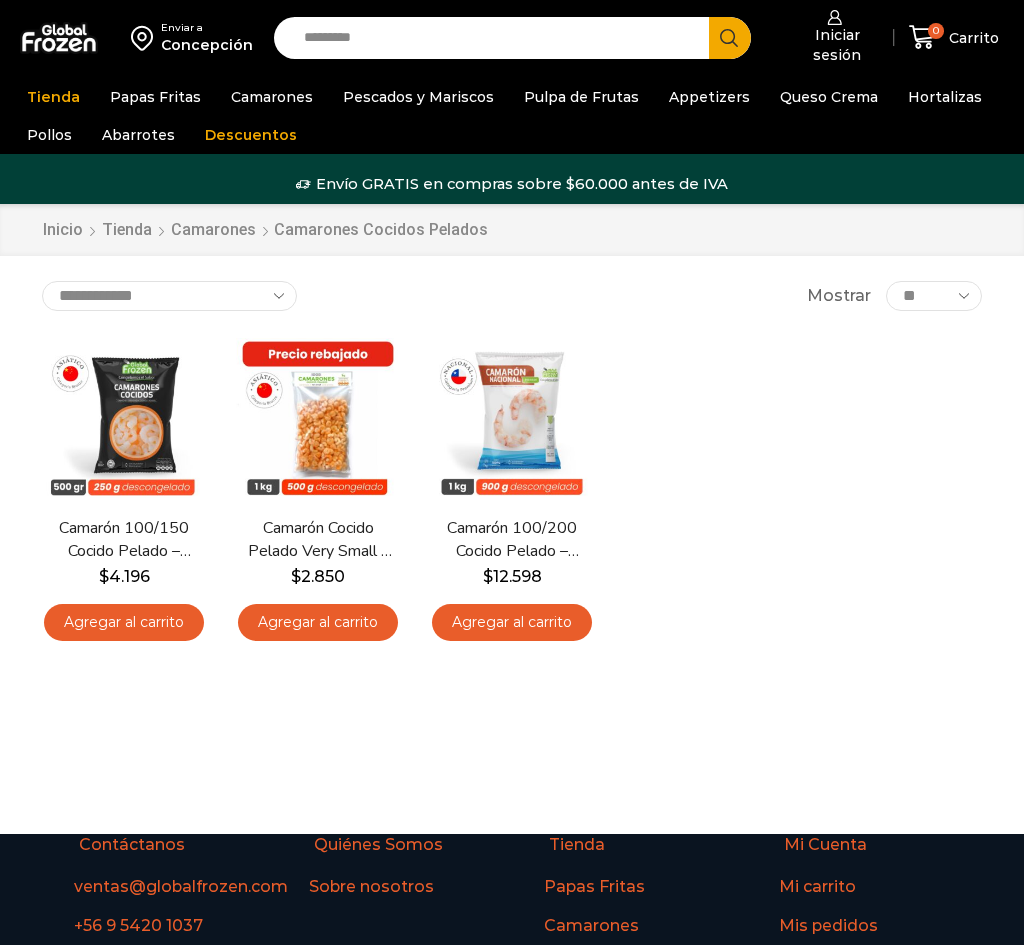 scroll, scrollTop: 0, scrollLeft: 0, axis: both 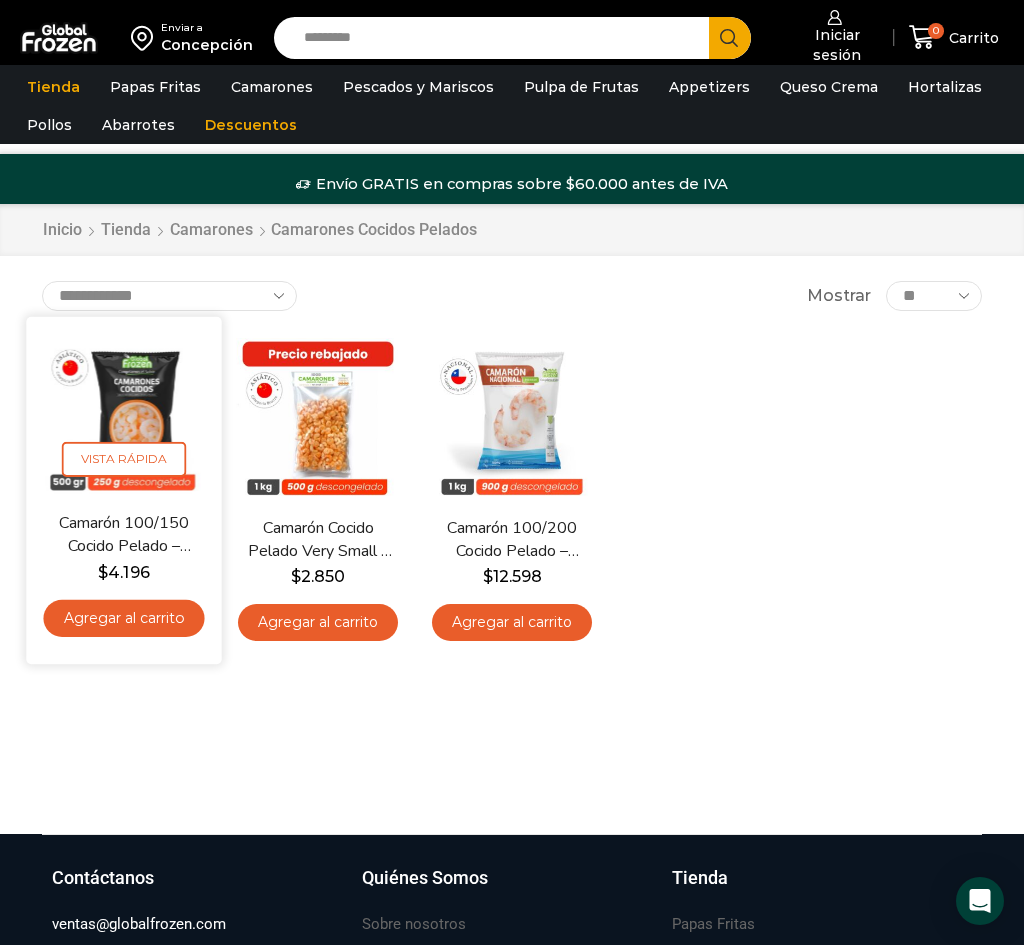 click on "Agregar al carrito" at bounding box center (123, 618) 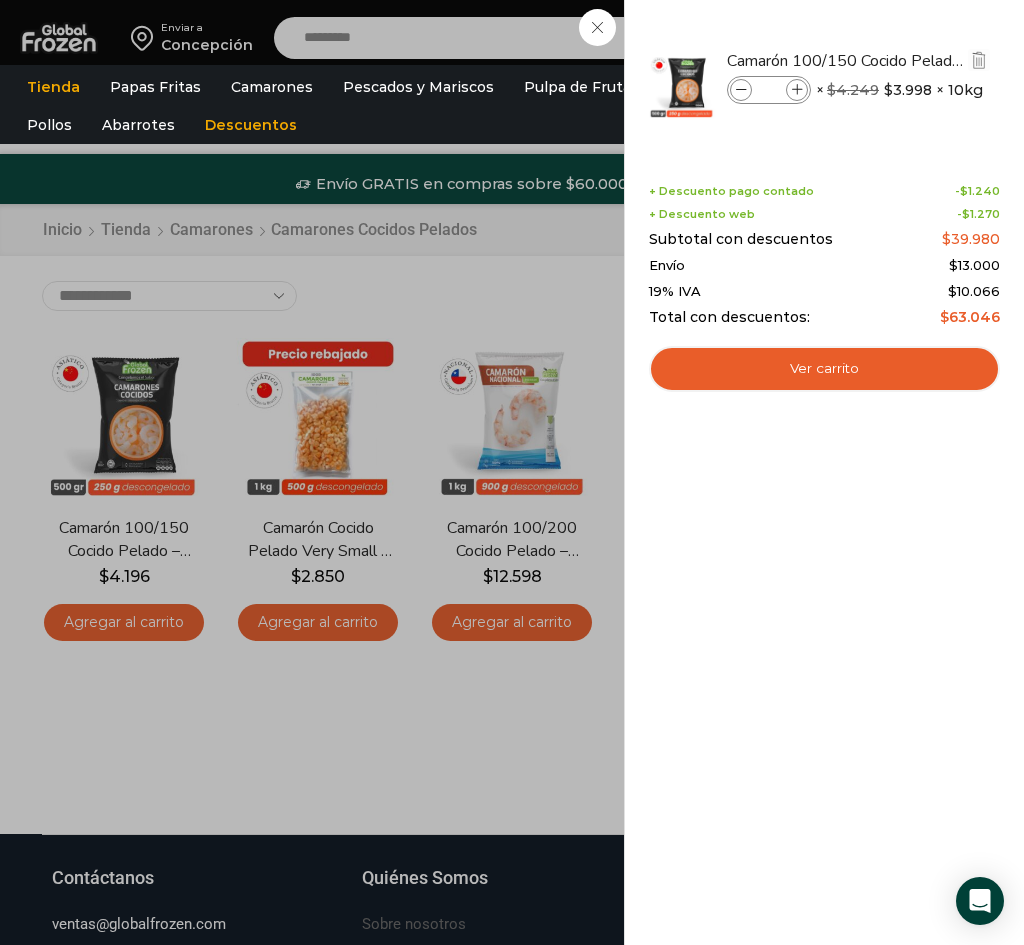 click at bounding box center [797, 90] 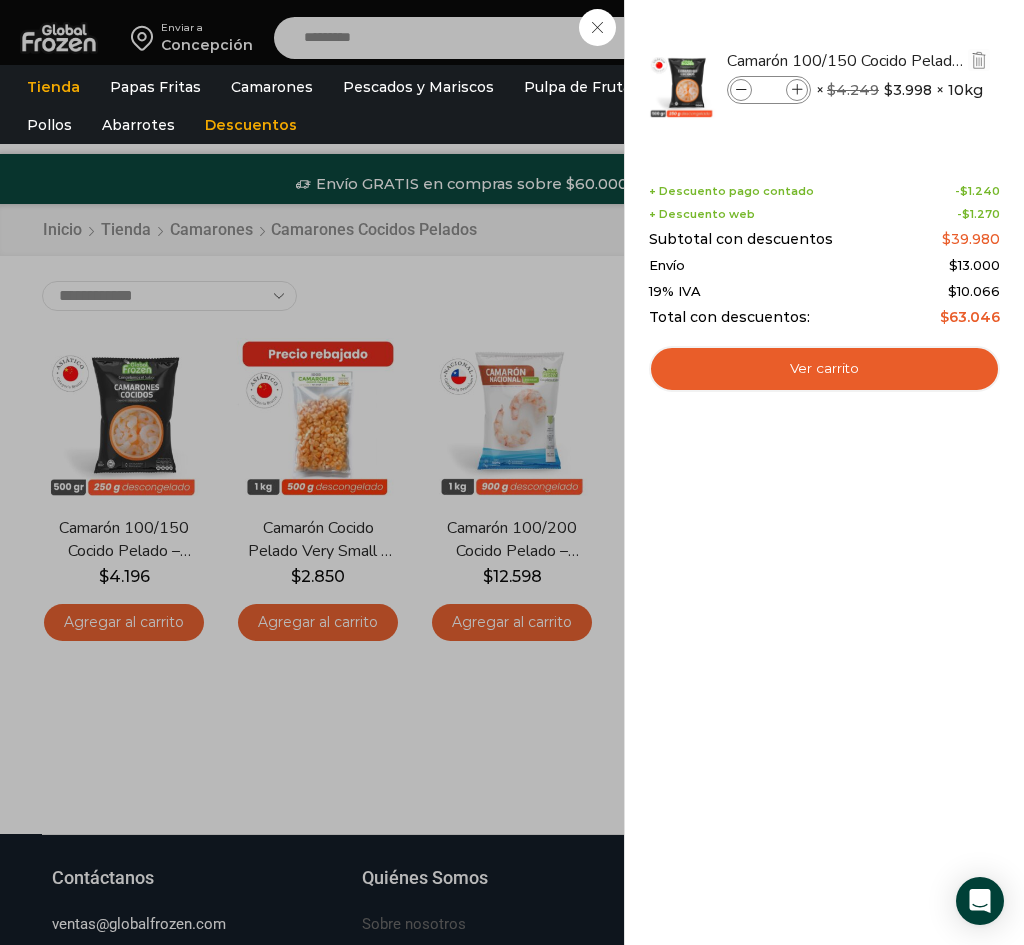 click at bounding box center [797, 90] 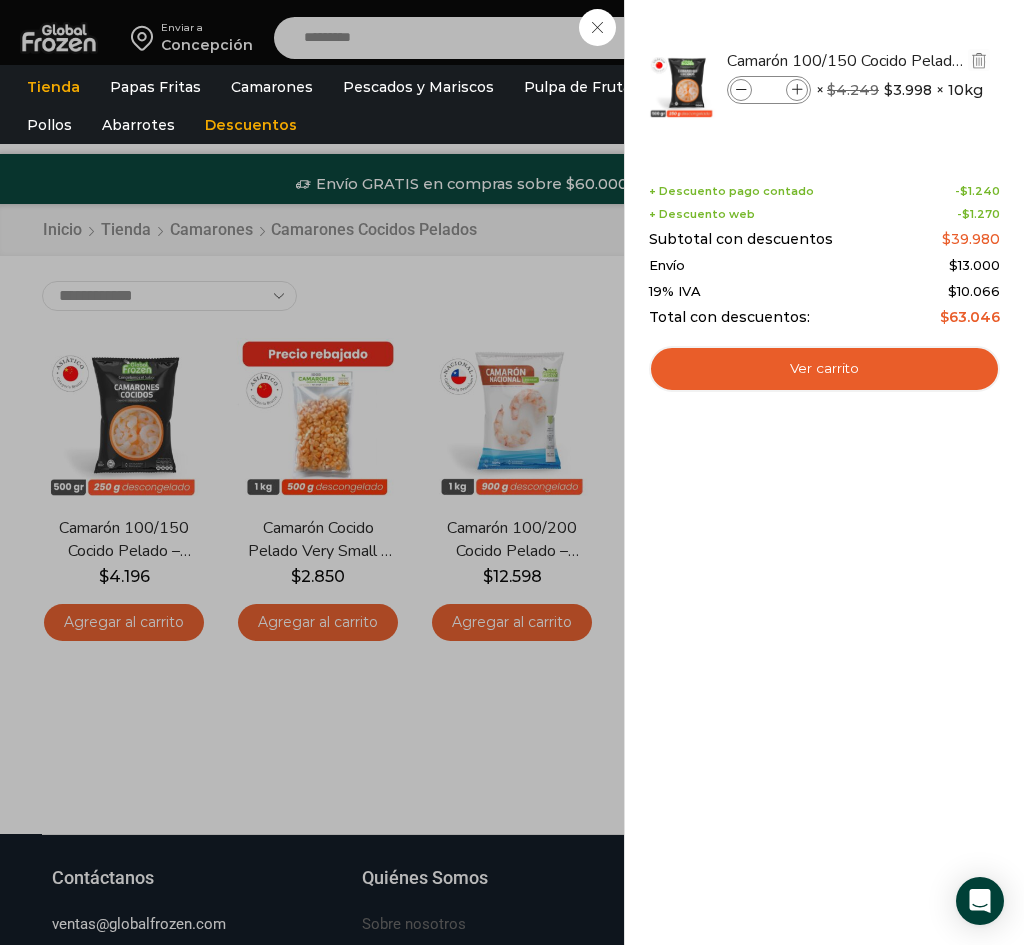 click at bounding box center [797, 90] 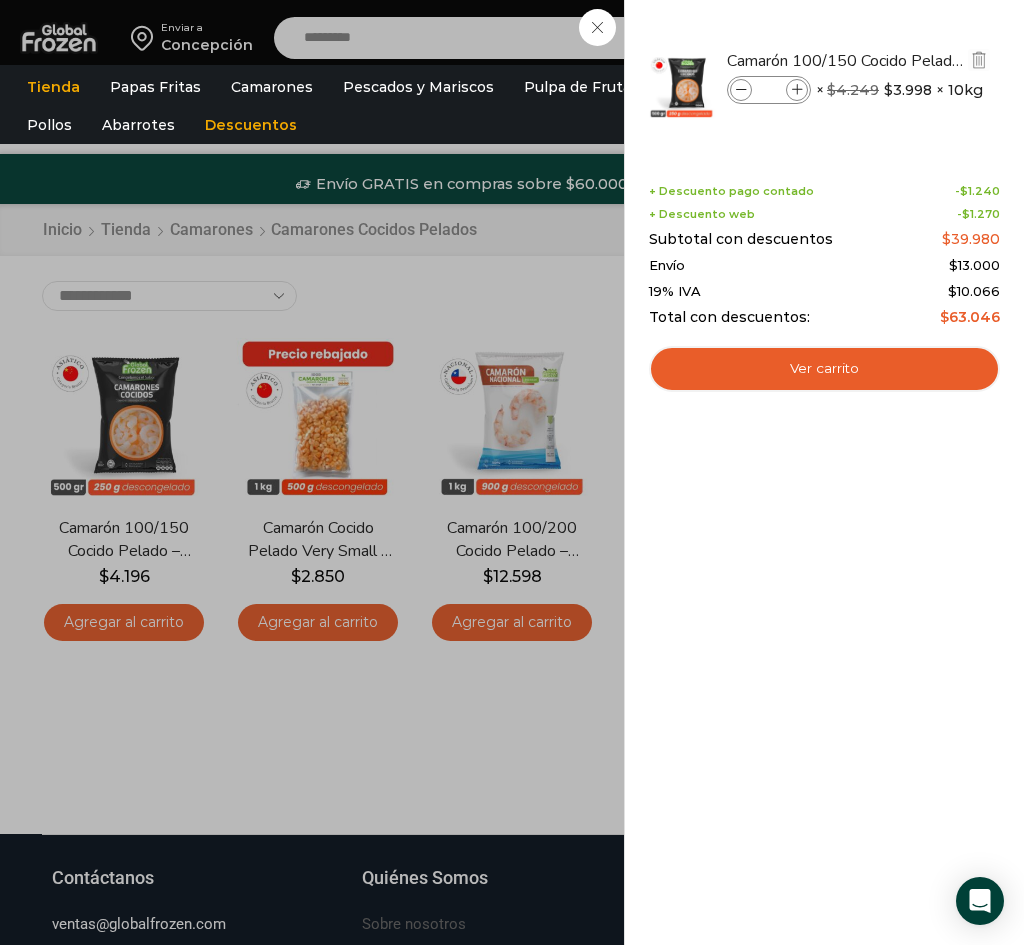 click at bounding box center [797, 90] 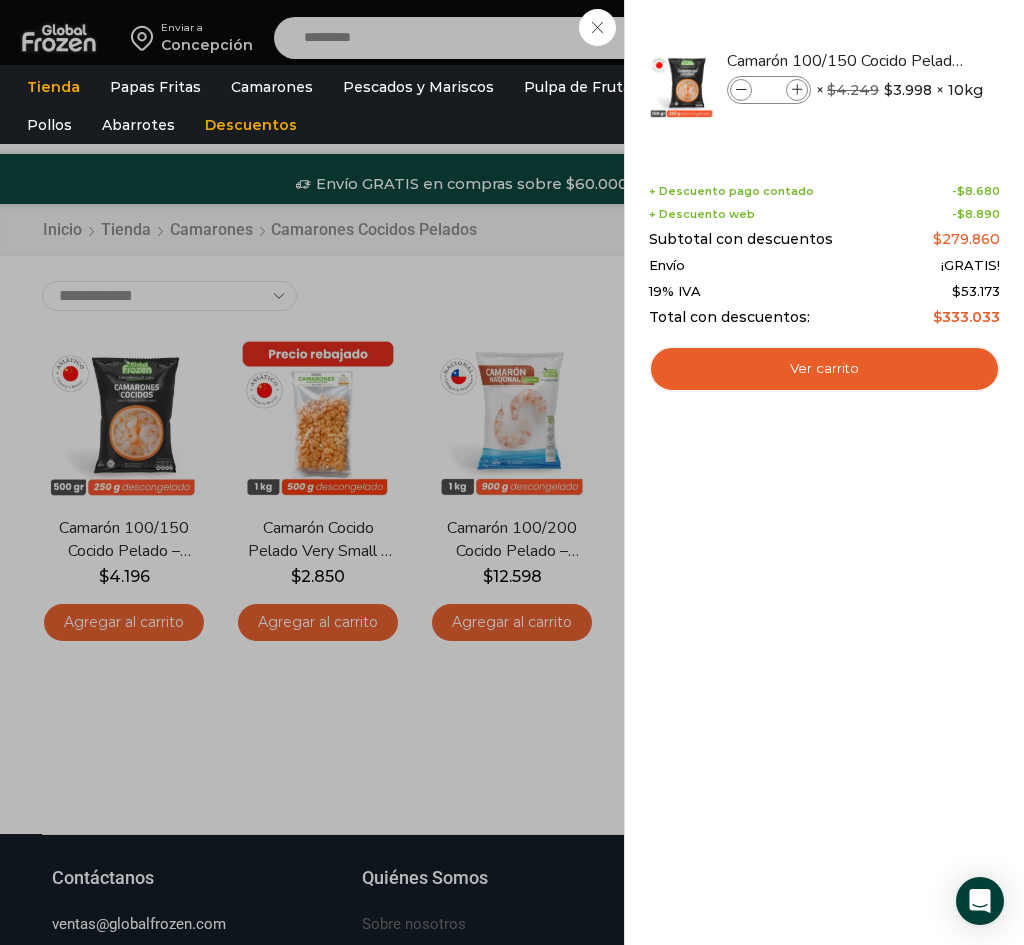 click on "7
Carrito
7
7
Shopping Cart
*" at bounding box center (954, 37) 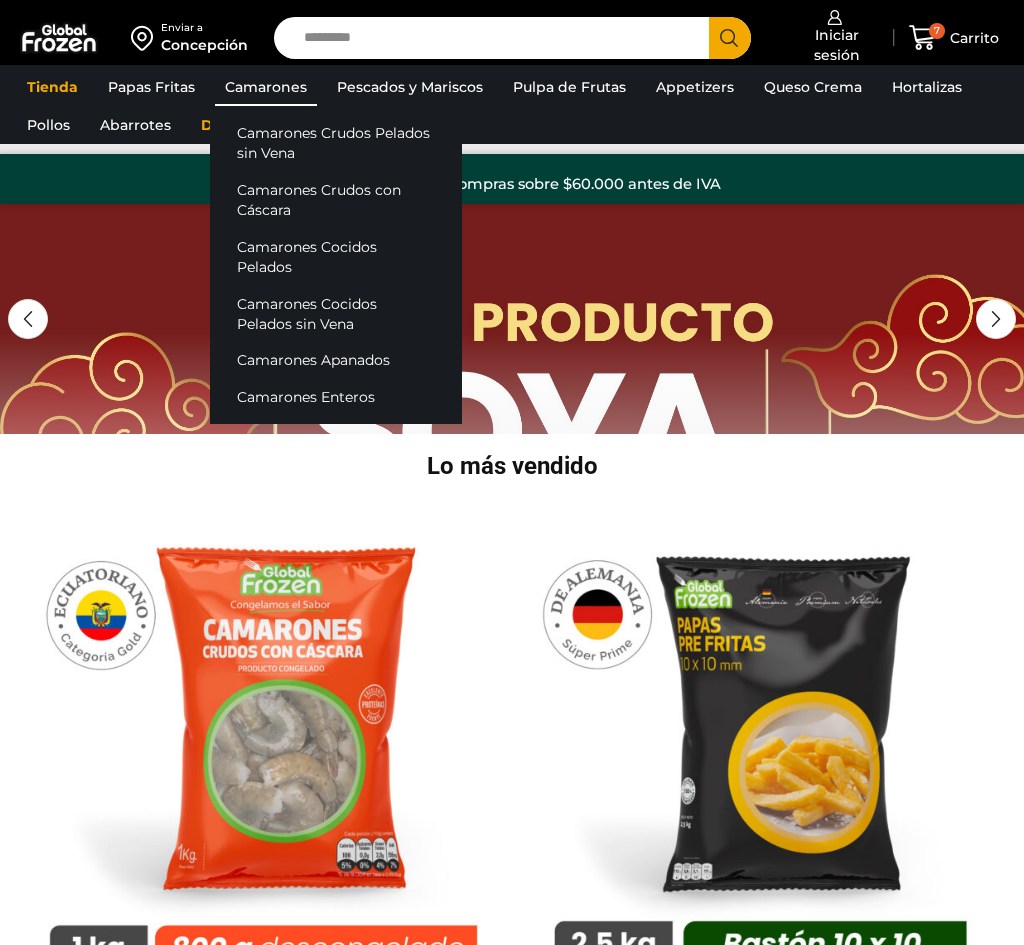 scroll, scrollTop: 0, scrollLeft: 0, axis: both 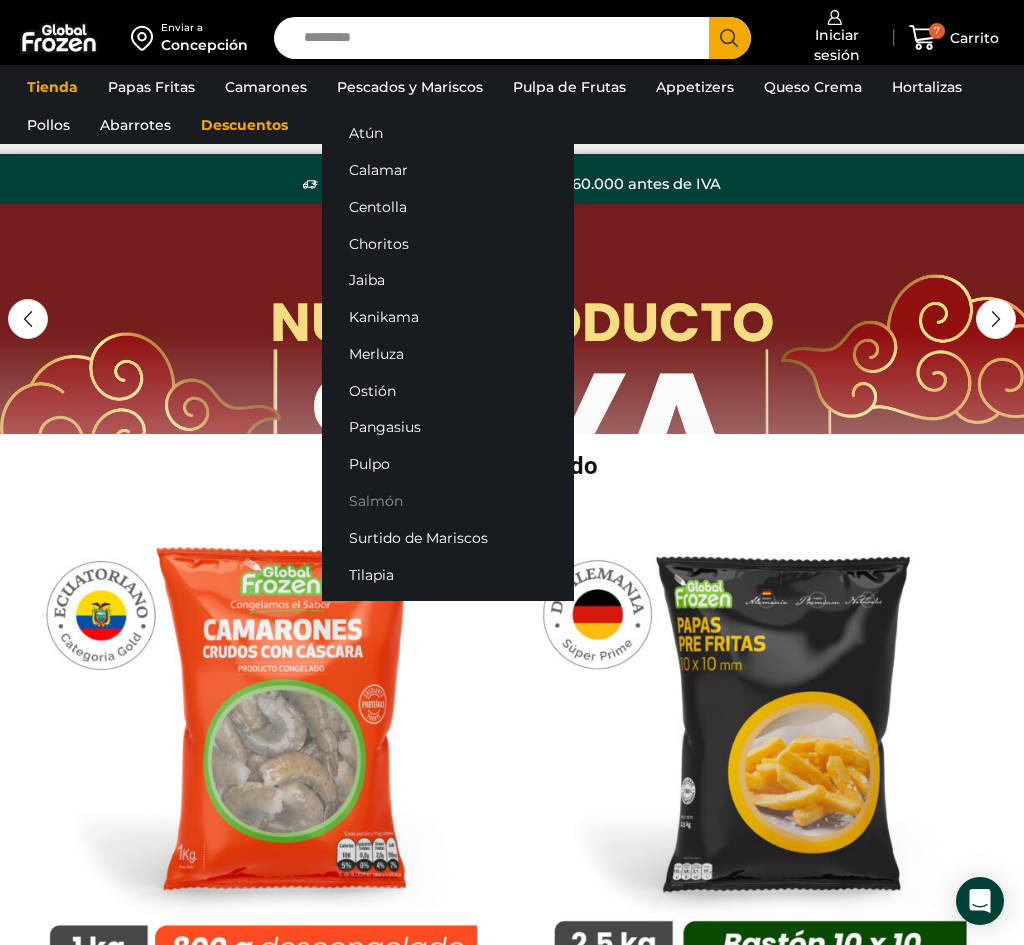 click on "Salmón" at bounding box center (448, 501) 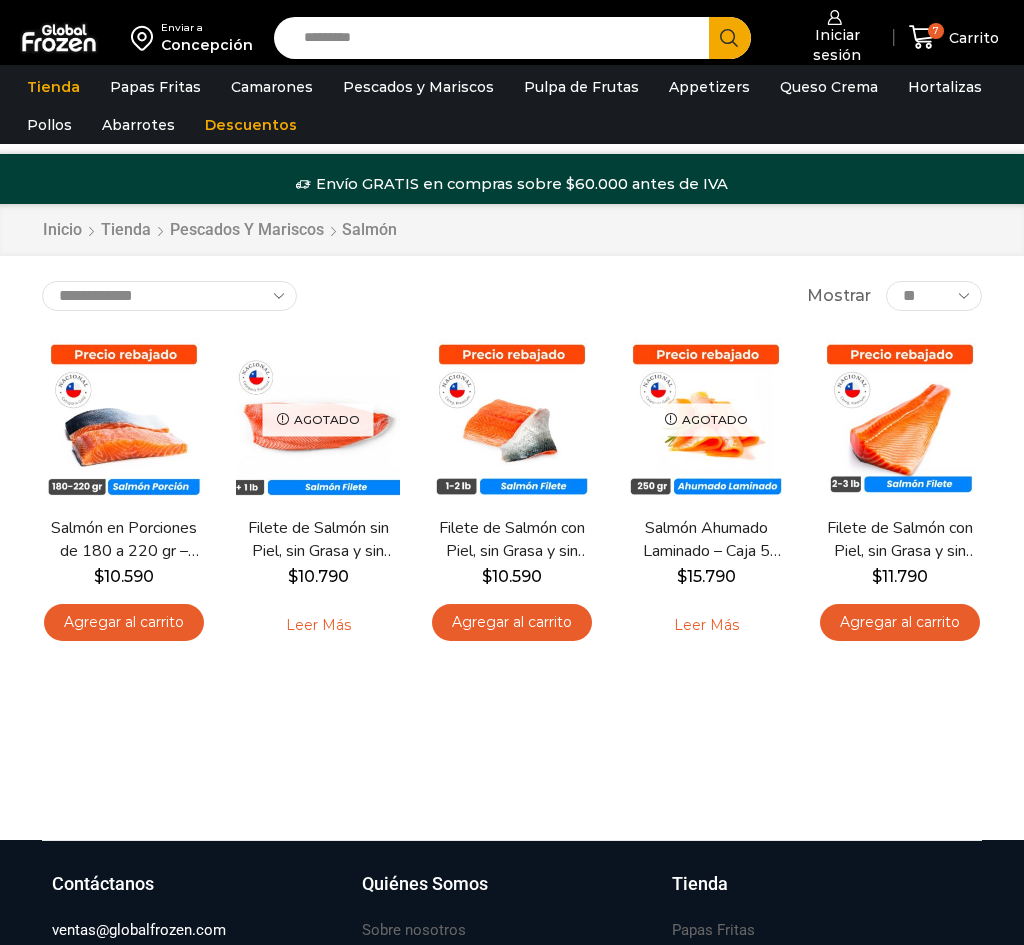 scroll, scrollTop: 0, scrollLeft: 0, axis: both 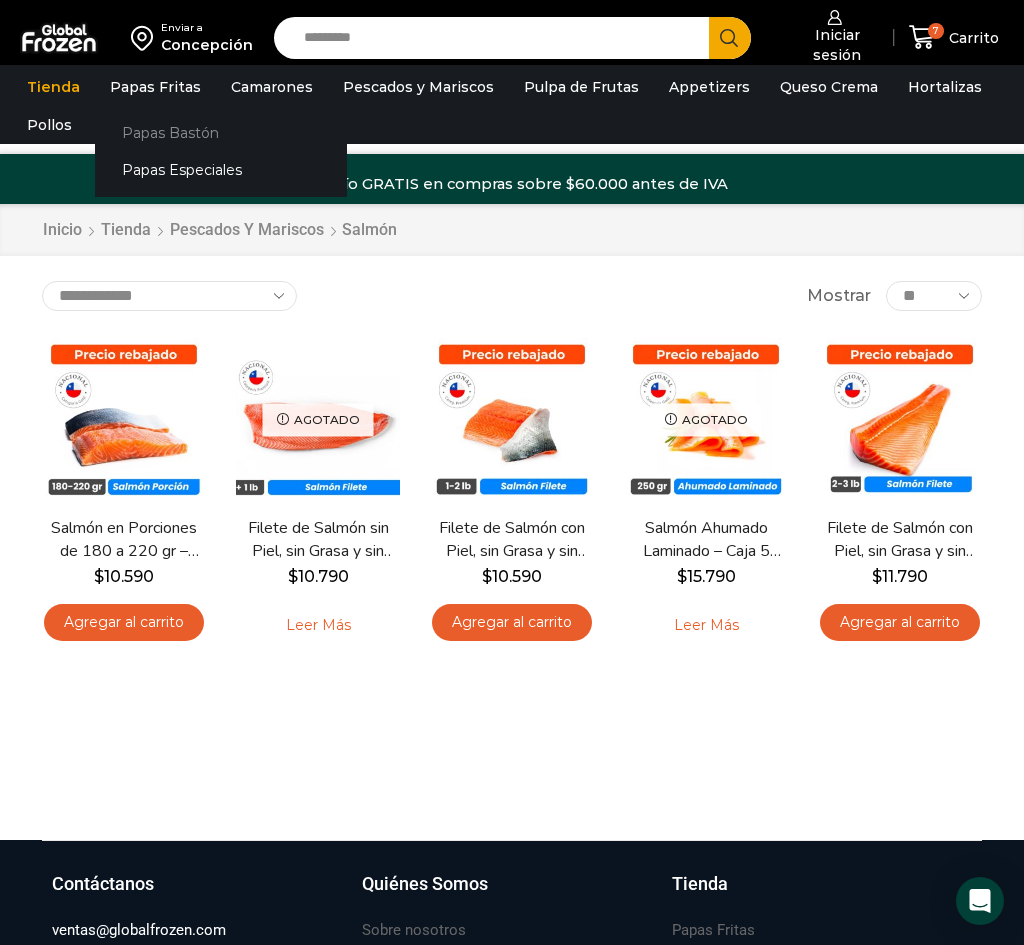 click on "Papas Bastón" at bounding box center (221, 133) 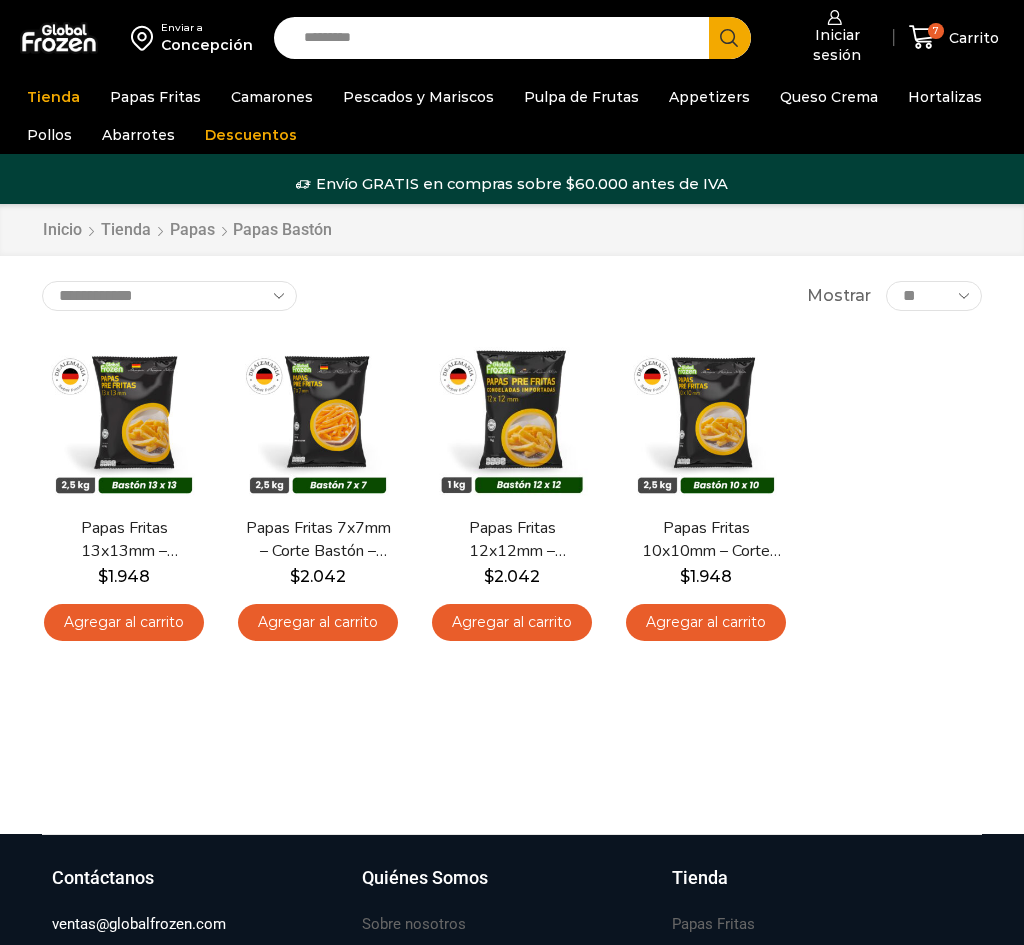 scroll, scrollTop: 0, scrollLeft: 0, axis: both 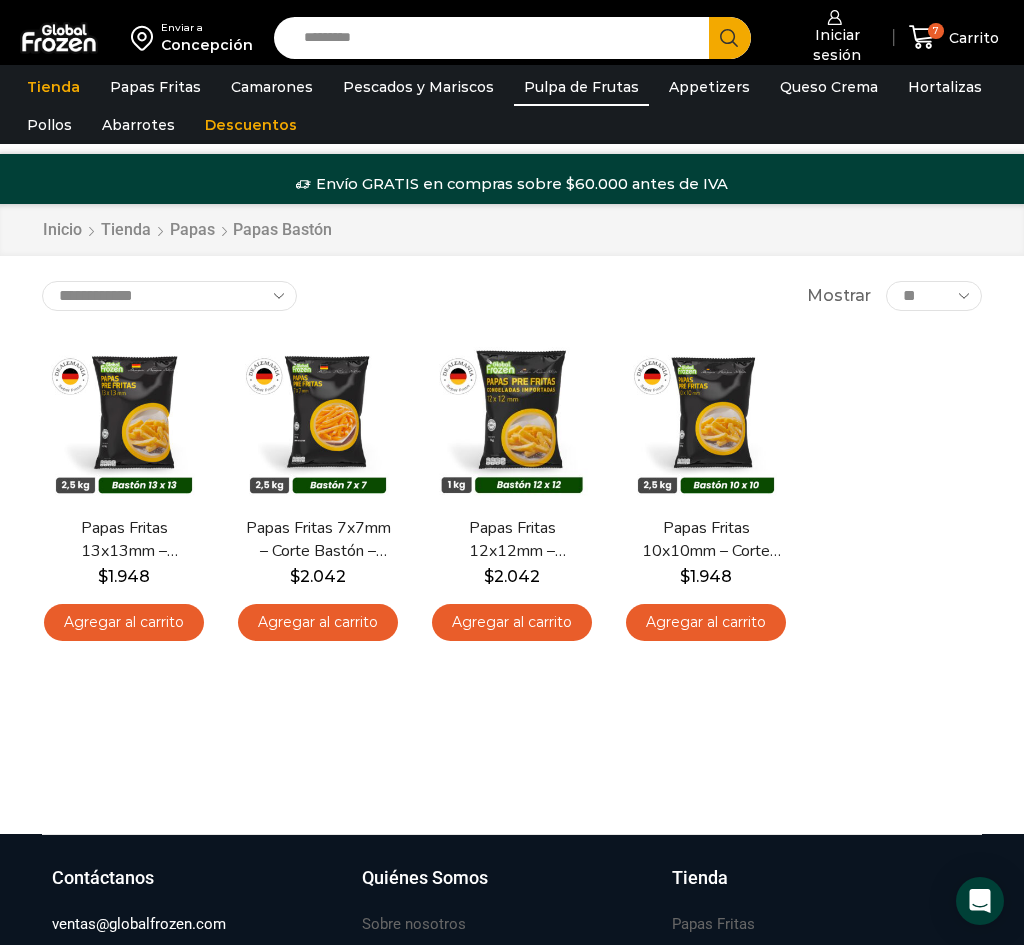 click on "Pulpa de Frutas" at bounding box center [581, 87] 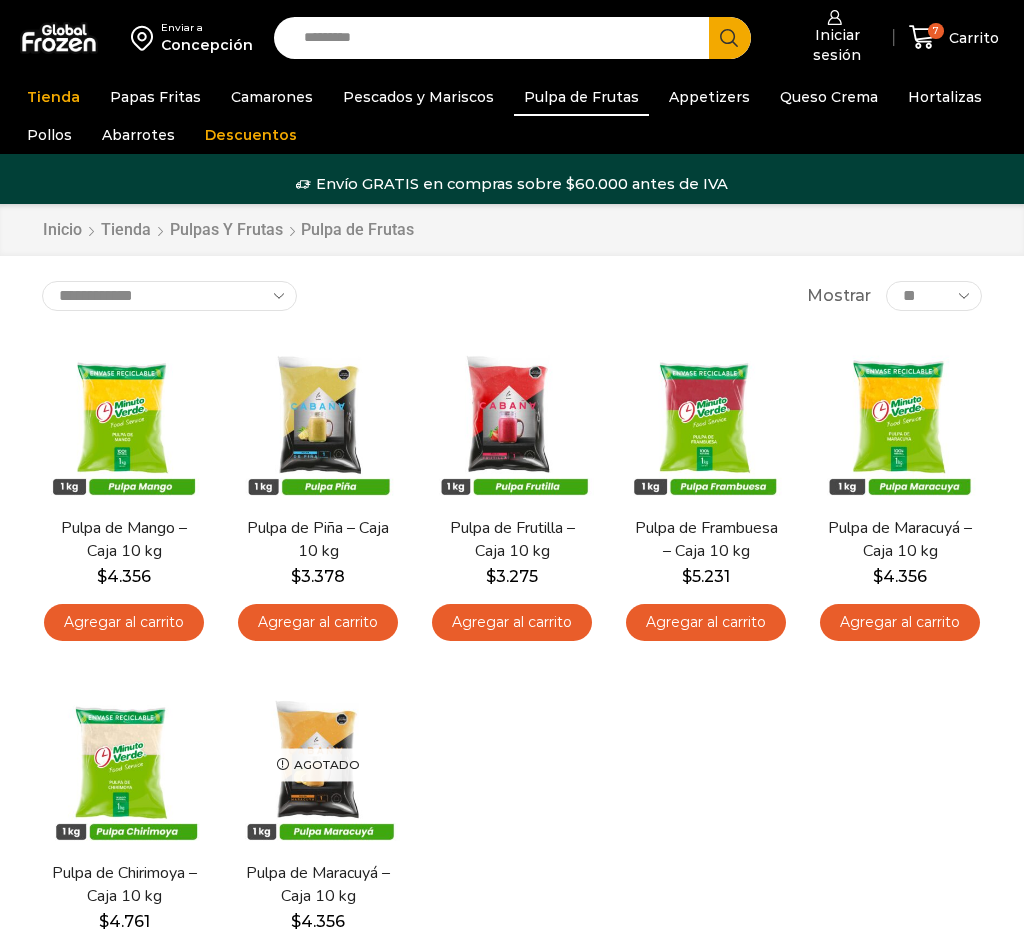 scroll, scrollTop: 0, scrollLeft: 0, axis: both 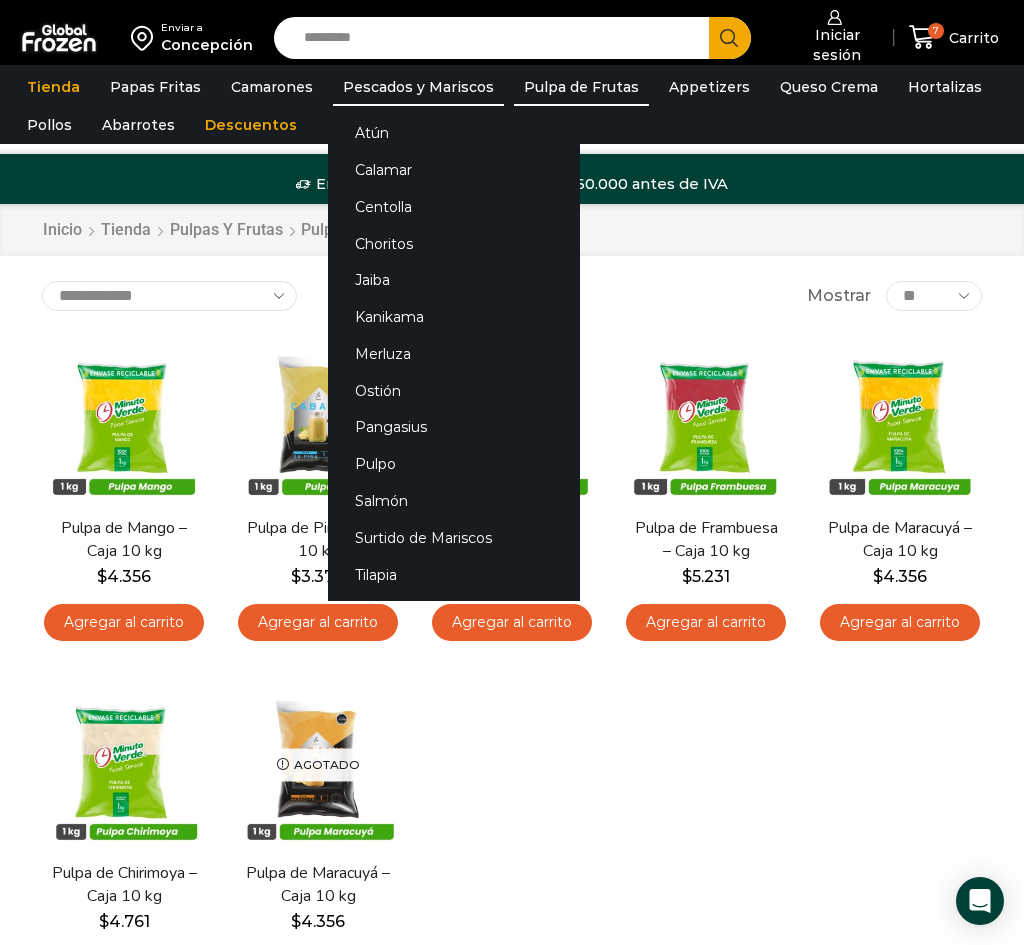 click on "Pescados y Mariscos" at bounding box center [418, 87] 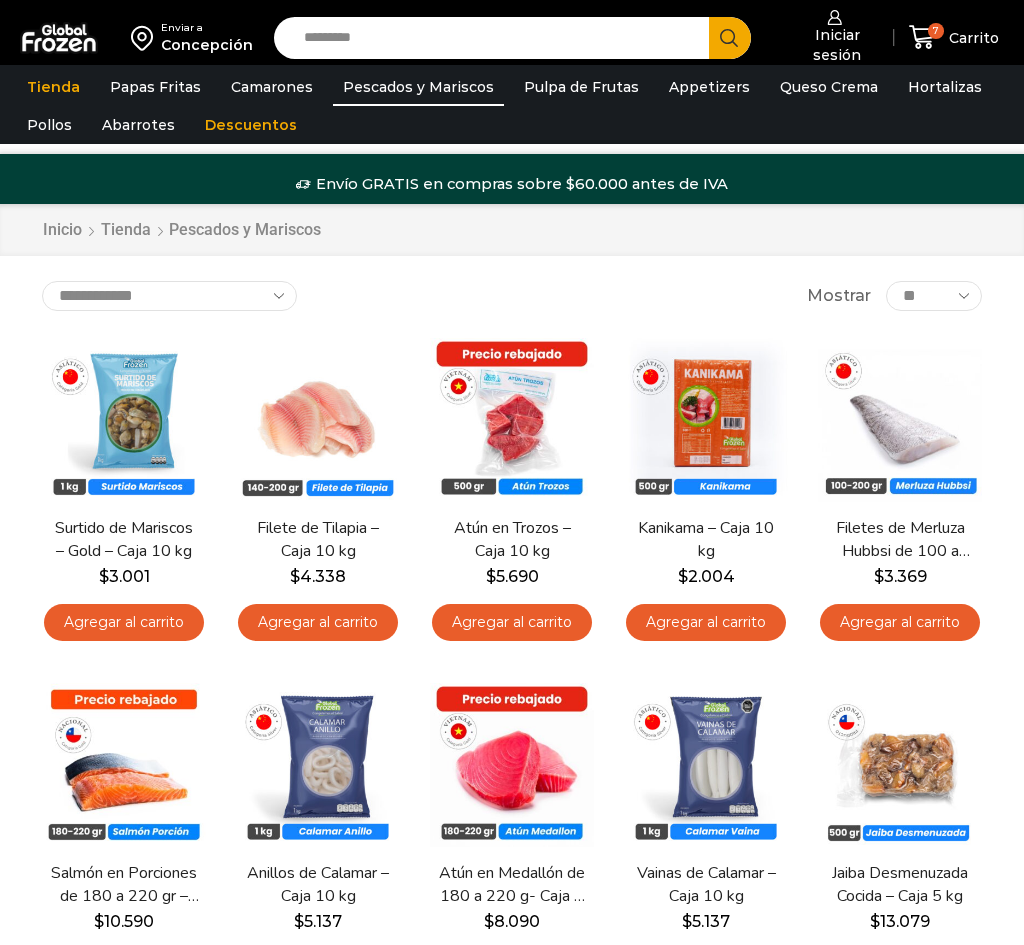 scroll, scrollTop: 0, scrollLeft: 0, axis: both 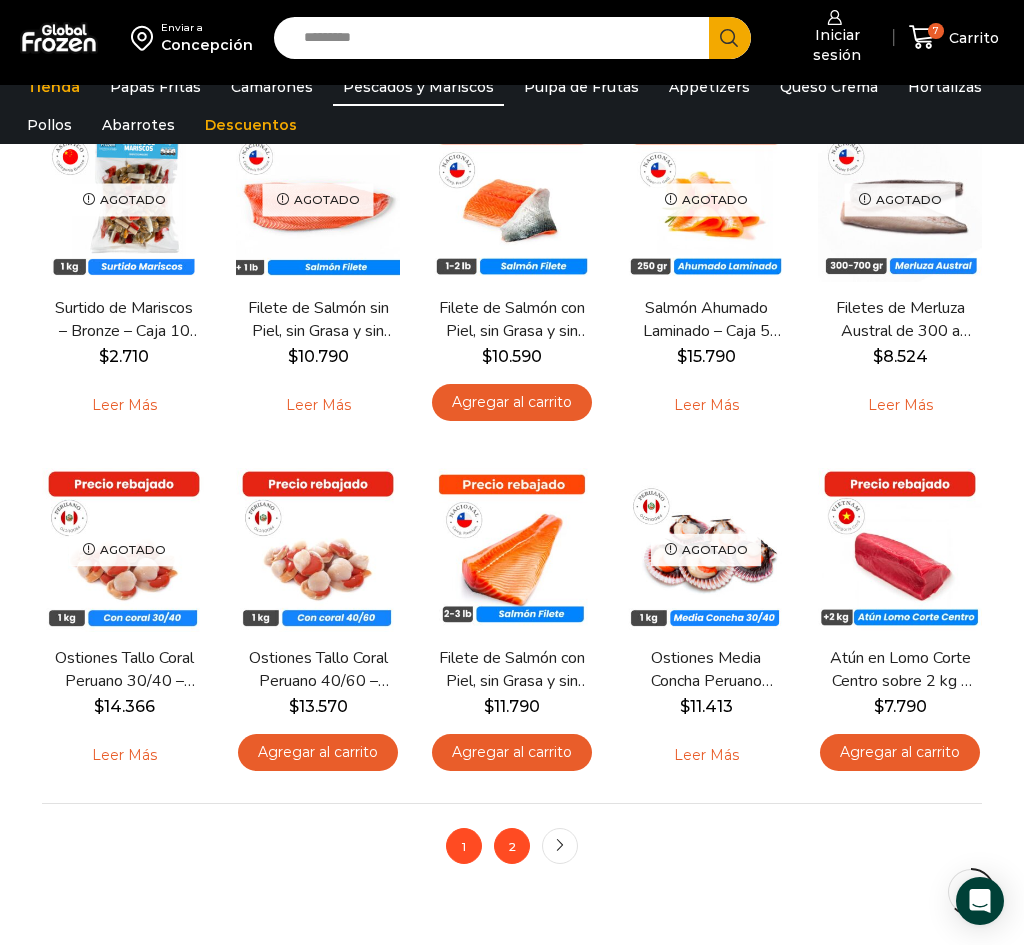click on "2" at bounding box center [512, 846] 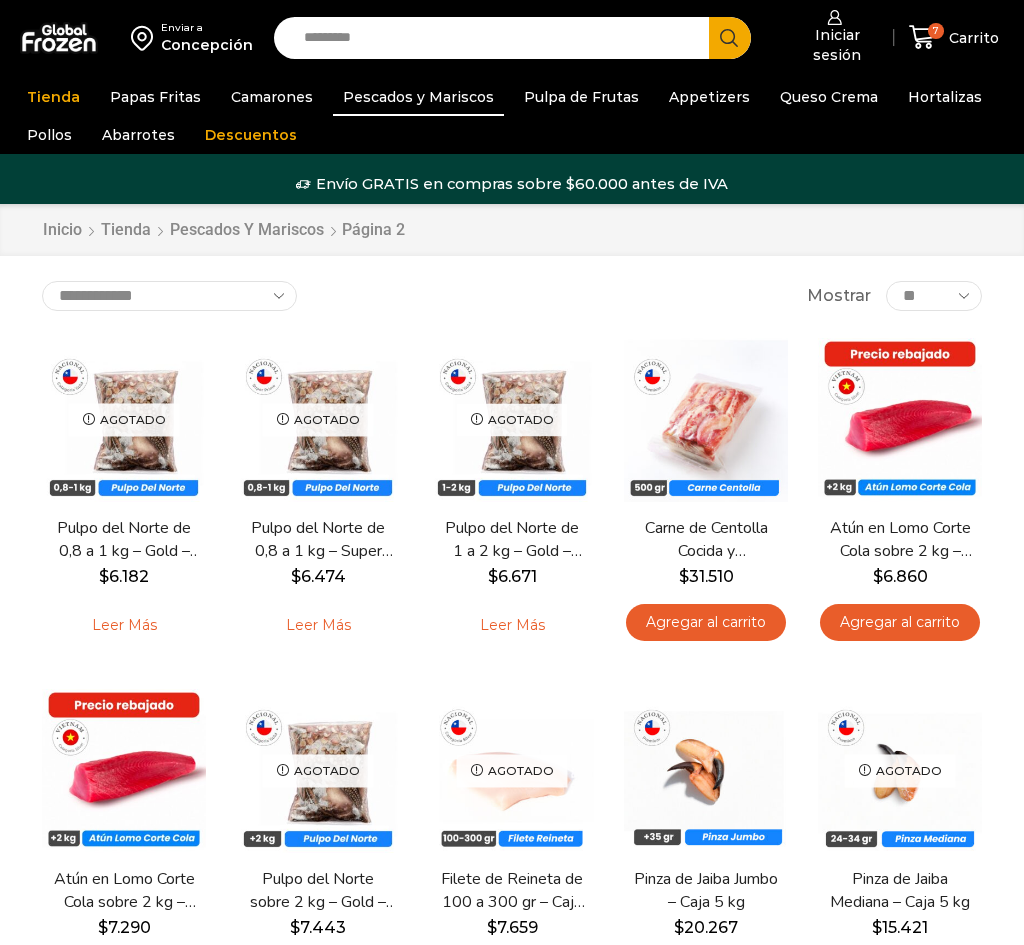 scroll, scrollTop: 0, scrollLeft: 0, axis: both 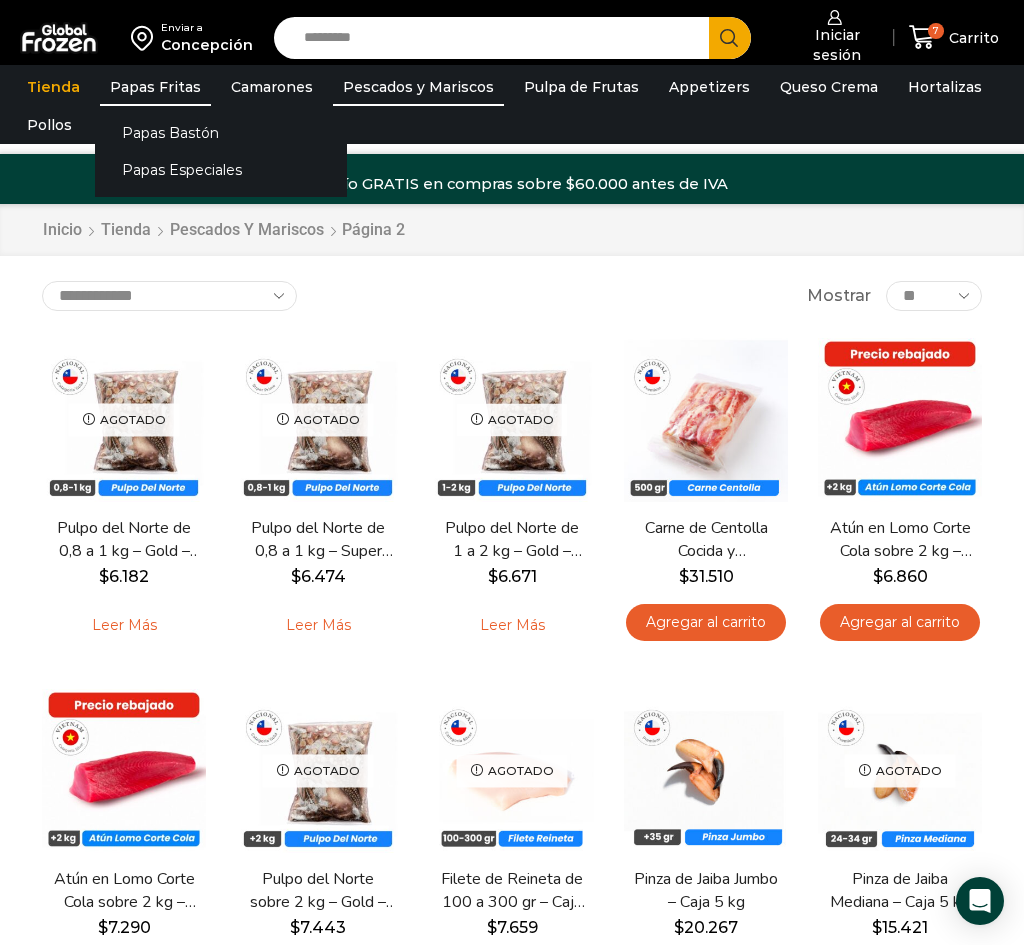 click on "Papas Fritas" at bounding box center [155, 87] 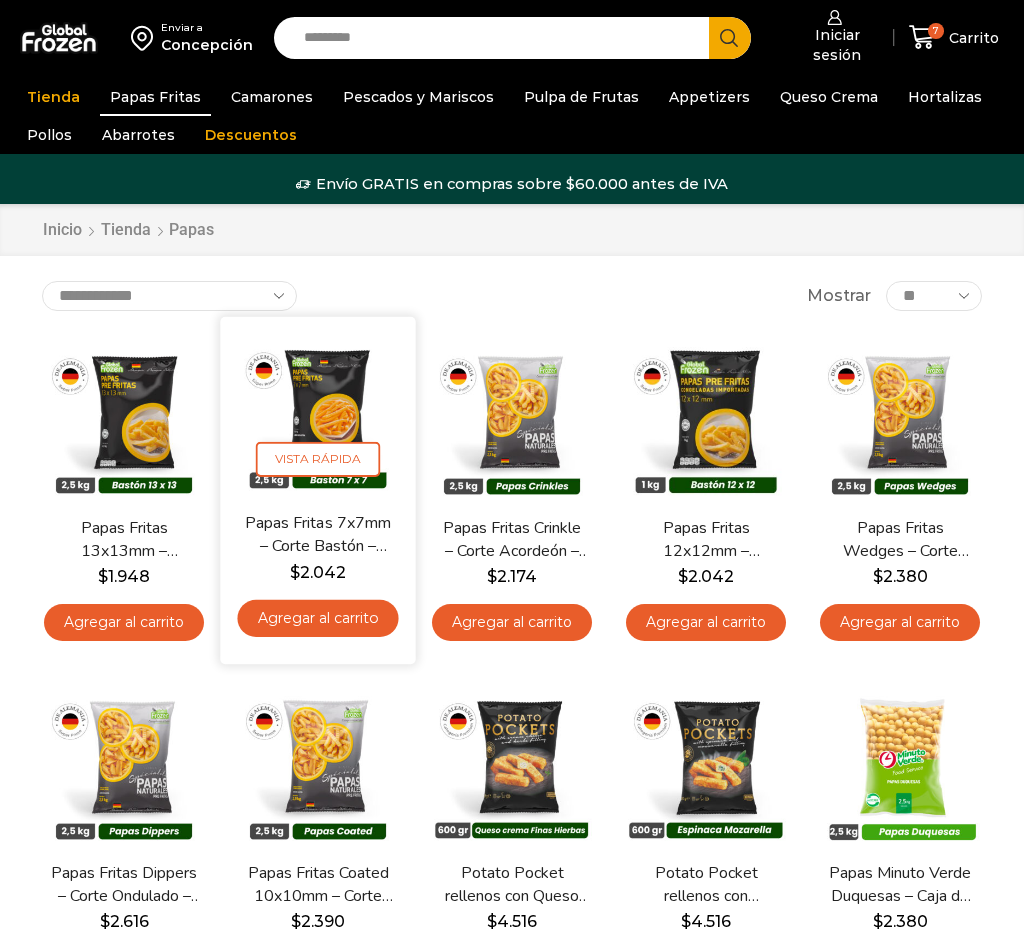 scroll, scrollTop: 0, scrollLeft: 0, axis: both 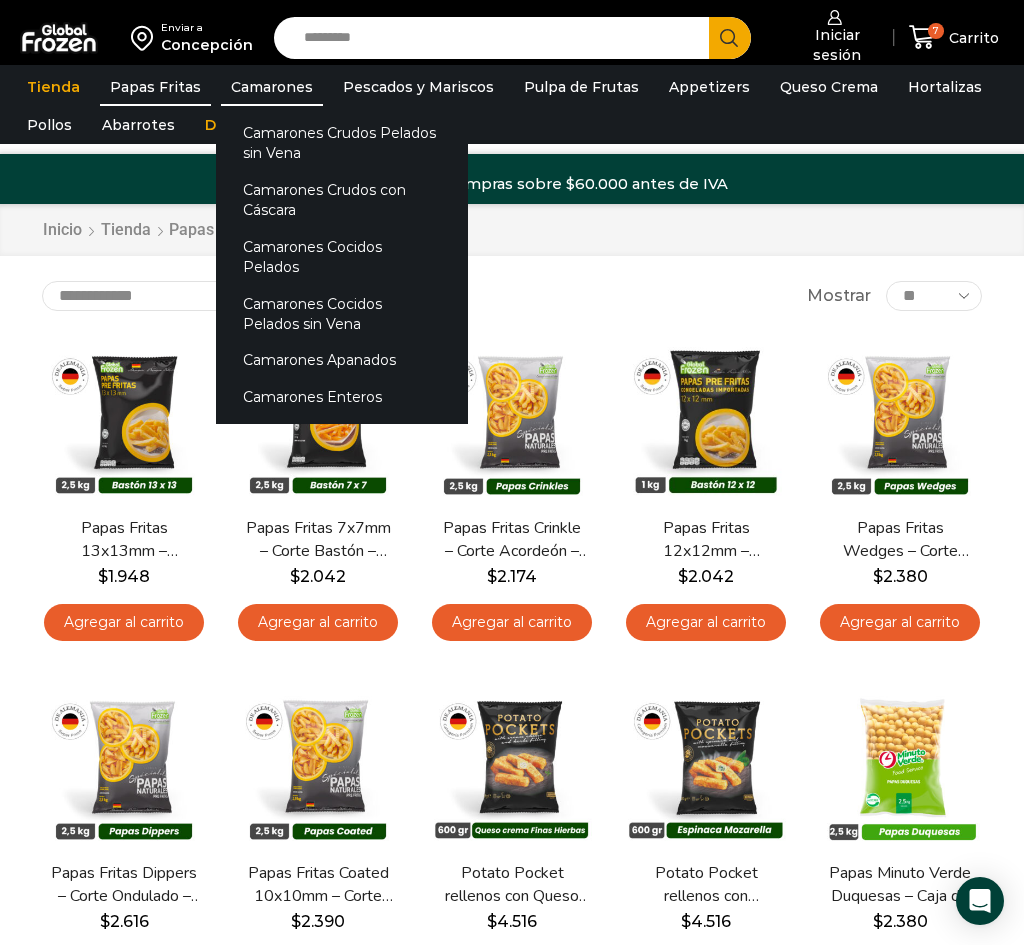 click on "Camarones" at bounding box center [272, 87] 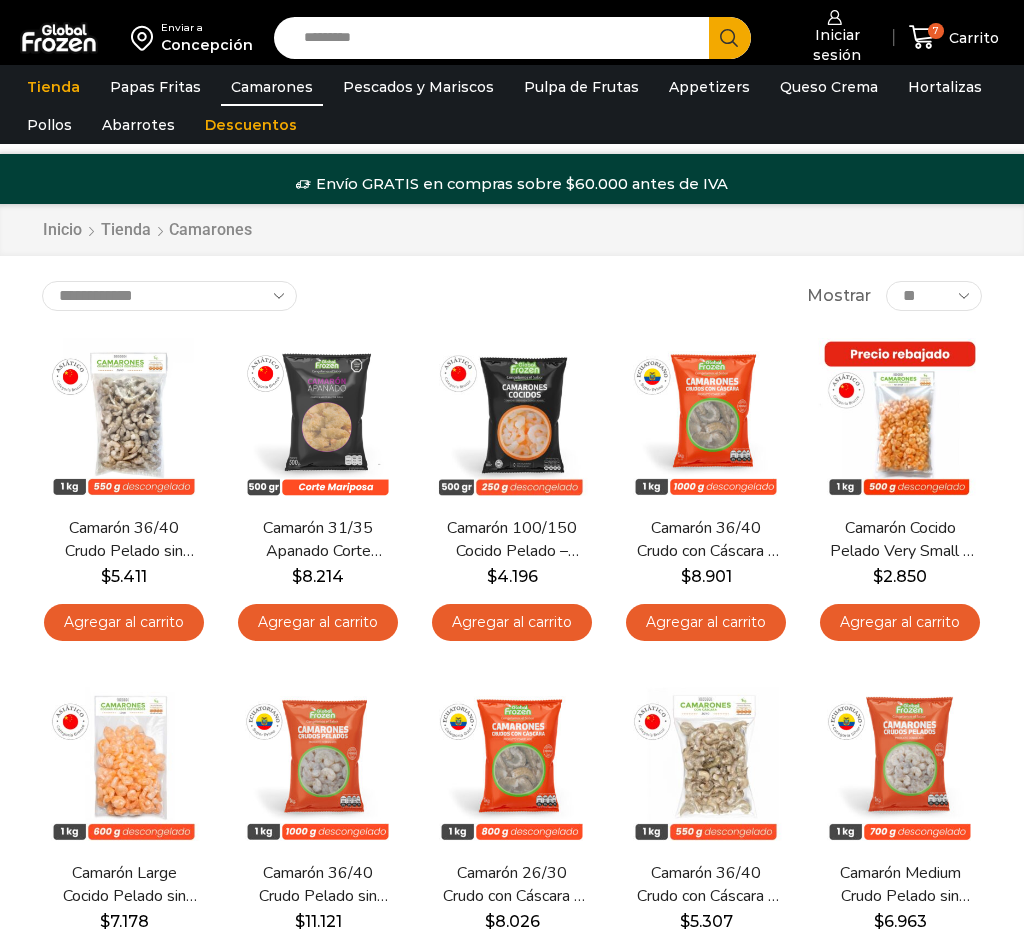 scroll, scrollTop: 0, scrollLeft: 0, axis: both 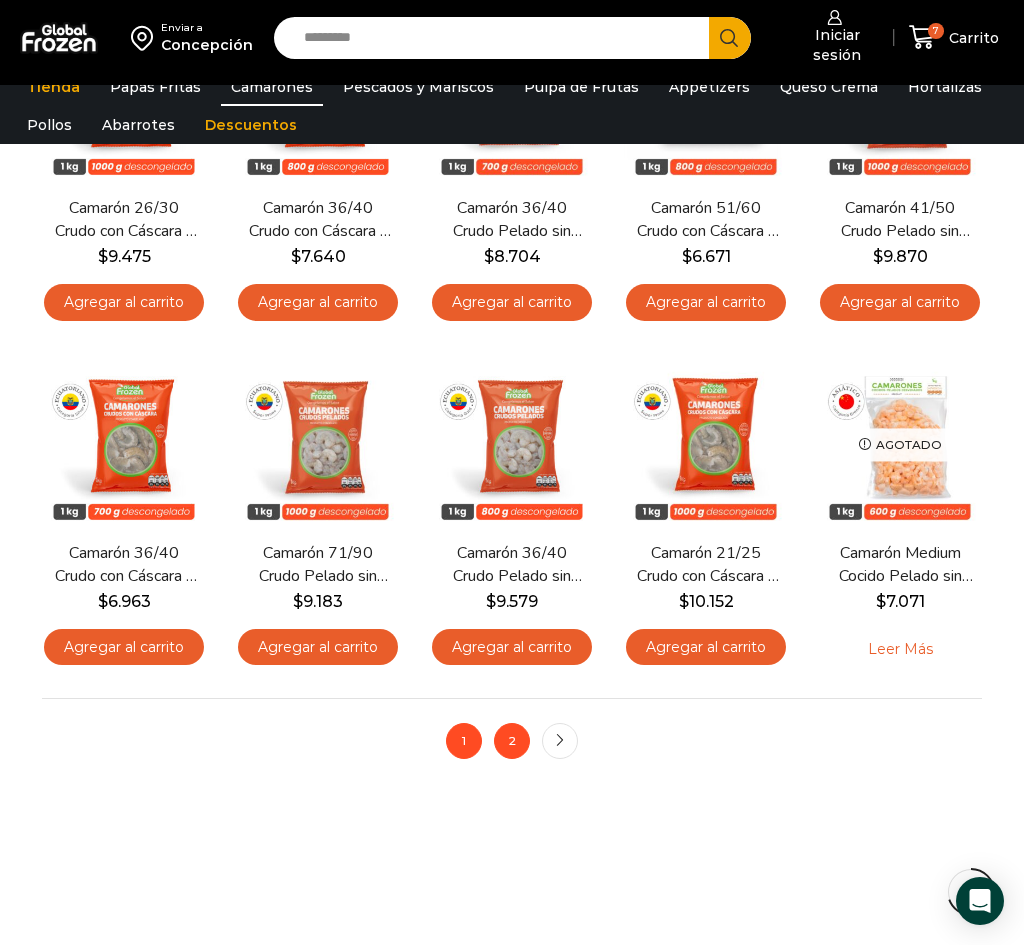 click on "2" at bounding box center [512, 741] 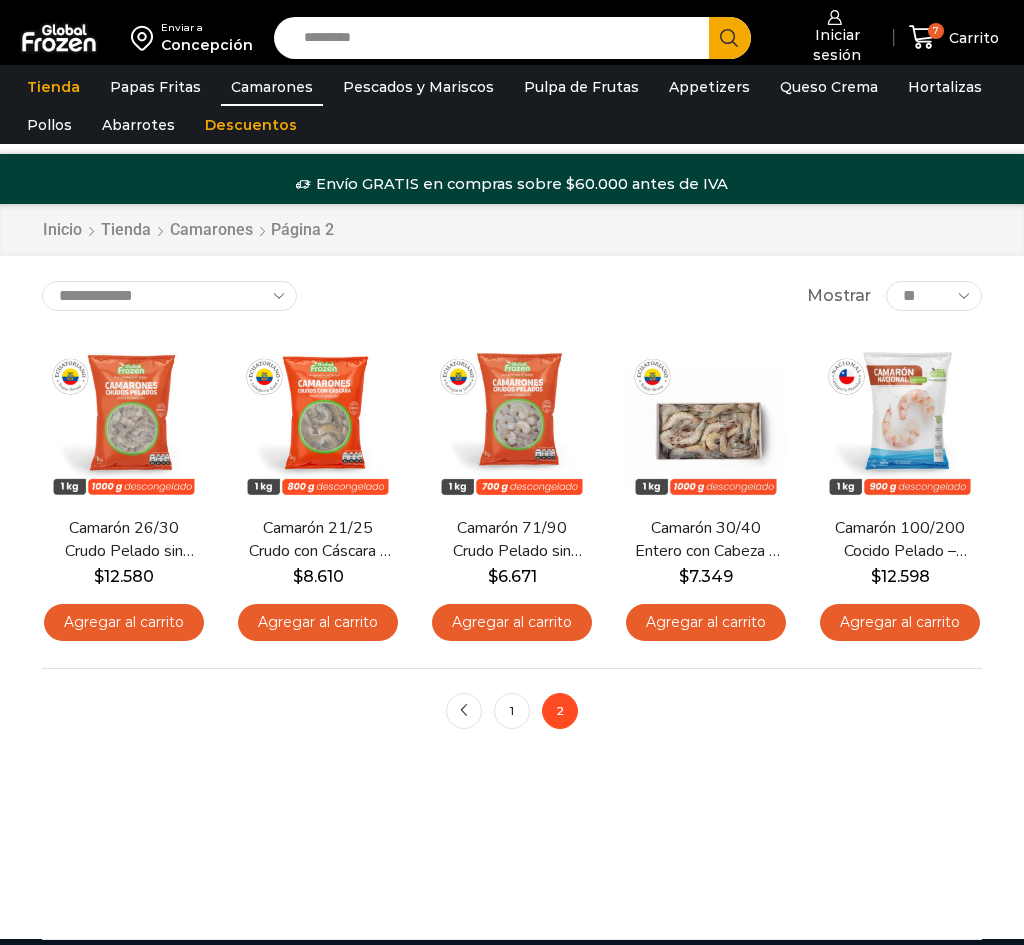 scroll, scrollTop: 0, scrollLeft: 0, axis: both 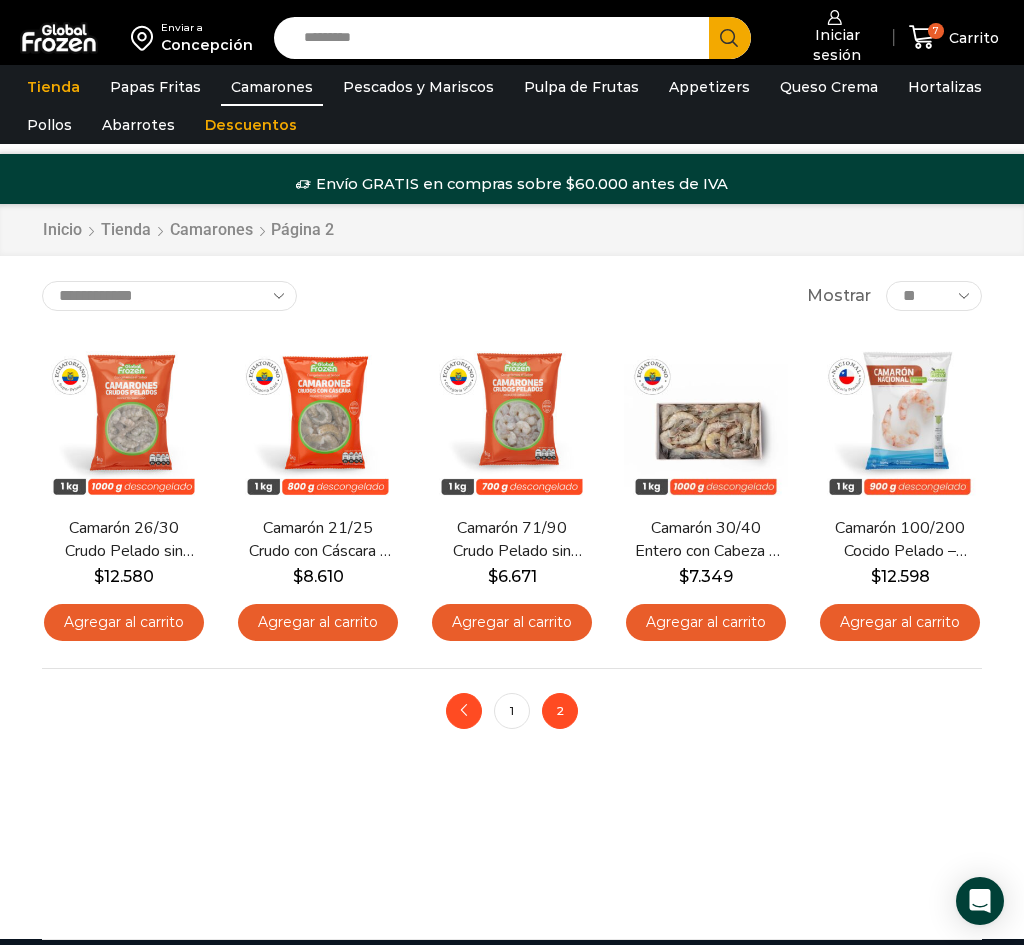 click on "prev" at bounding box center (464, 711) 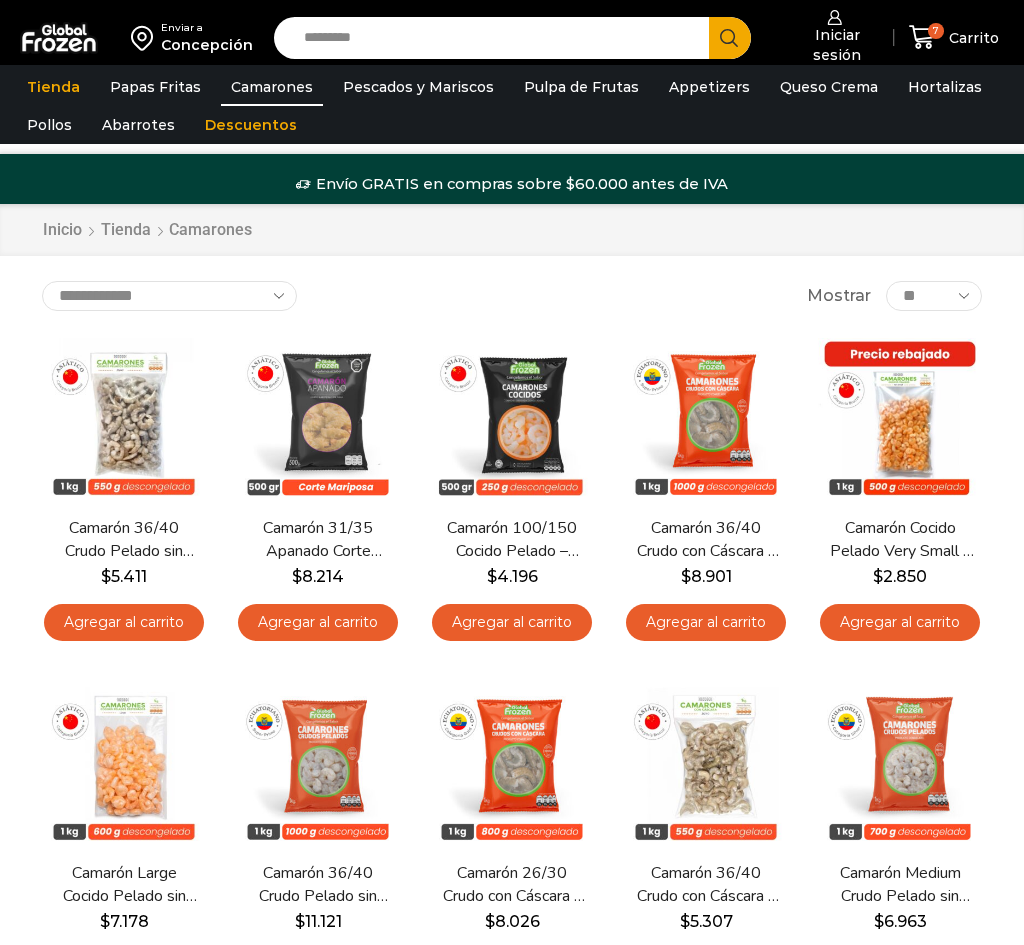 scroll, scrollTop: 0, scrollLeft: 0, axis: both 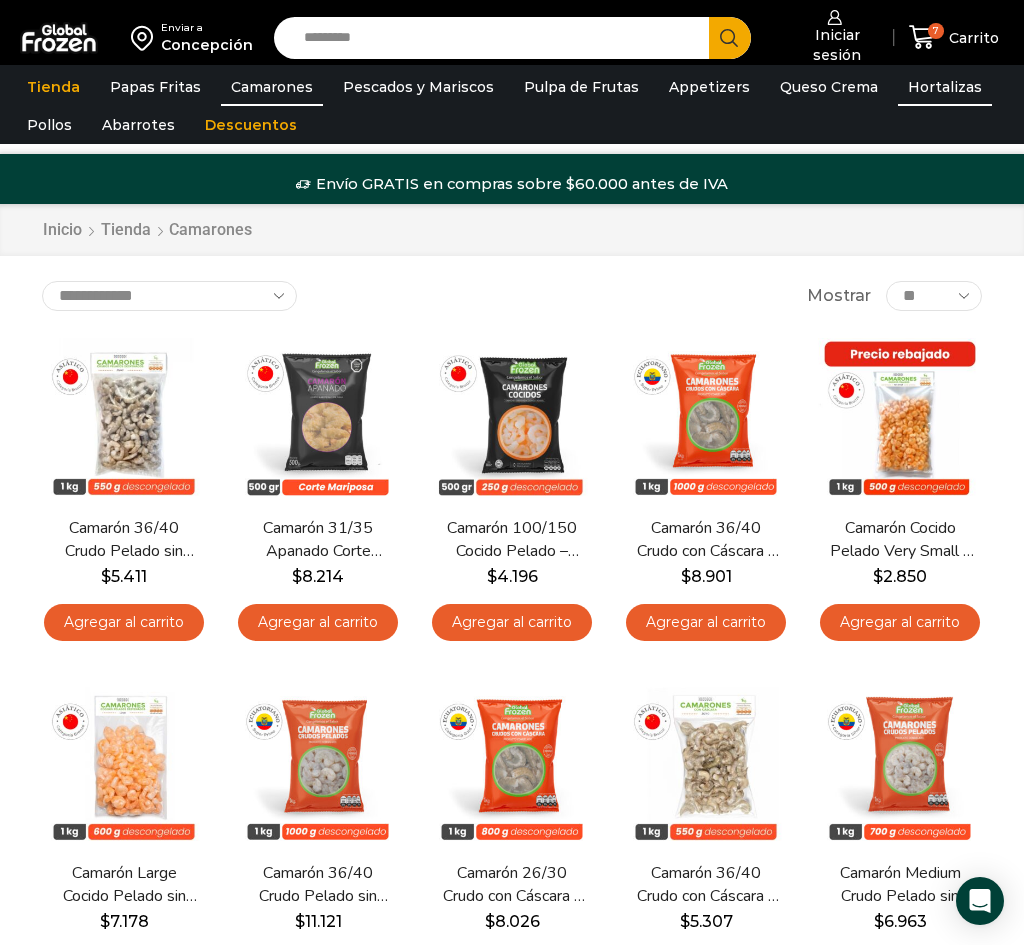 click on "Hortalizas" at bounding box center (945, 87) 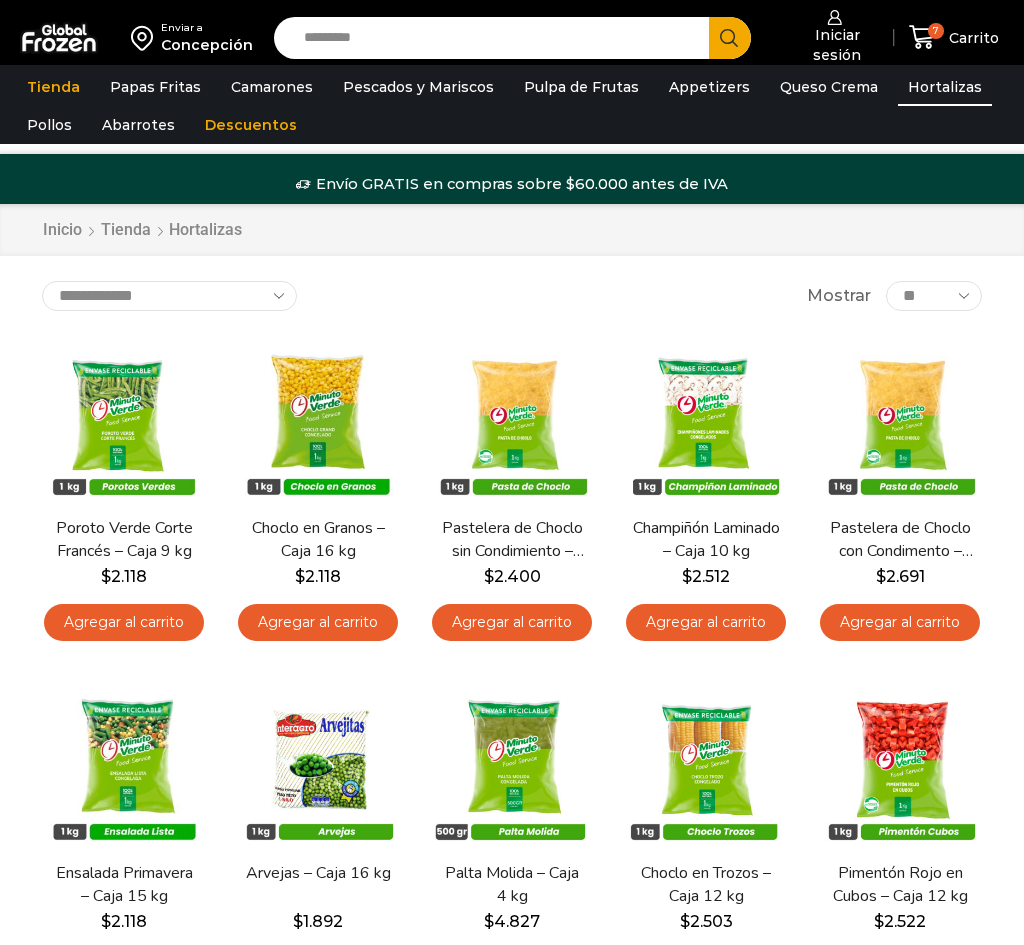 scroll, scrollTop: 0, scrollLeft: 0, axis: both 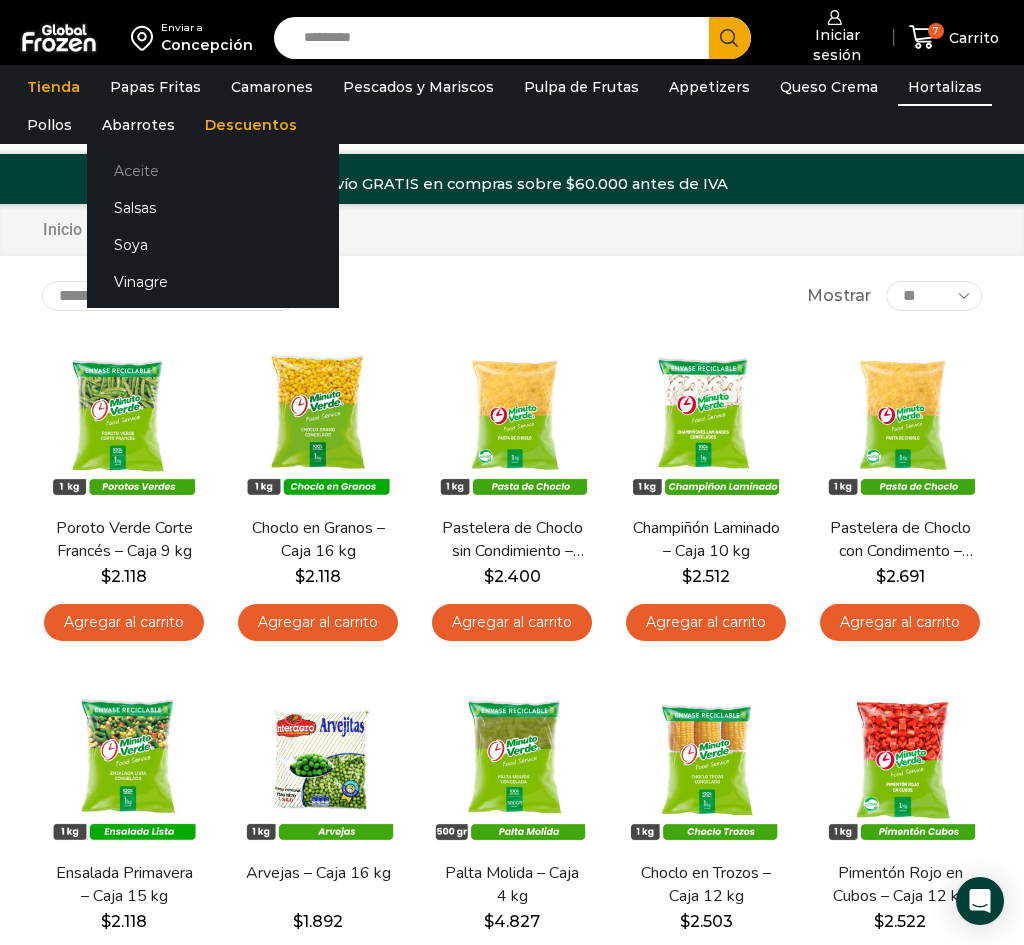 click on "Aceite" at bounding box center [213, 171] 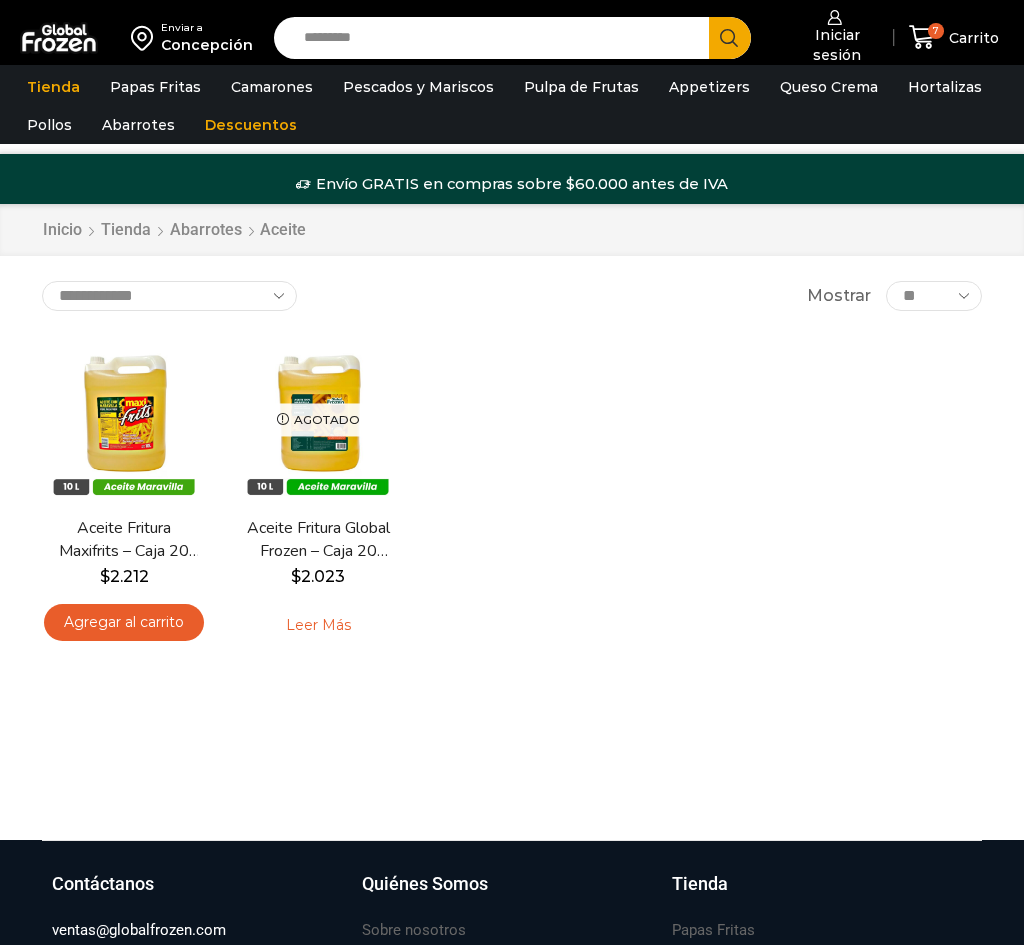 scroll, scrollTop: 0, scrollLeft: 0, axis: both 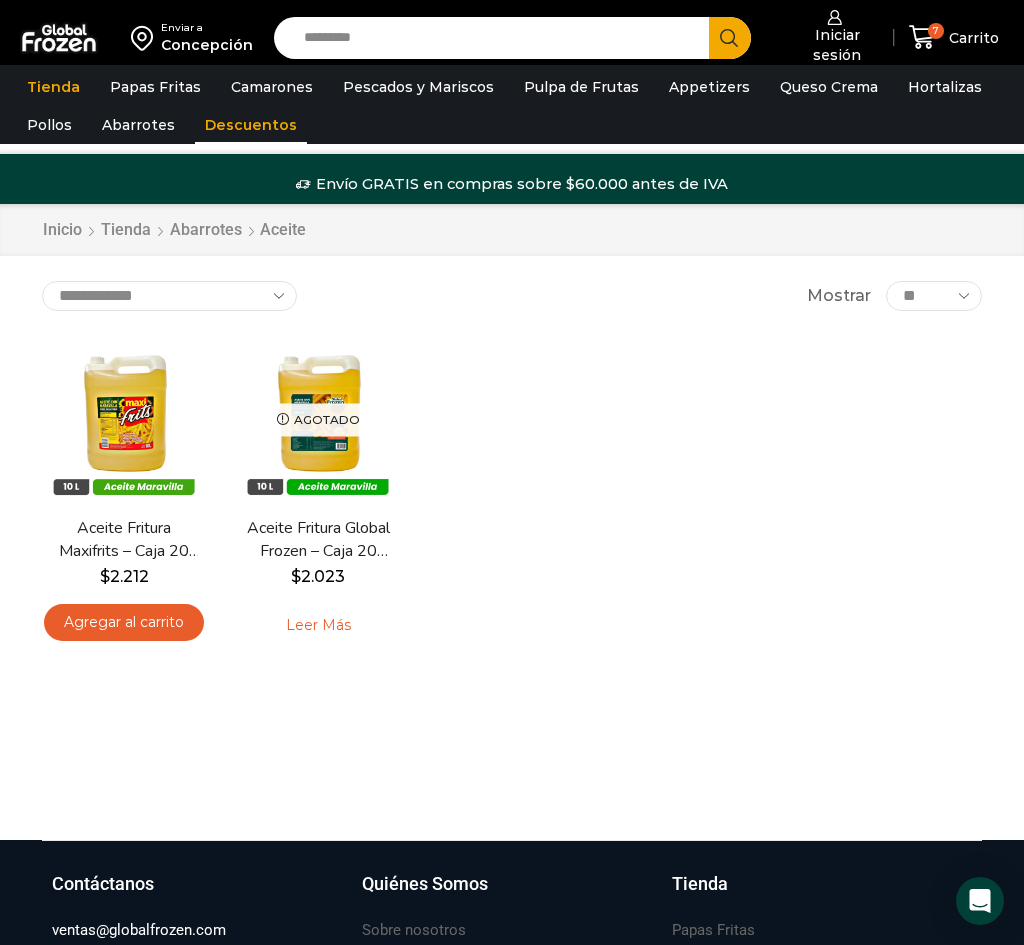 click on "Descuentos" at bounding box center [251, 125] 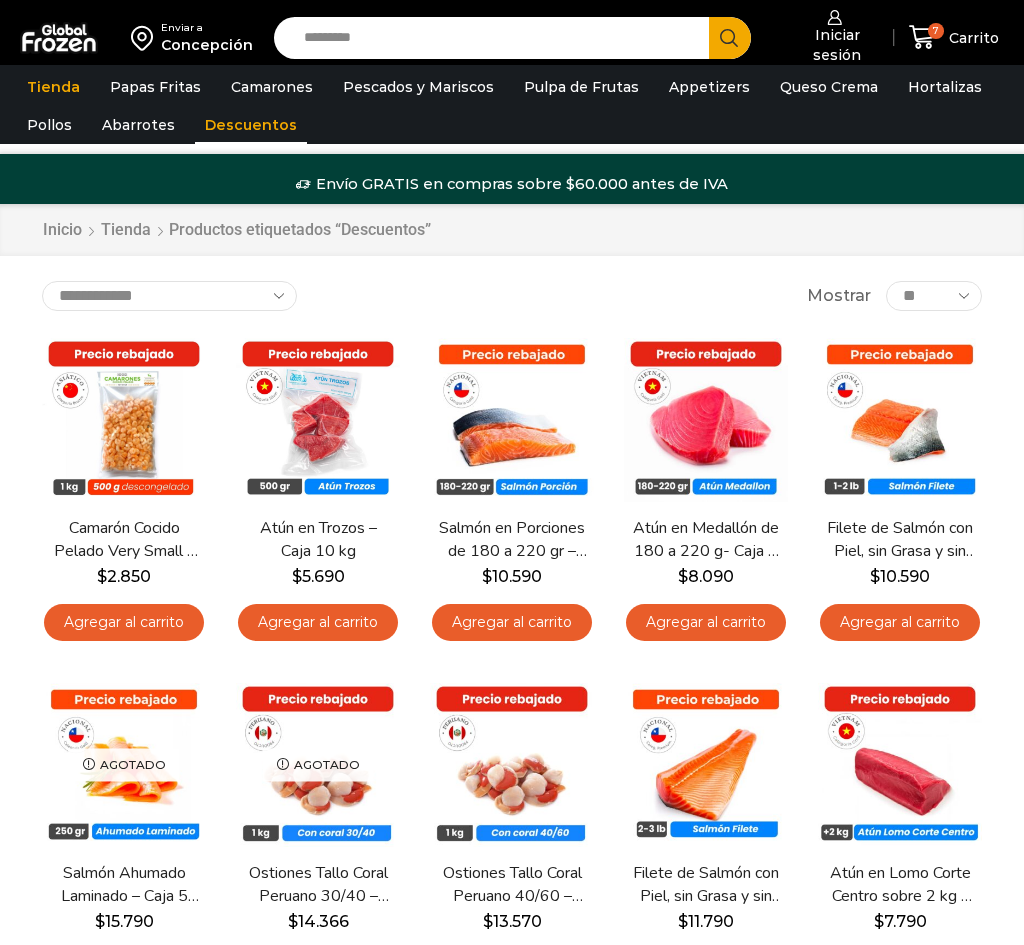 scroll, scrollTop: 0, scrollLeft: 0, axis: both 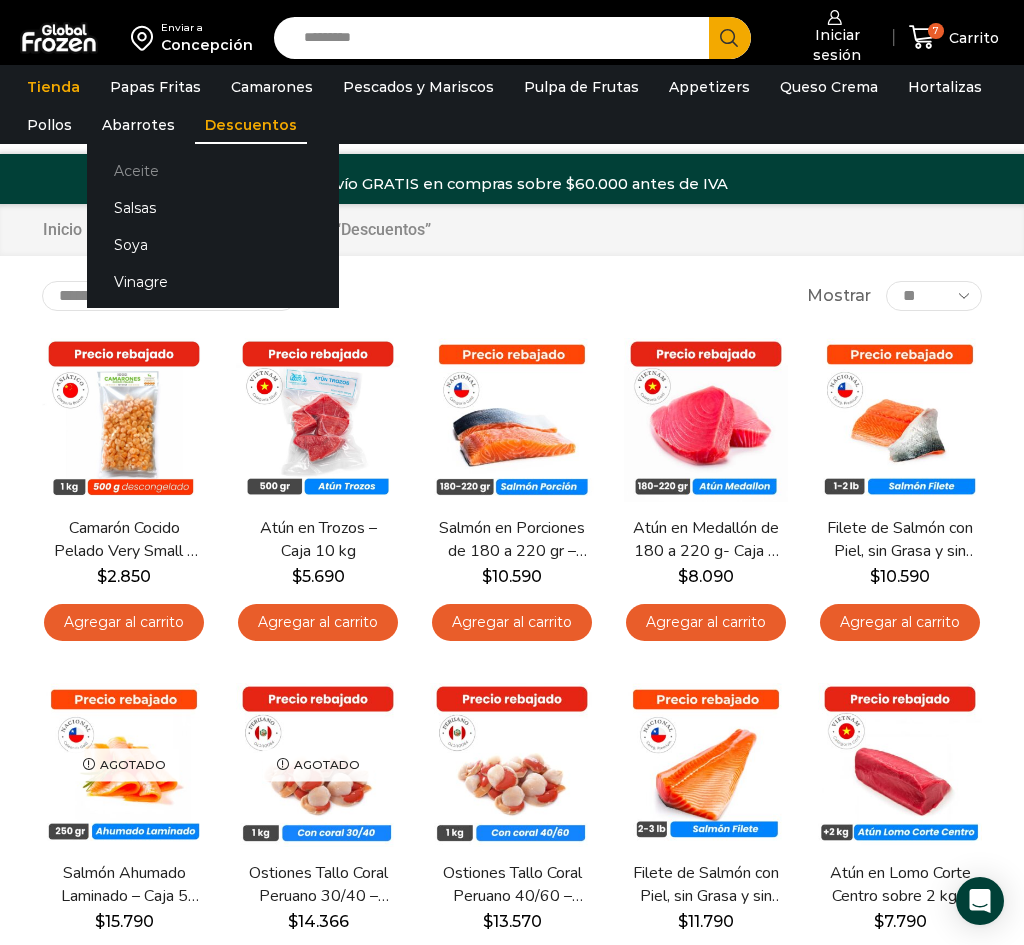 click on "Aceite" at bounding box center [213, 171] 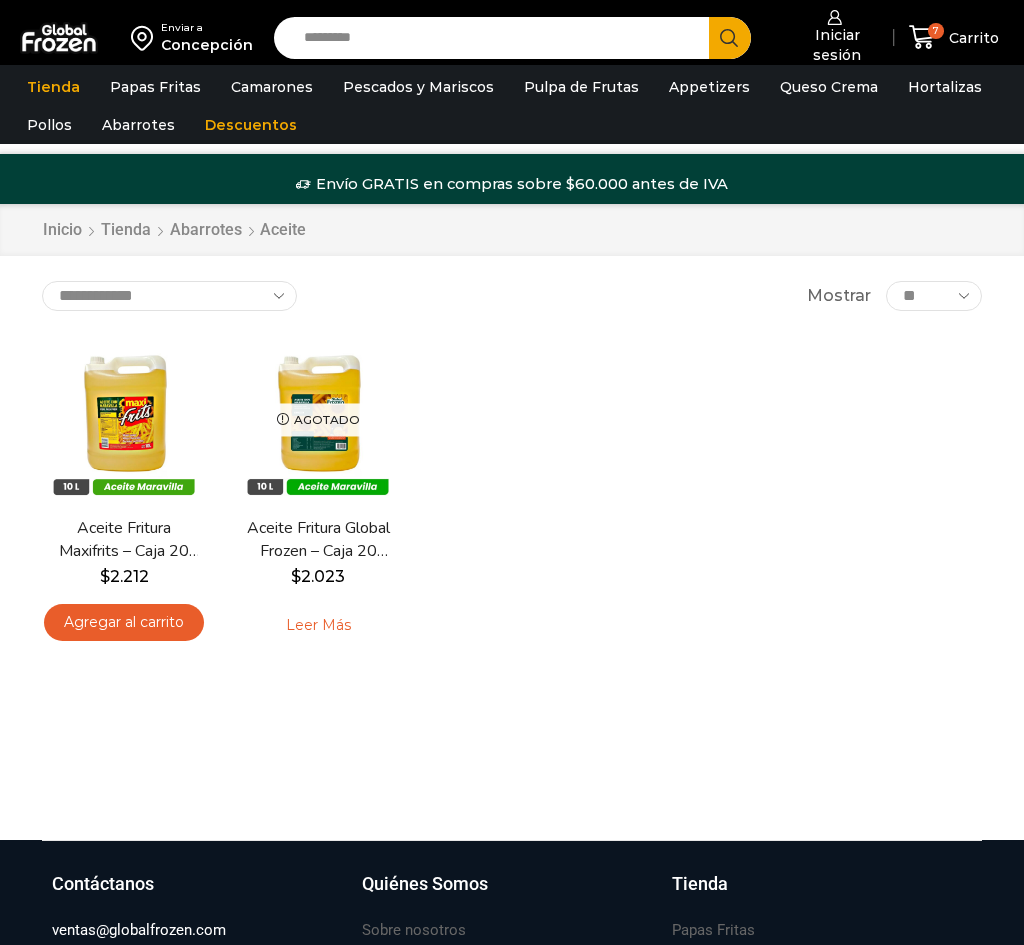 scroll, scrollTop: 0, scrollLeft: 0, axis: both 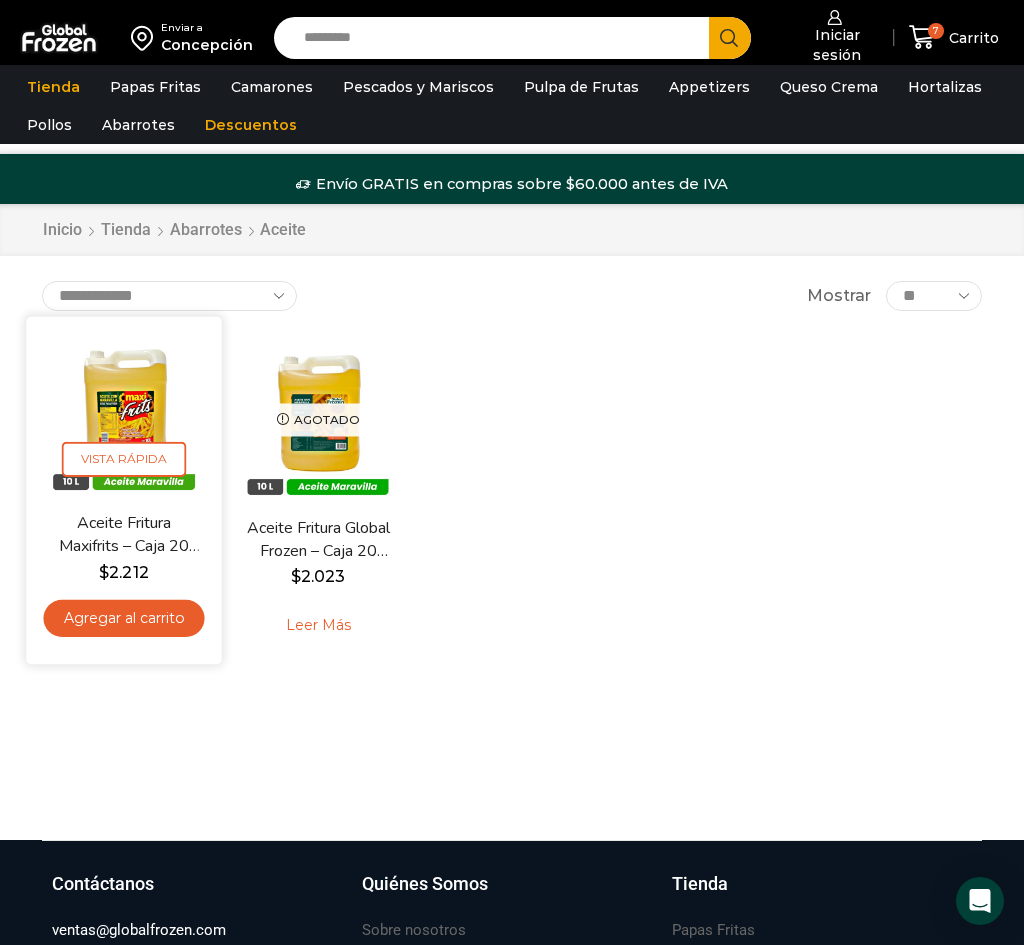 click on "Agregar al carrito" at bounding box center [123, 618] 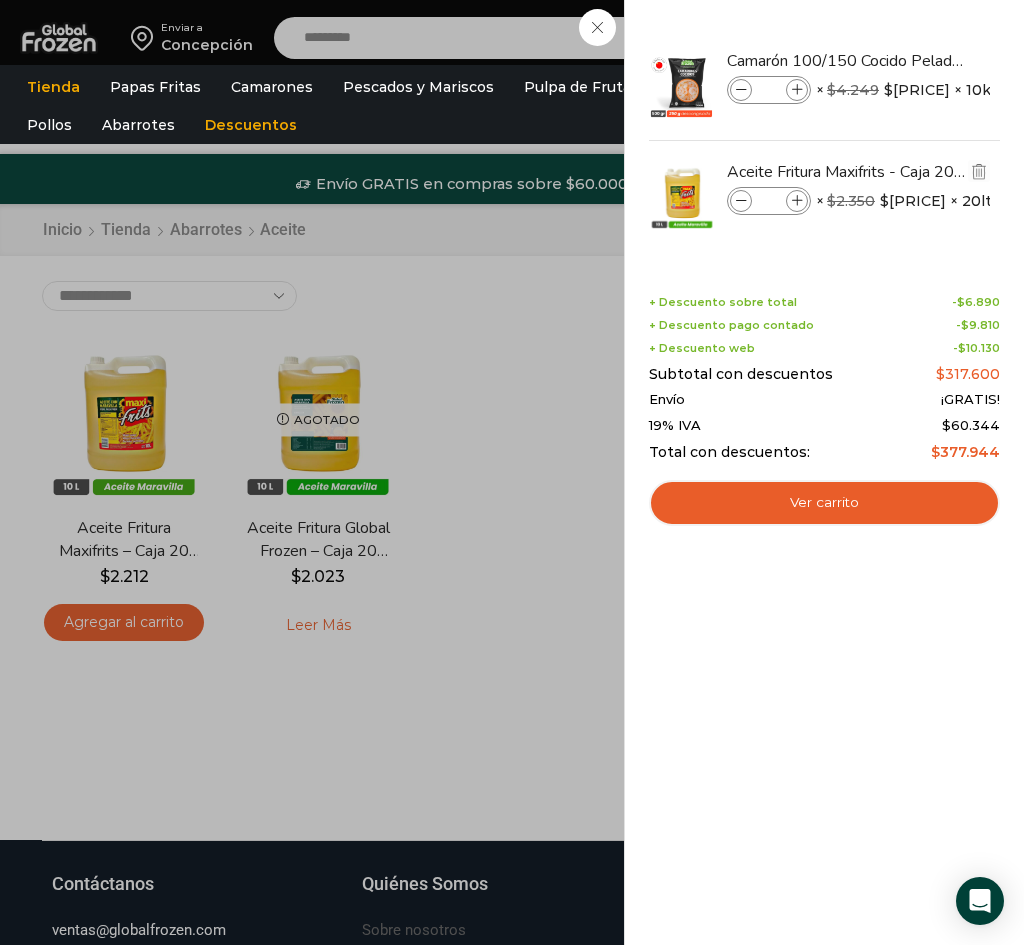 click at bounding box center (797, 201) 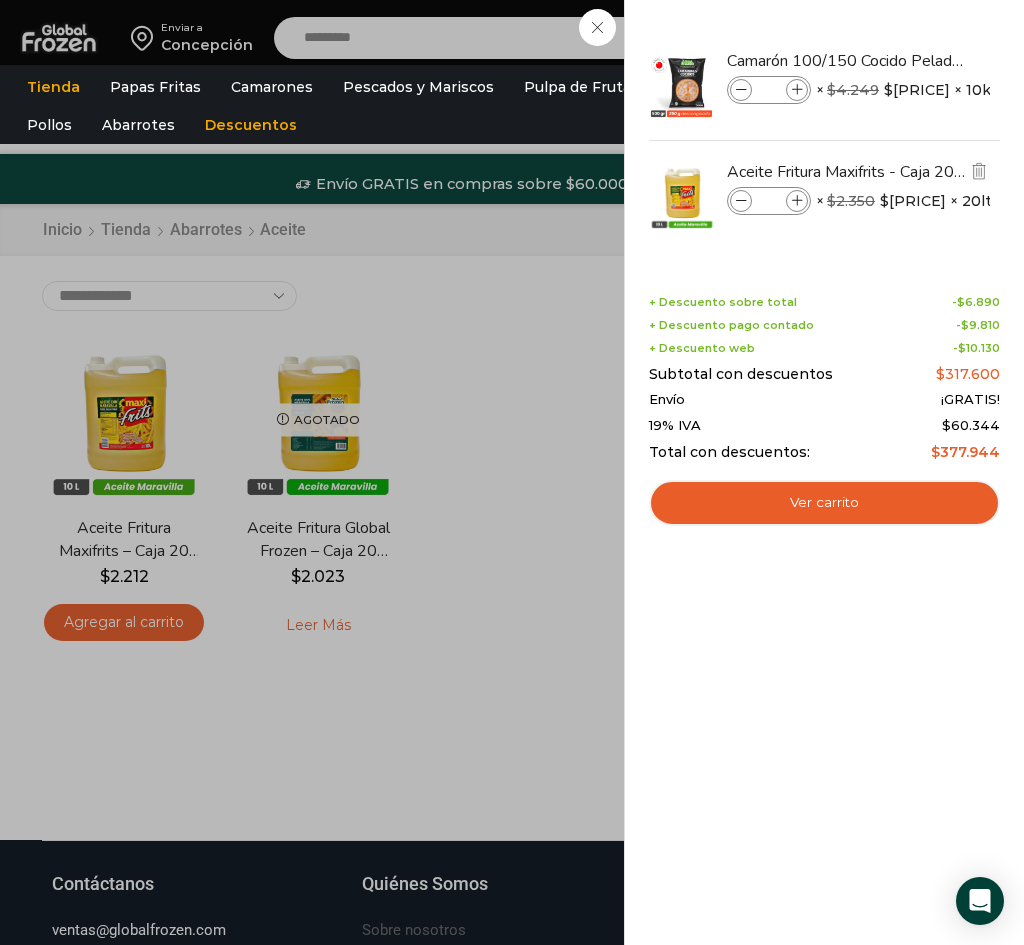 click at bounding box center [797, 201] 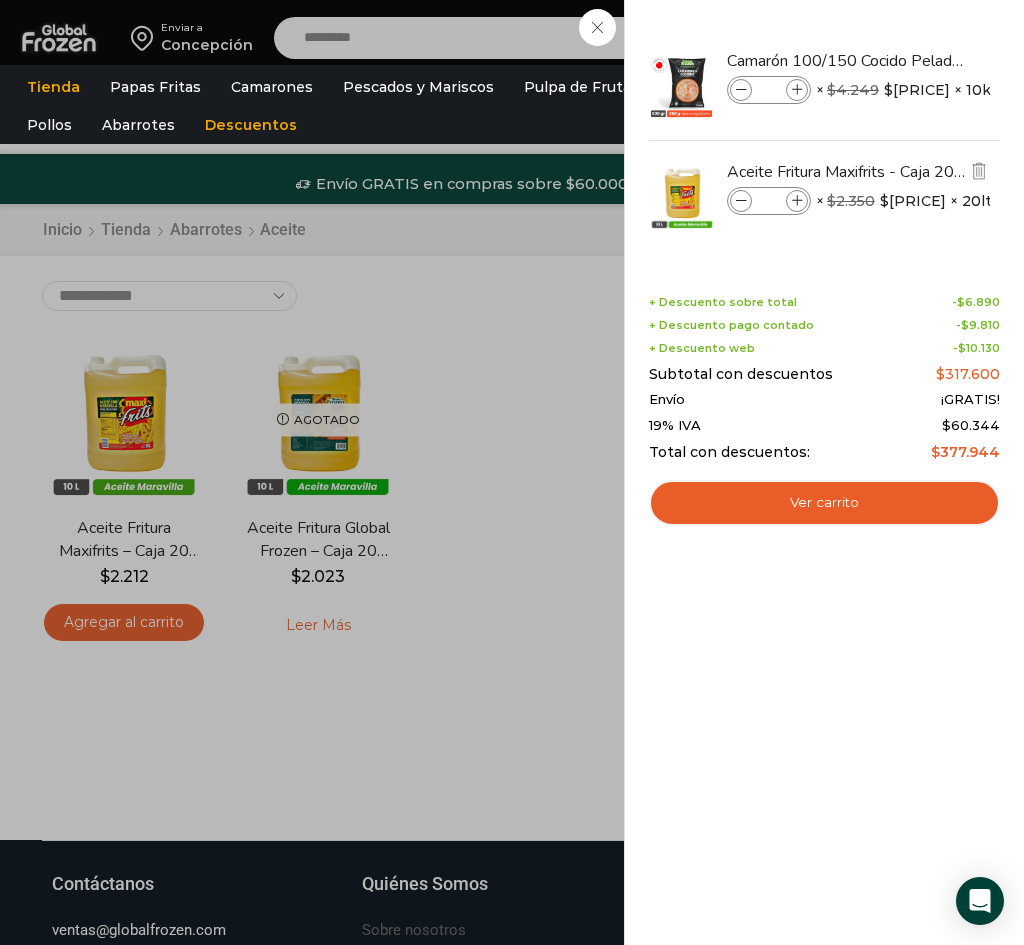 click at bounding box center [797, 201] 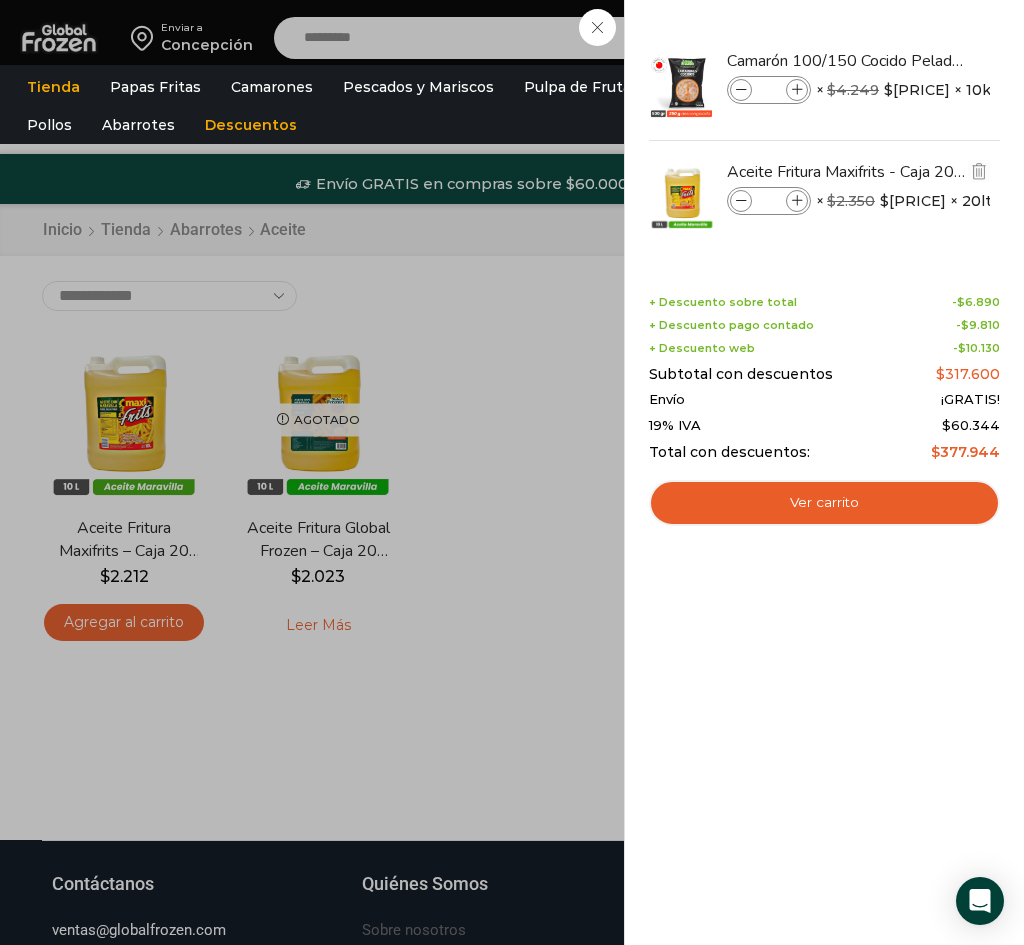 click at bounding box center [797, 201] 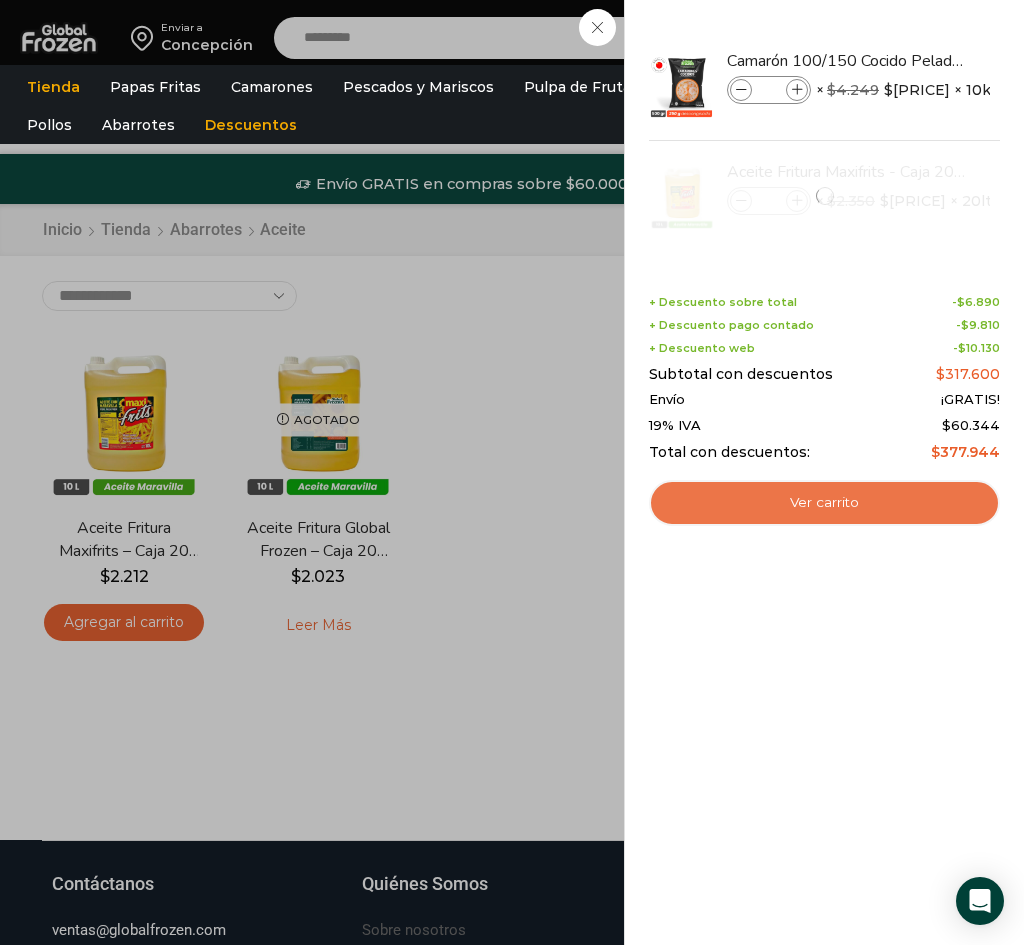 click on "Ver carrito" at bounding box center (824, 503) 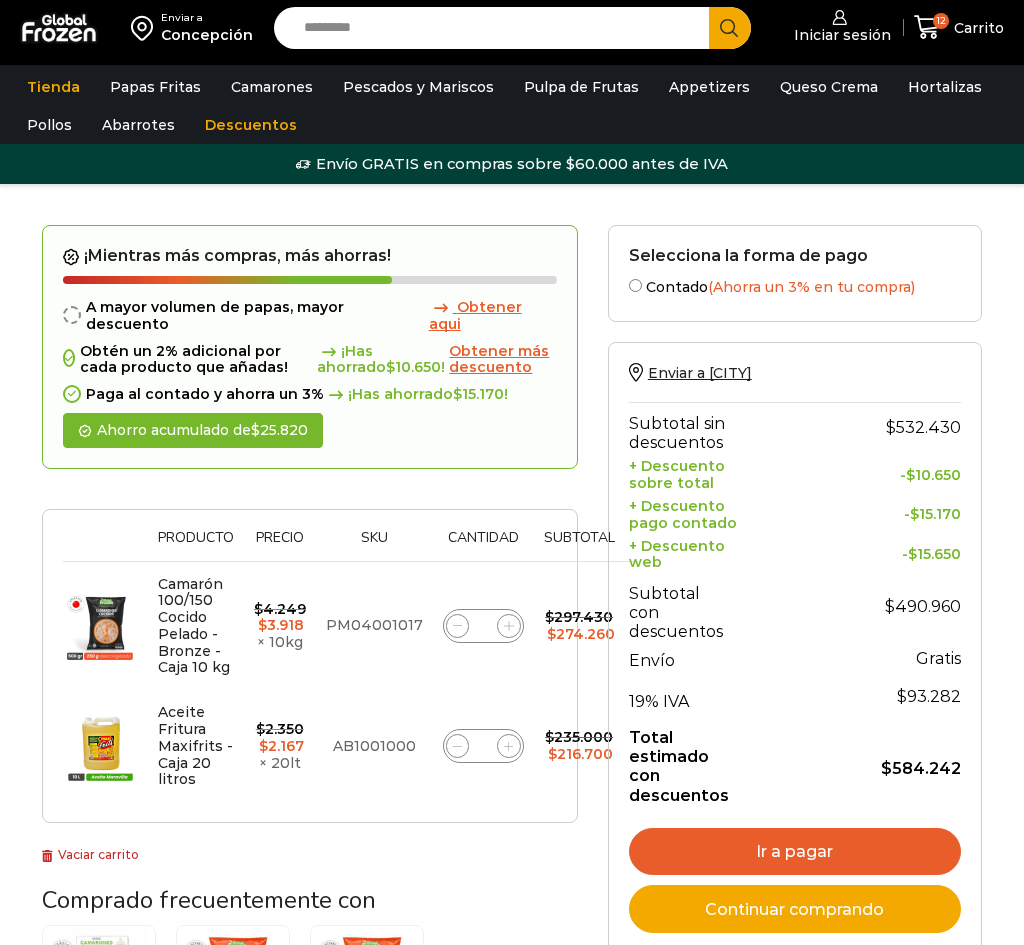 scroll, scrollTop: 0, scrollLeft: 0, axis: both 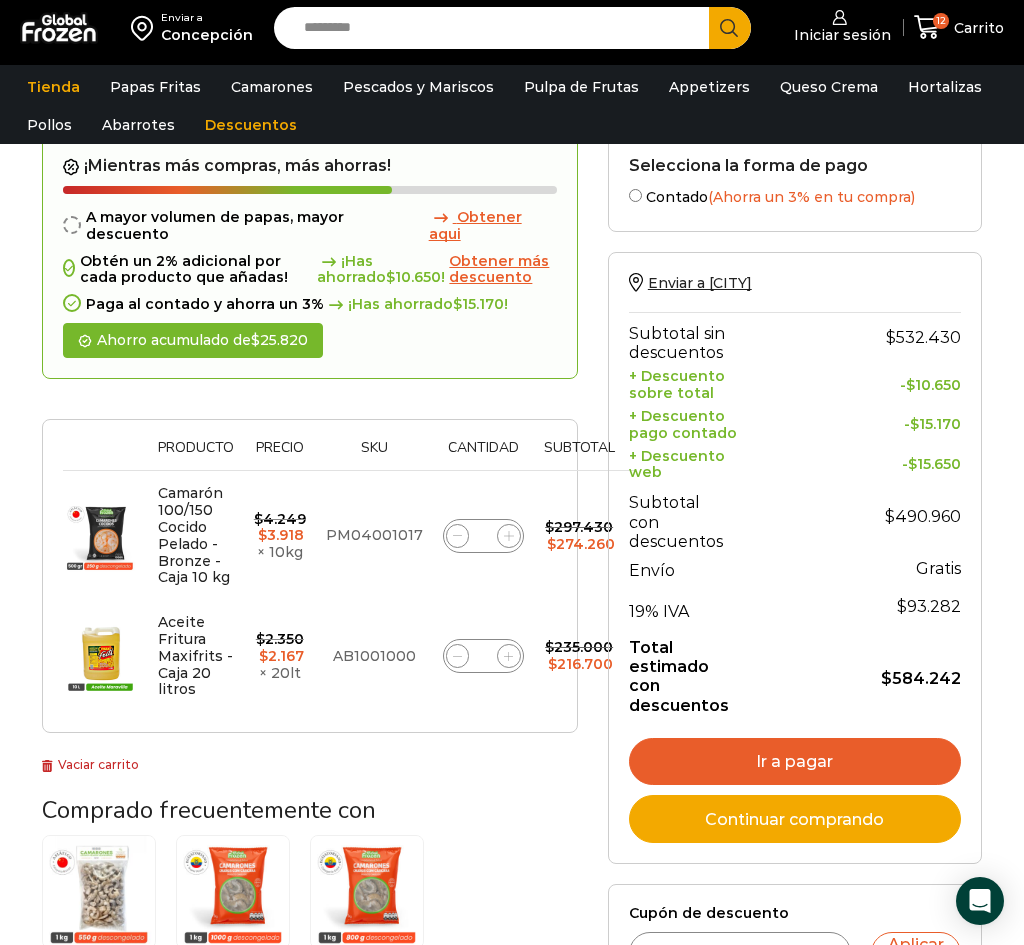 click on "Ir a pagar" at bounding box center [795, 762] 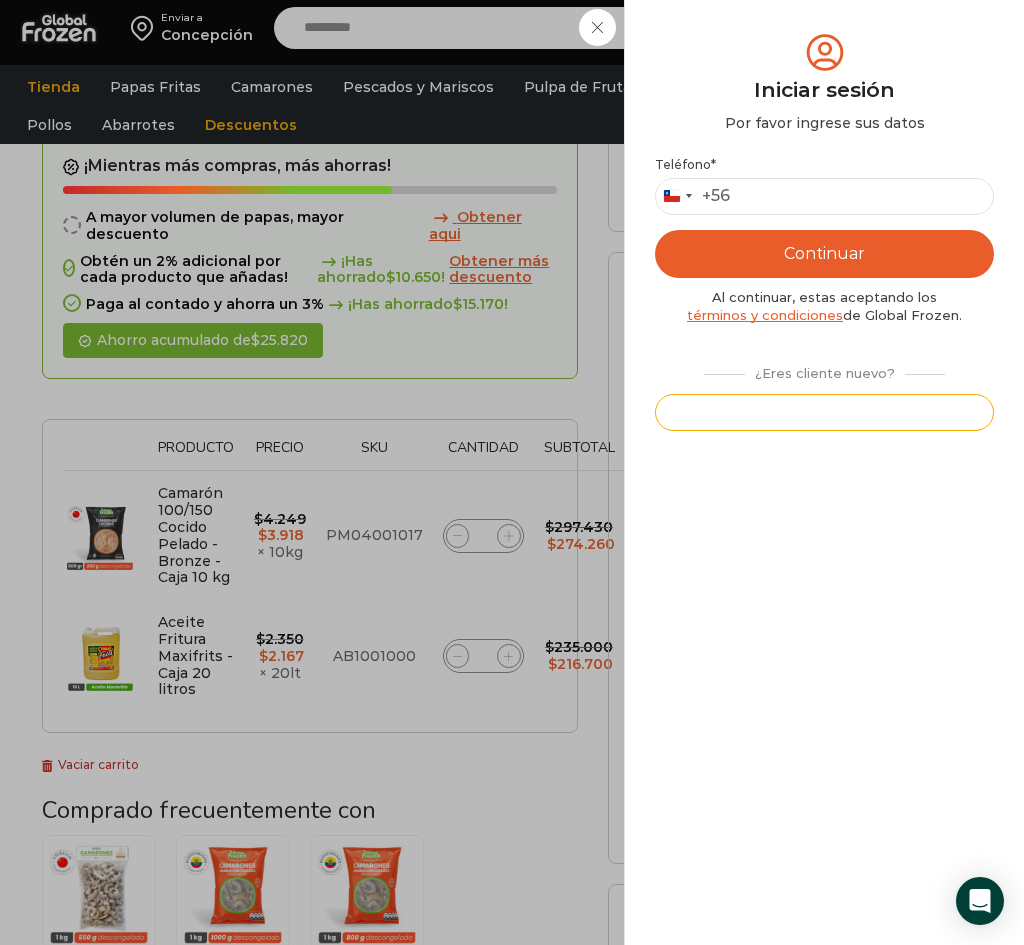 click on "Registrarse" at bounding box center (824, 412) 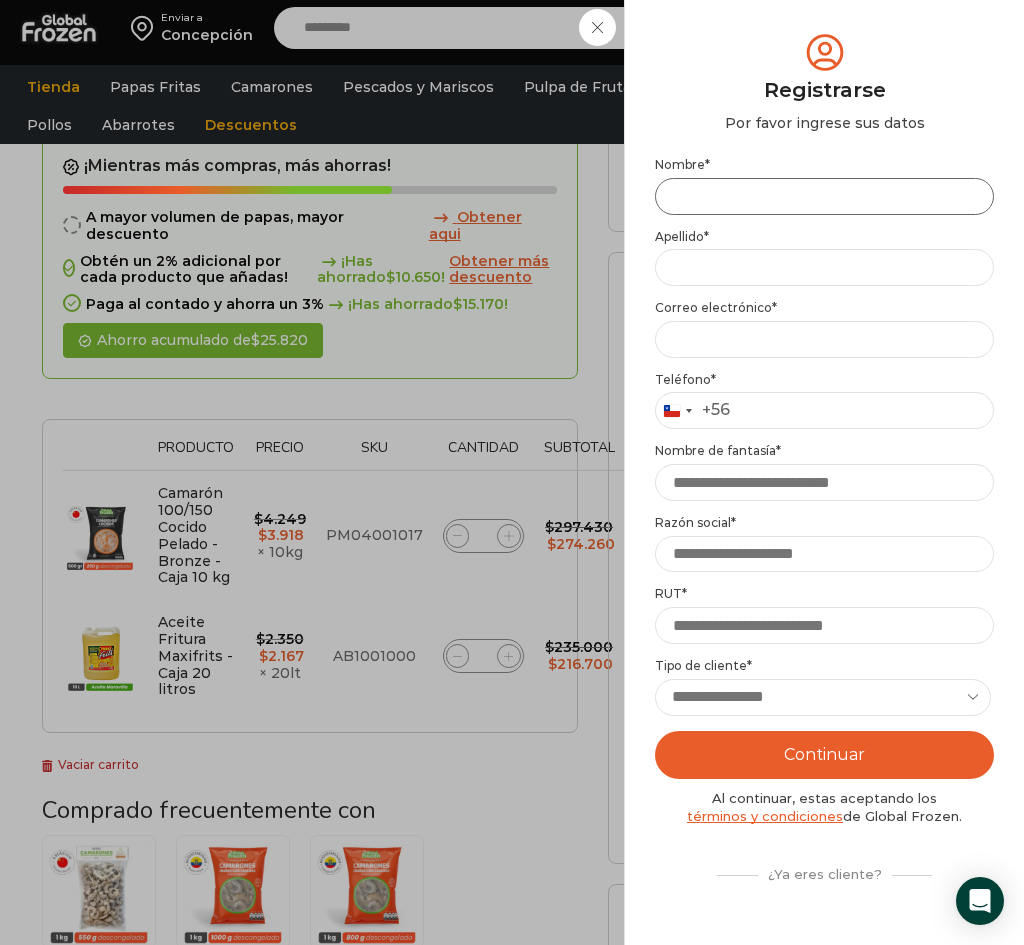 click on "Nombre  *" at bounding box center [824, 196] 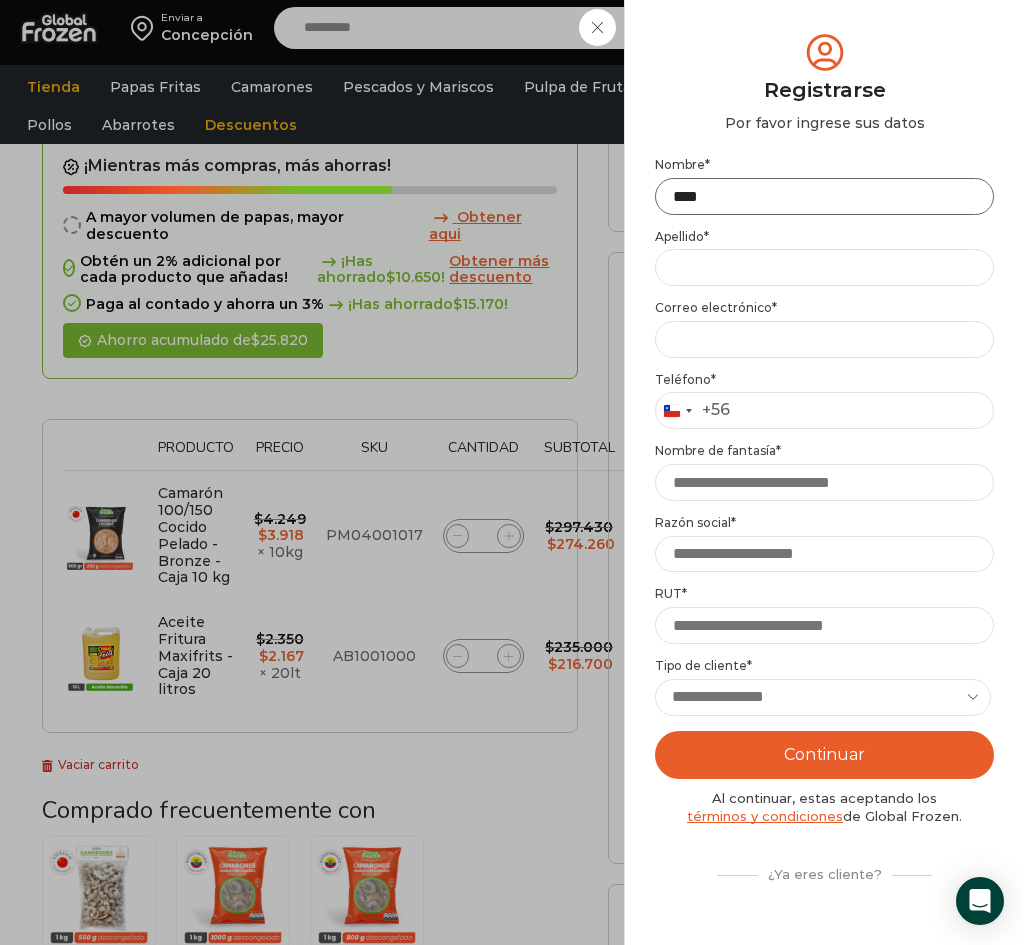 type on "****" 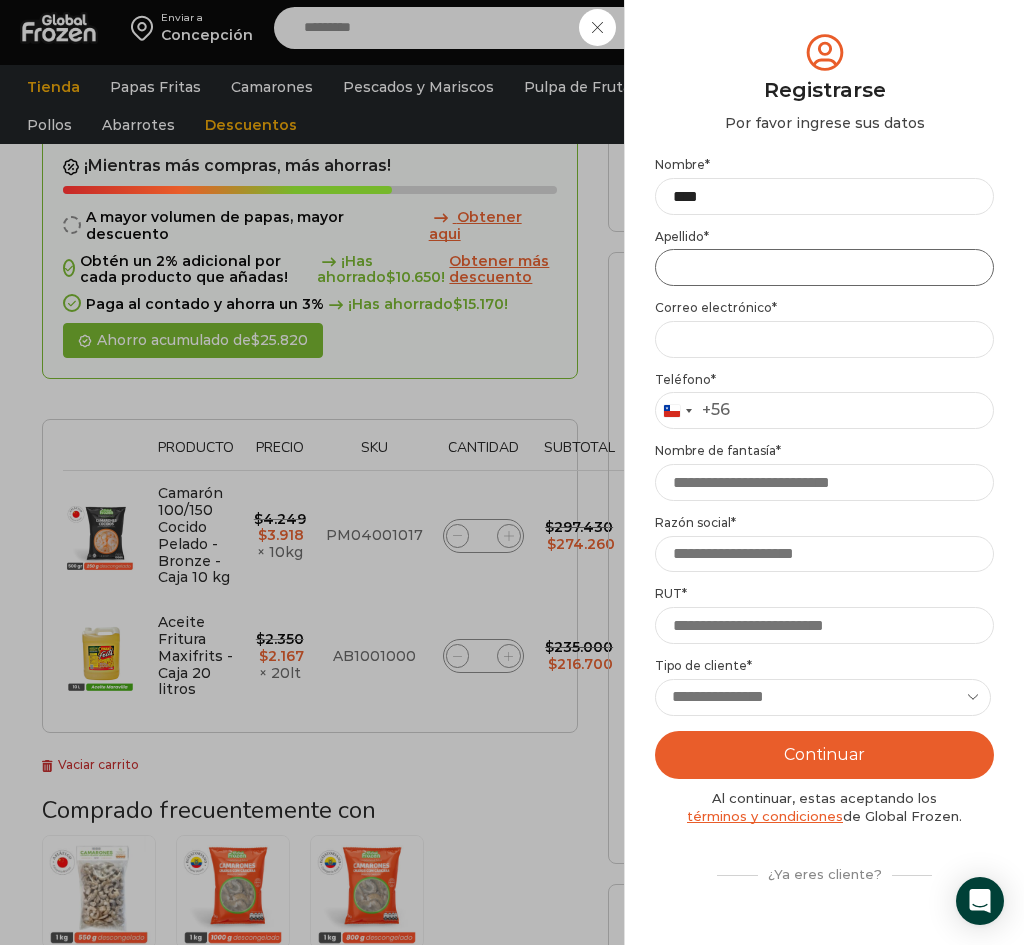 click on "Apellido  *" at bounding box center [824, 267] 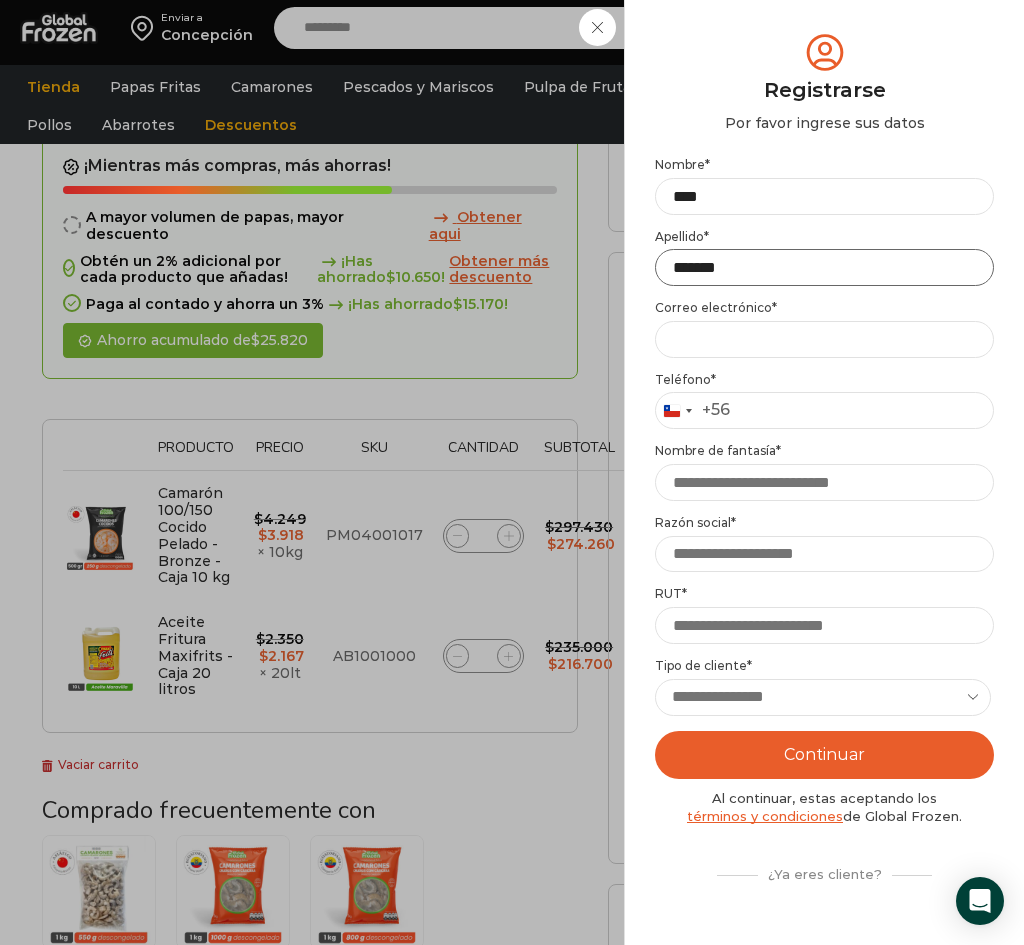 type on "*******" 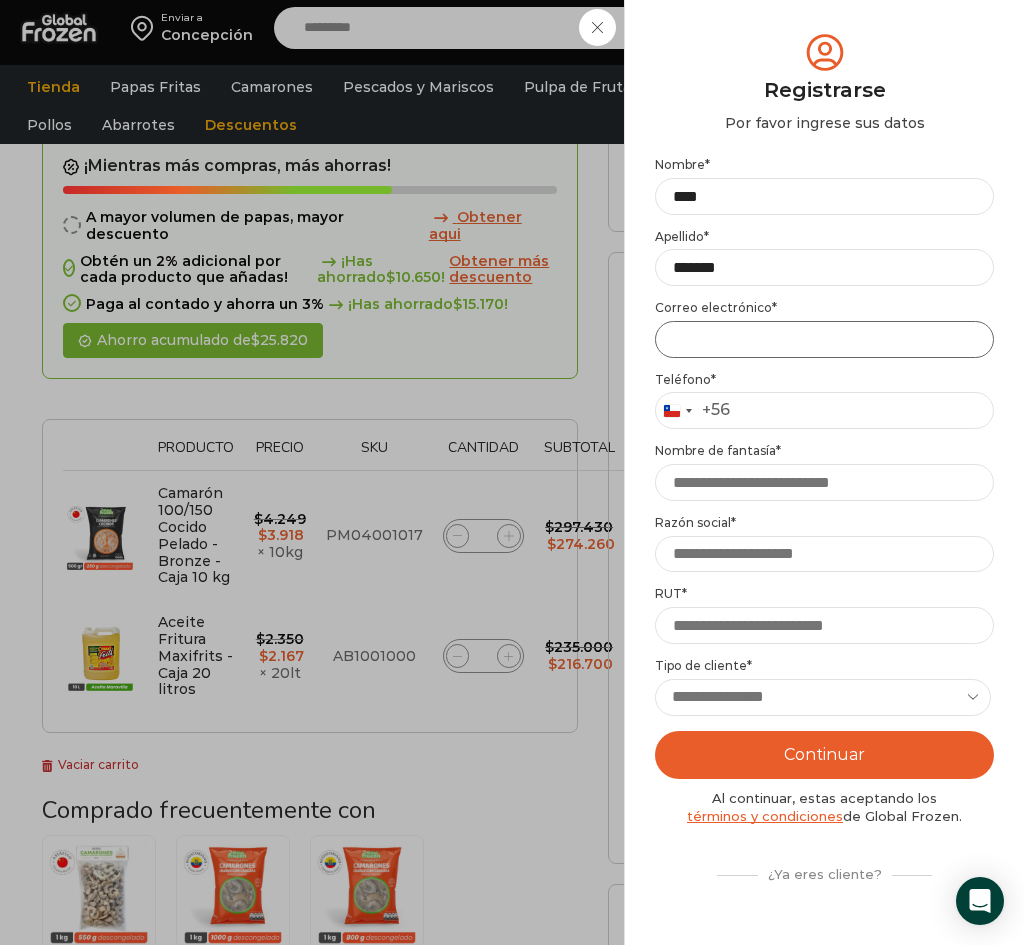 click on "Email address                                          *" at bounding box center (824, 339) 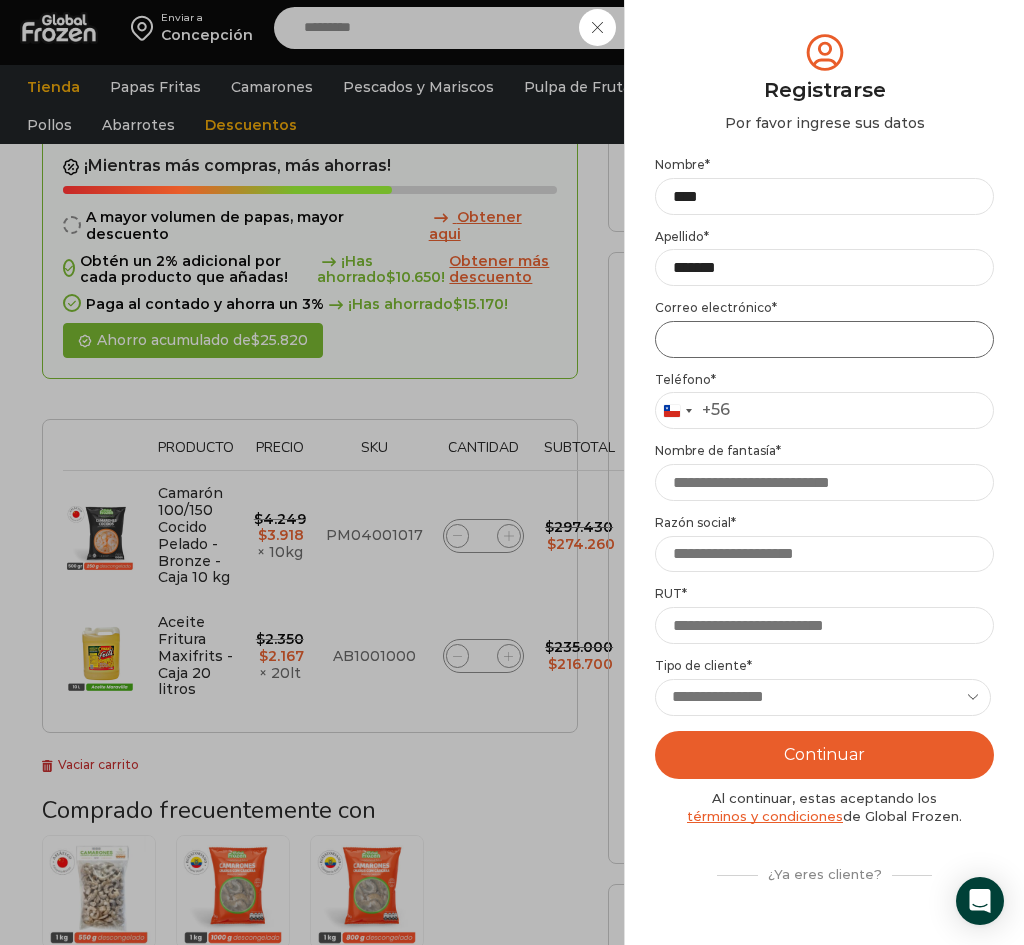 type on "**********" 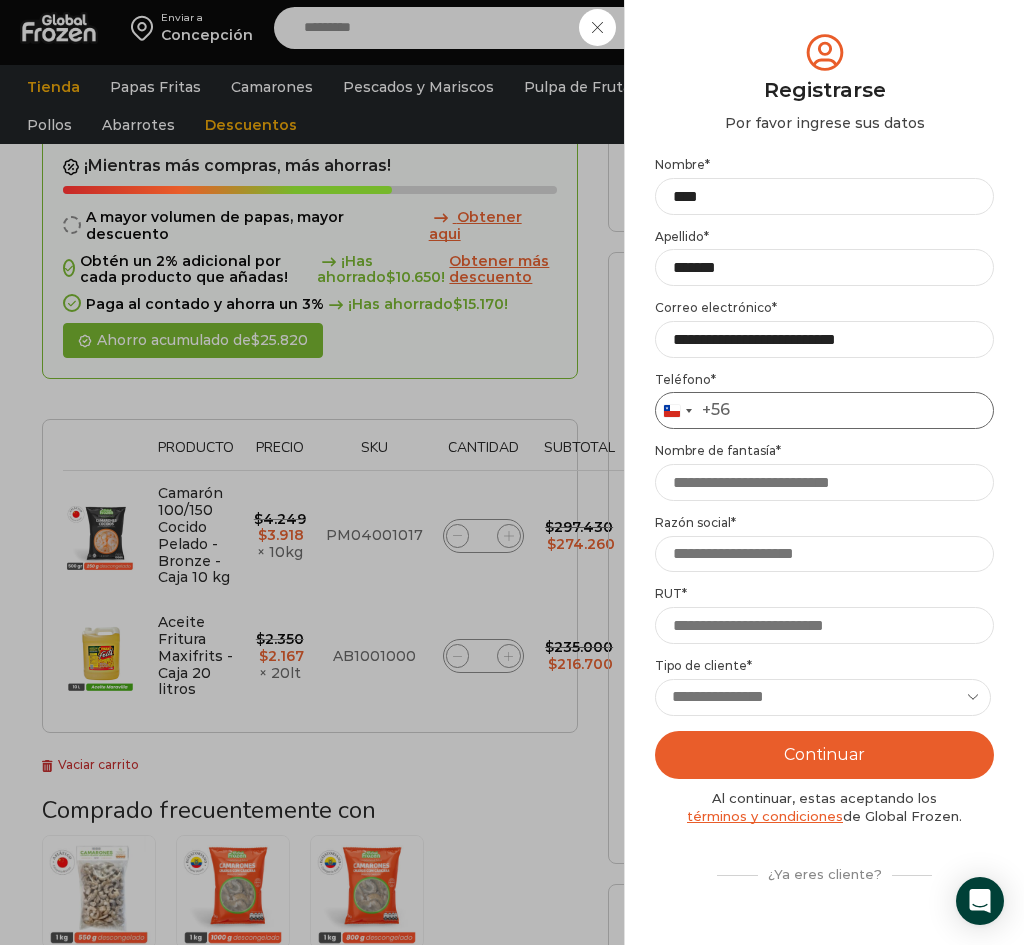 type on "*********" 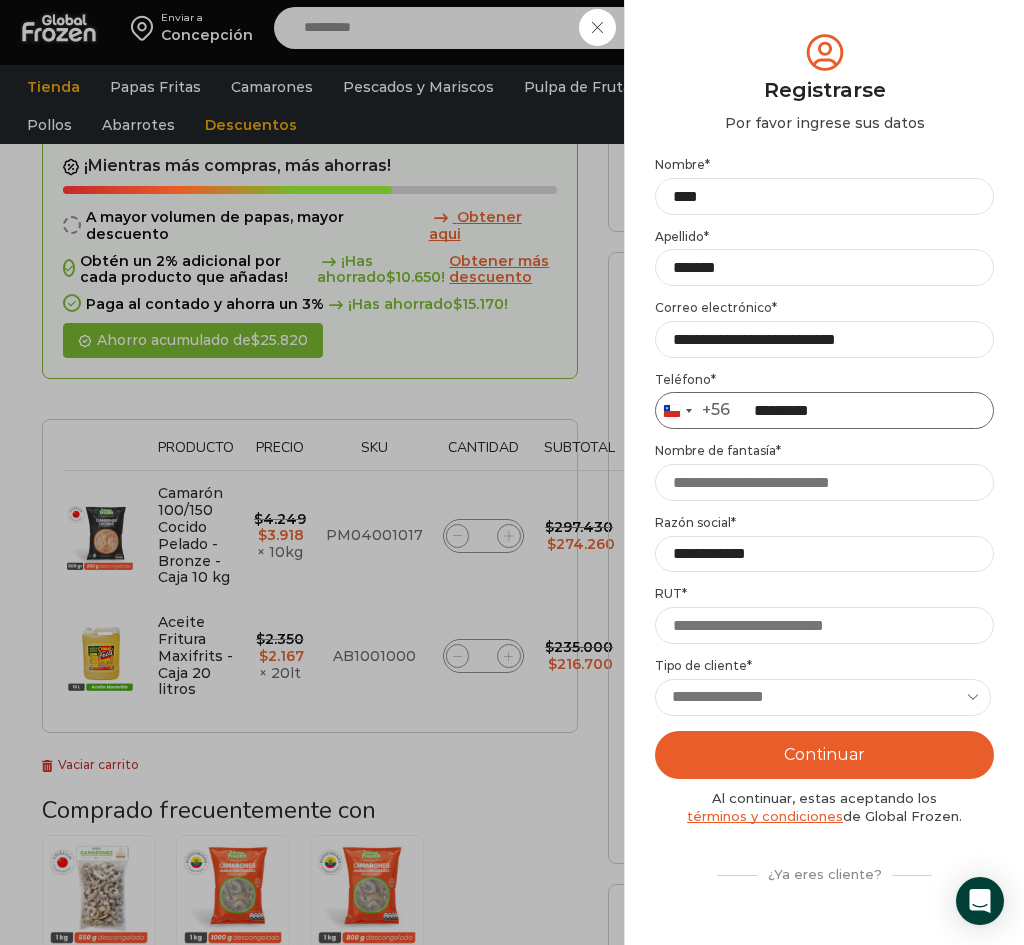 click on "*********" at bounding box center (824, 410) 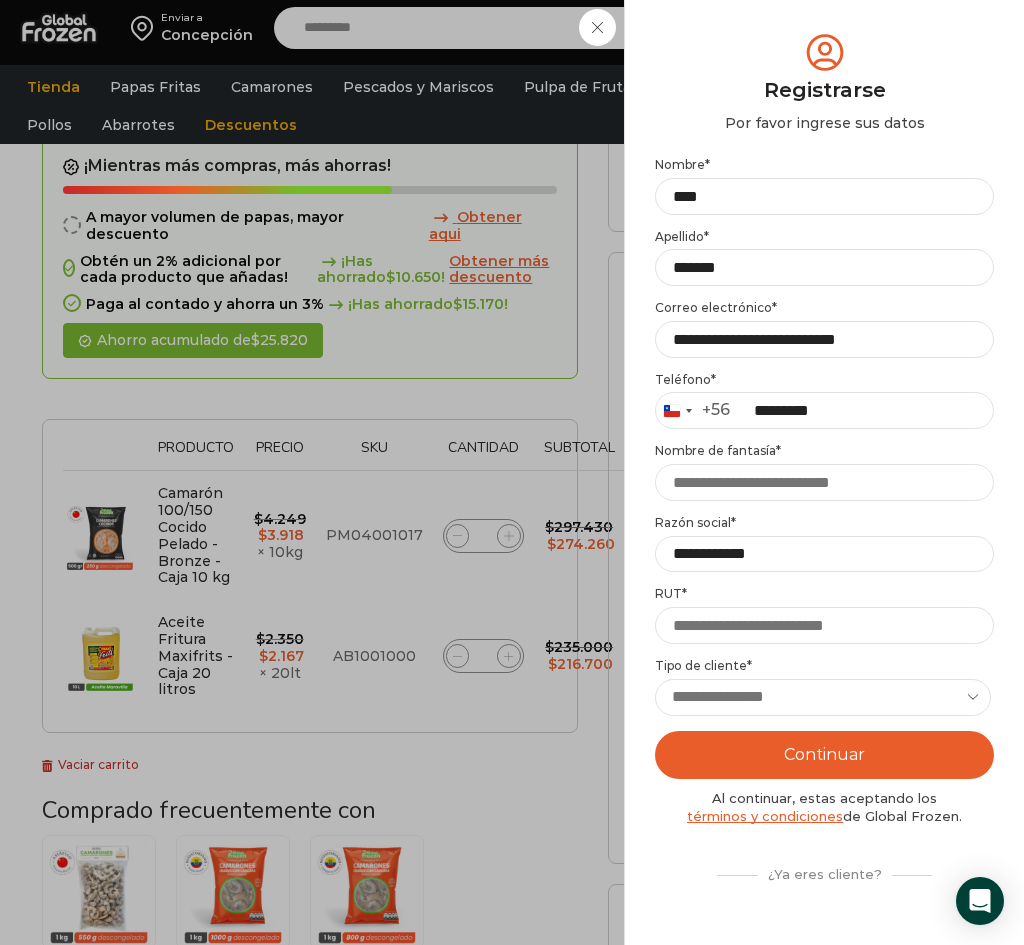 click on "Nombre  *
[LAST]
Apellido  *
[LAST]
Correo electrónico  *
[EMAIL]
Teléfono  *
Chile +56 +56 Argentina +54 Chile +56 [PHONE]
Nombre de fantasía  *
Razón social  *
[COMPANY]
RUT  *
Tipo de cliente  * Required
[CLIENT_TYPE]
[CLIENT_TYPE]
[CLIENT_TYPE]
[CLIENT_TYPE]
[CLIENT_TYPE]
[CLIENT_TYPE]
Continuar
Al continuar, estas aceptando los
términos y condiciones  de Global Frozen.
¿Ya eres cliente?
Iniciar sesión" at bounding box center [824, 544] 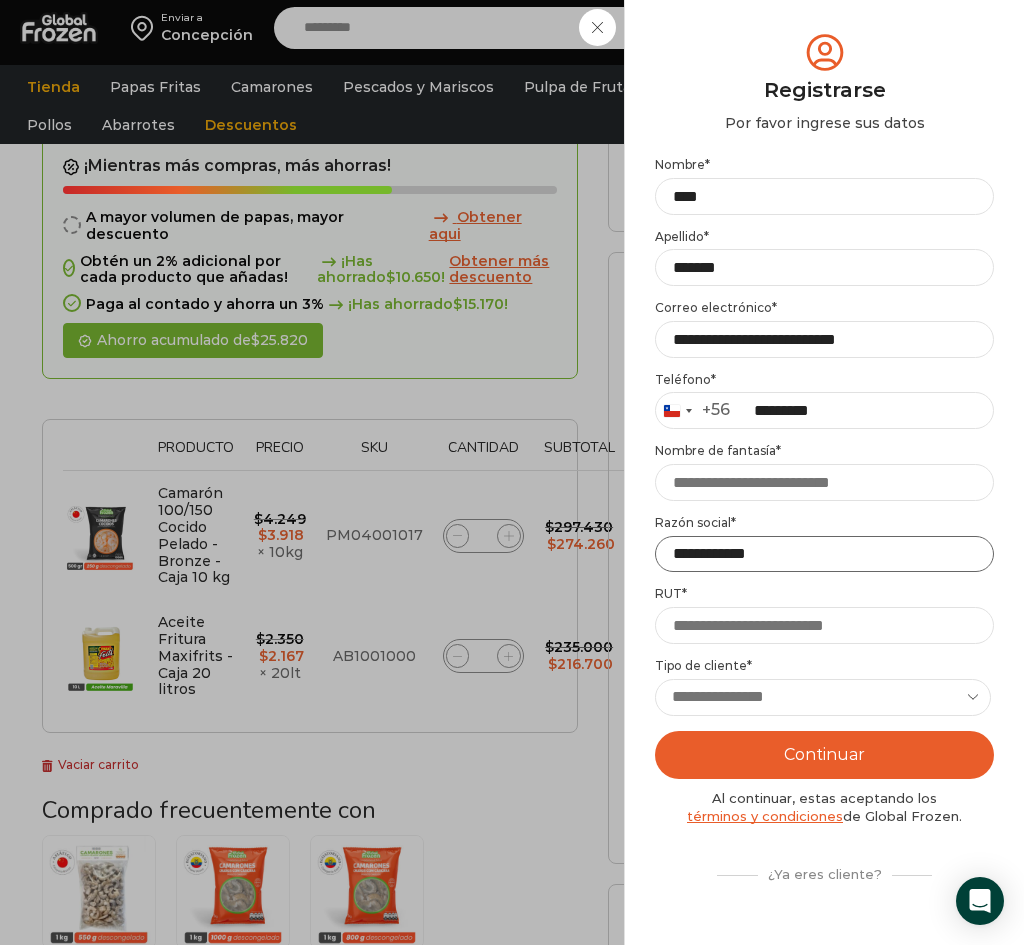 click on "**********" at bounding box center [824, 554] 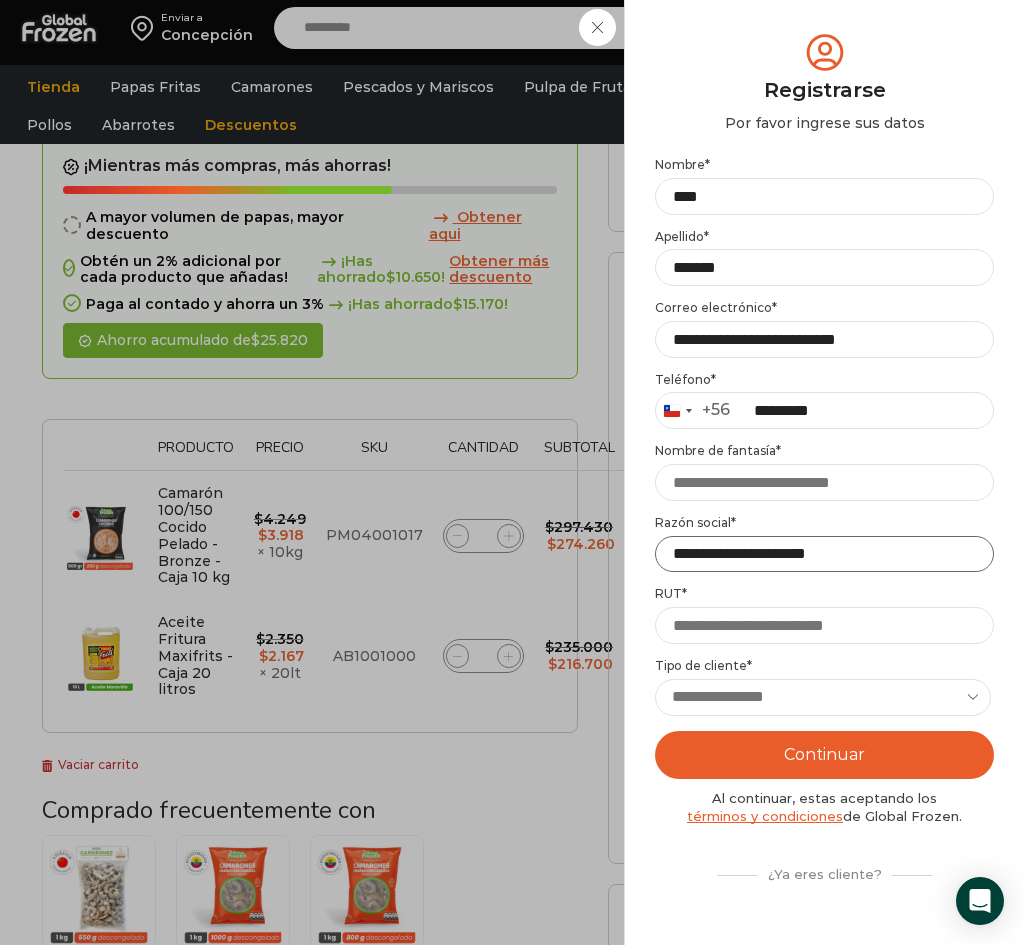 type on "**********" 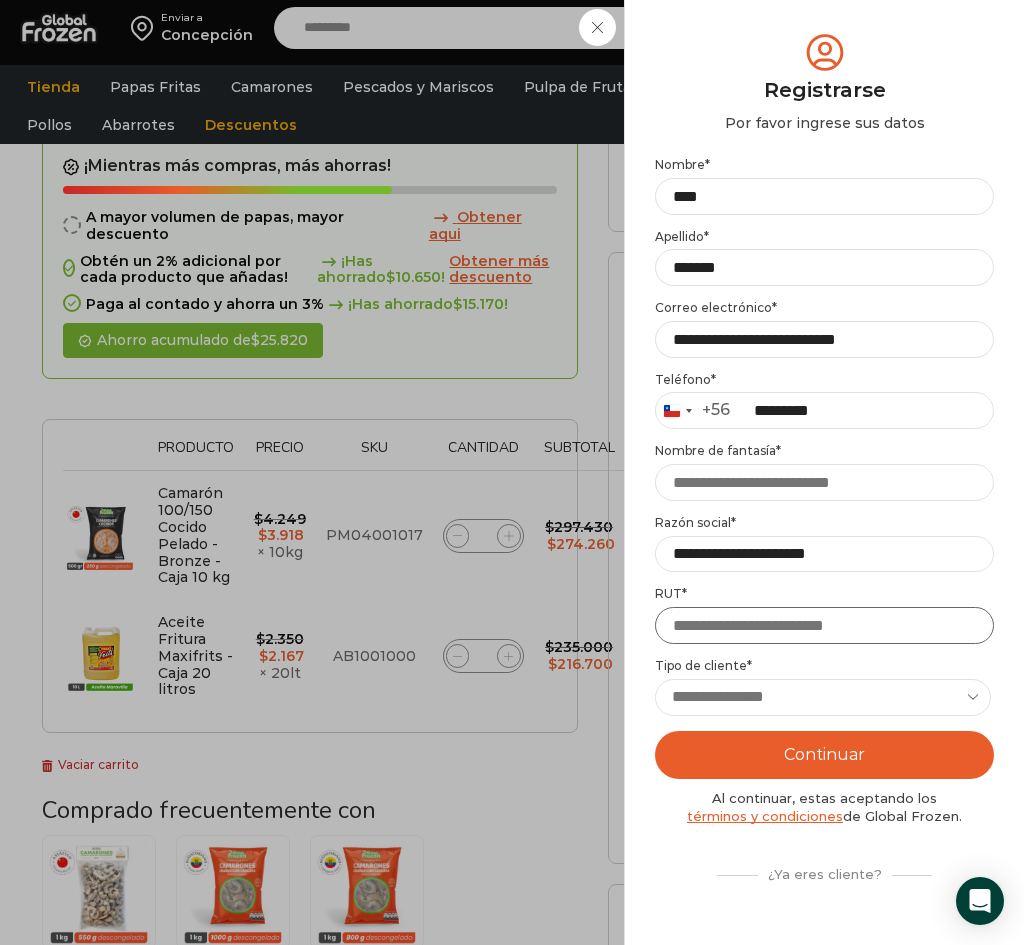 click on "RUT  *" at bounding box center [824, 625] 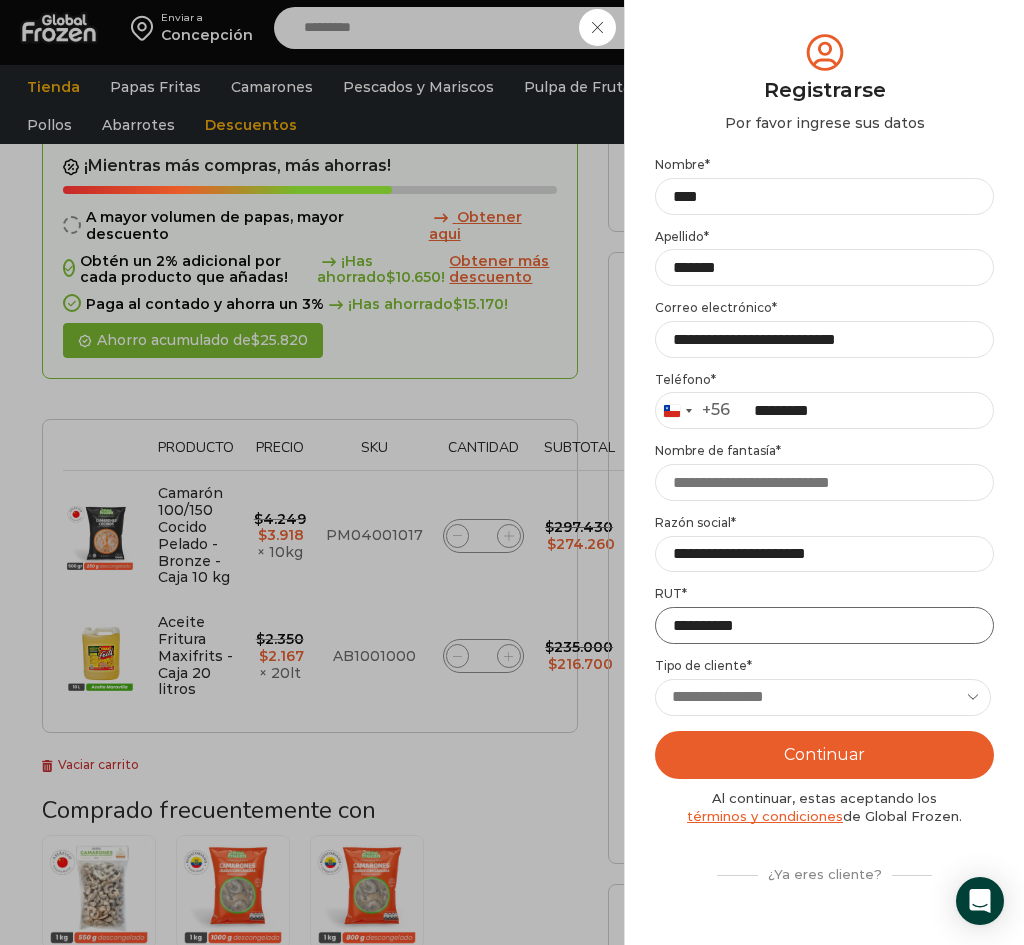 type on "**********" 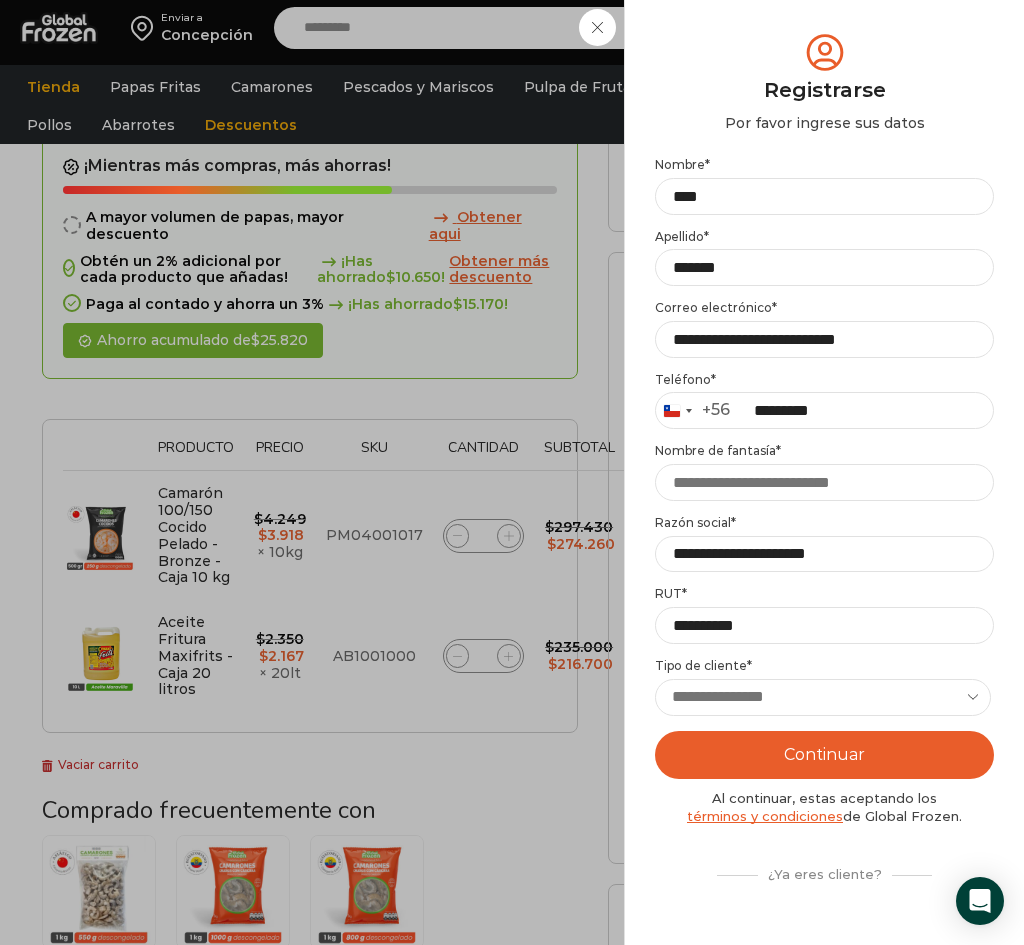 click on "**********" at bounding box center [823, 697] 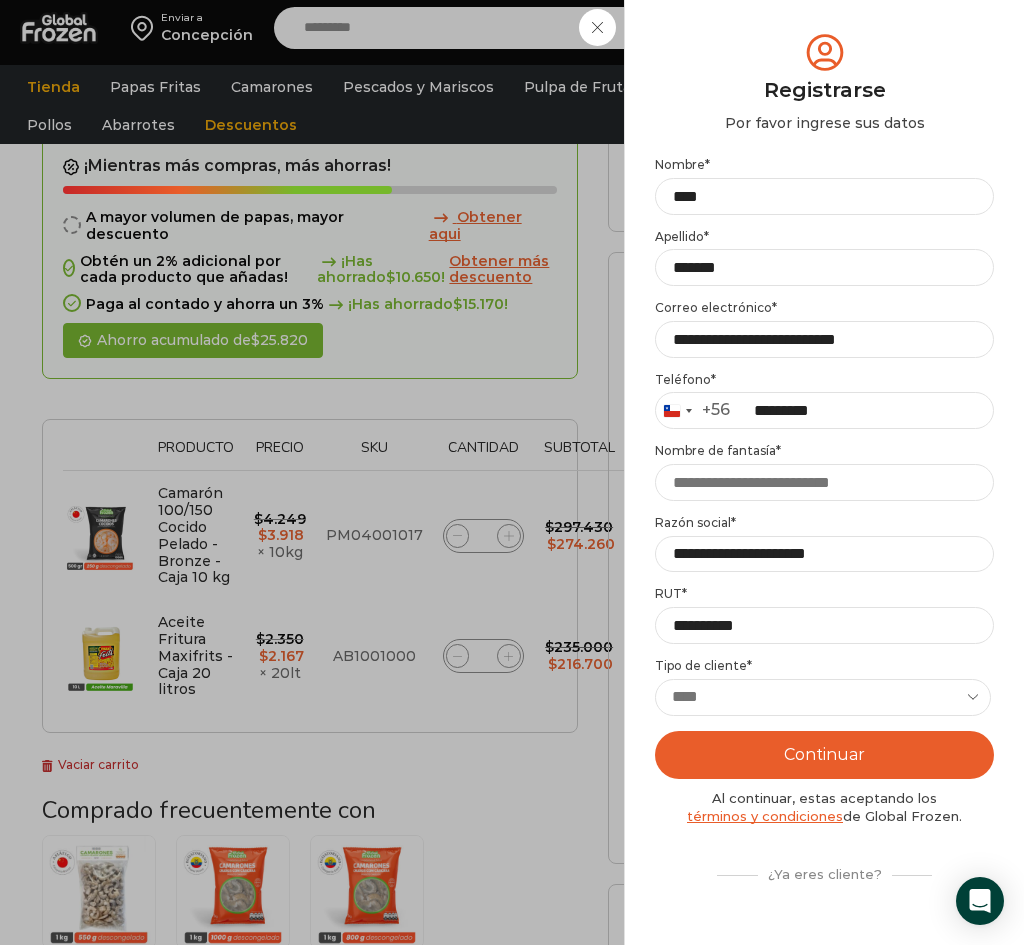 click on "**********" at bounding box center [823, 697] 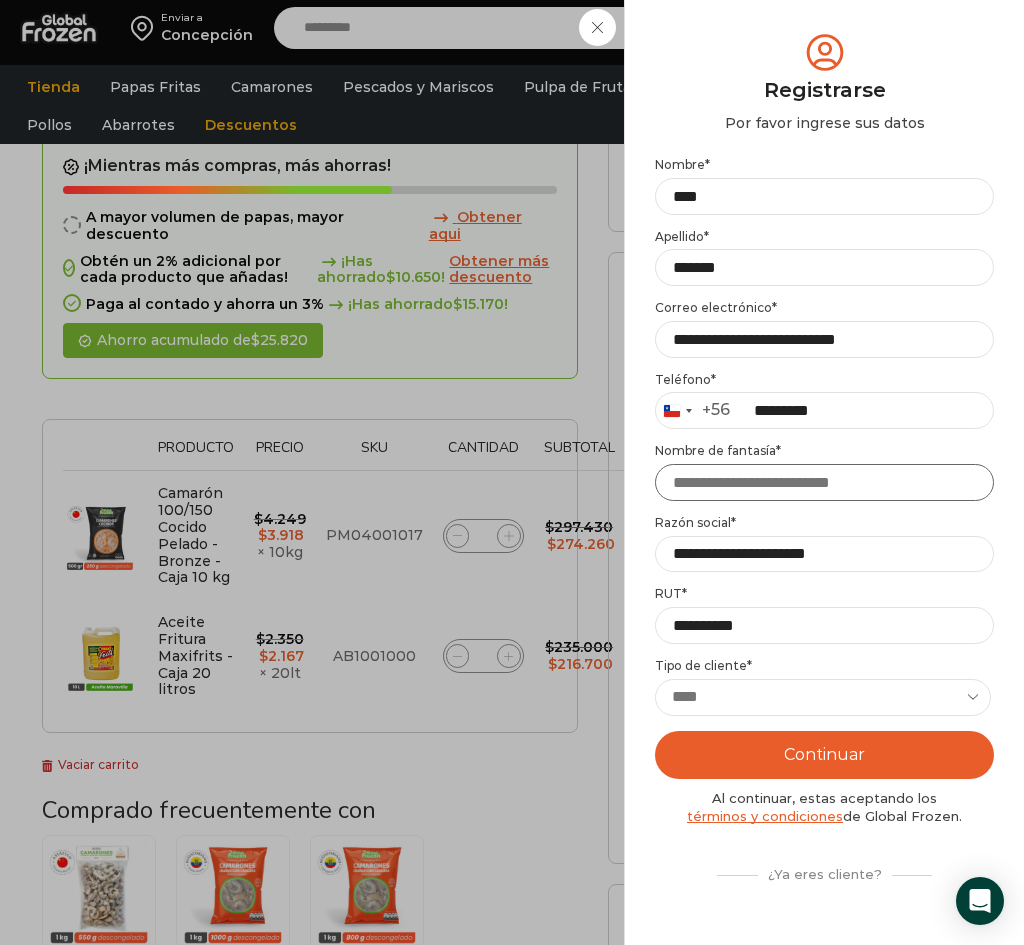 click on "Nombre de fantasía  *" at bounding box center (824, 482) 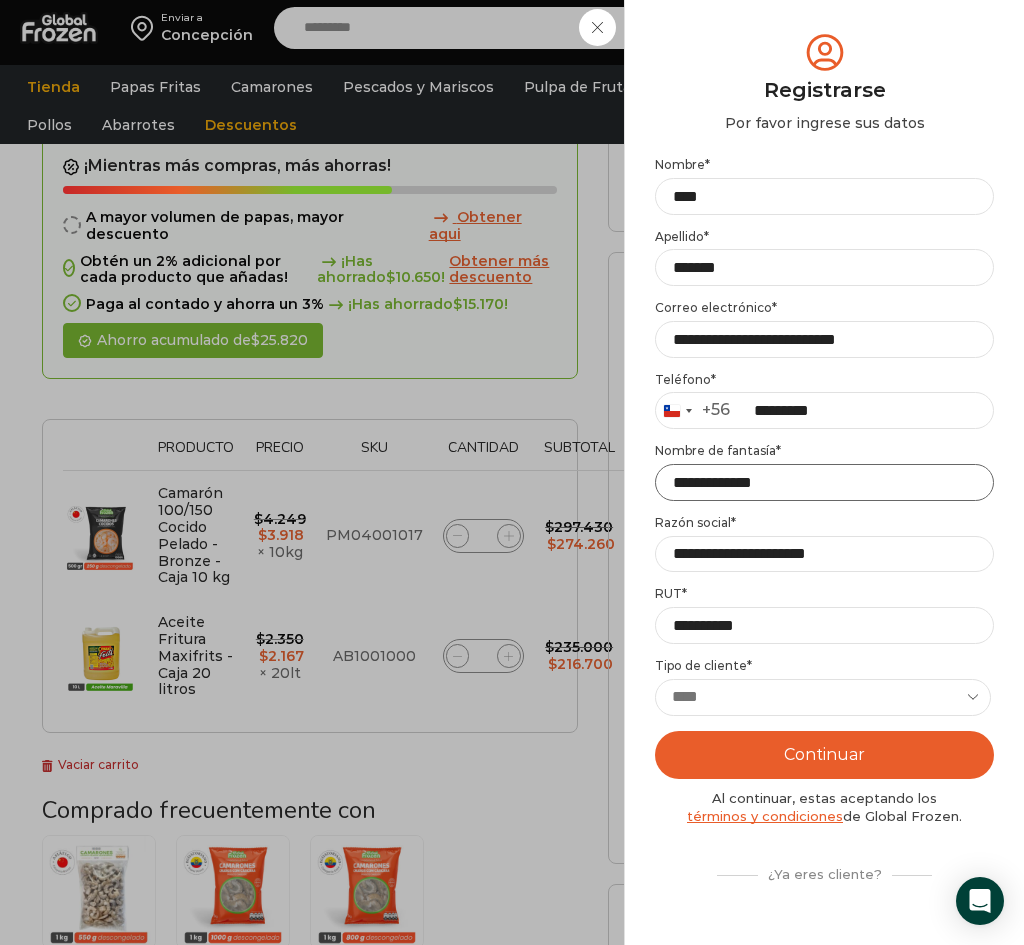 type on "**********" 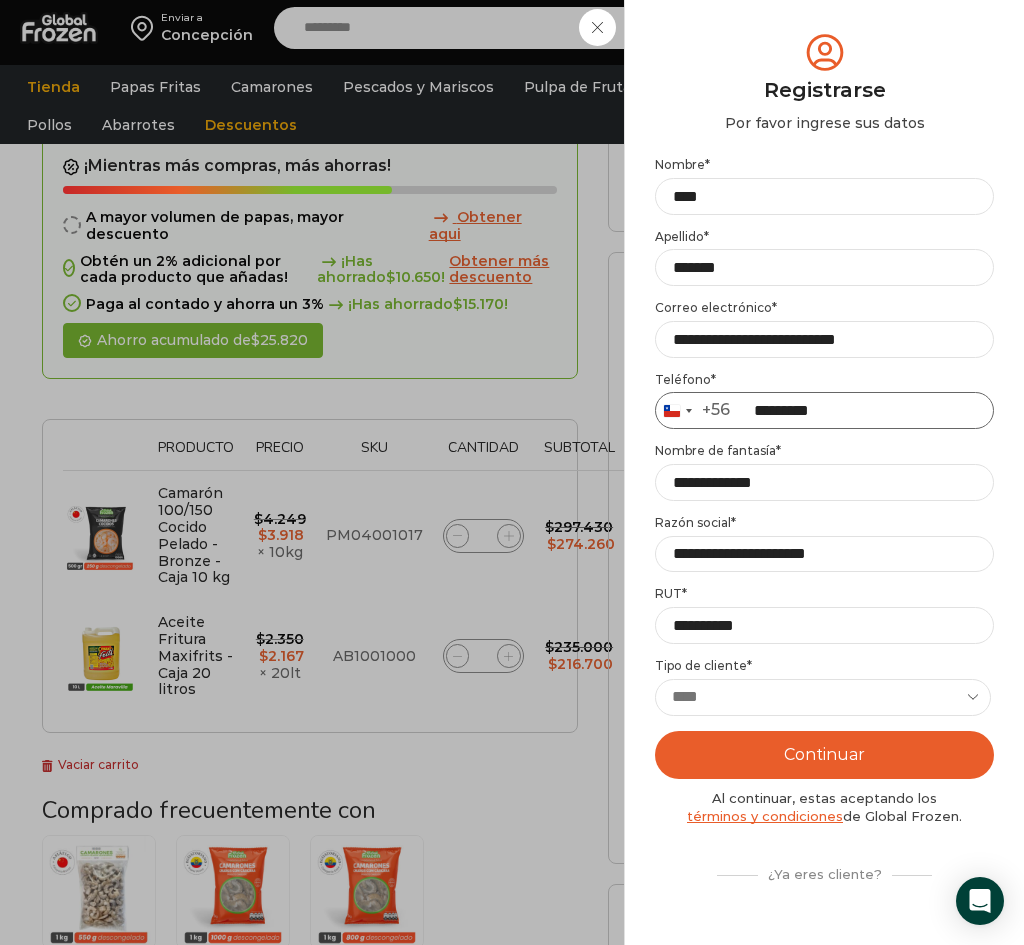 click on "*********" at bounding box center (824, 410) 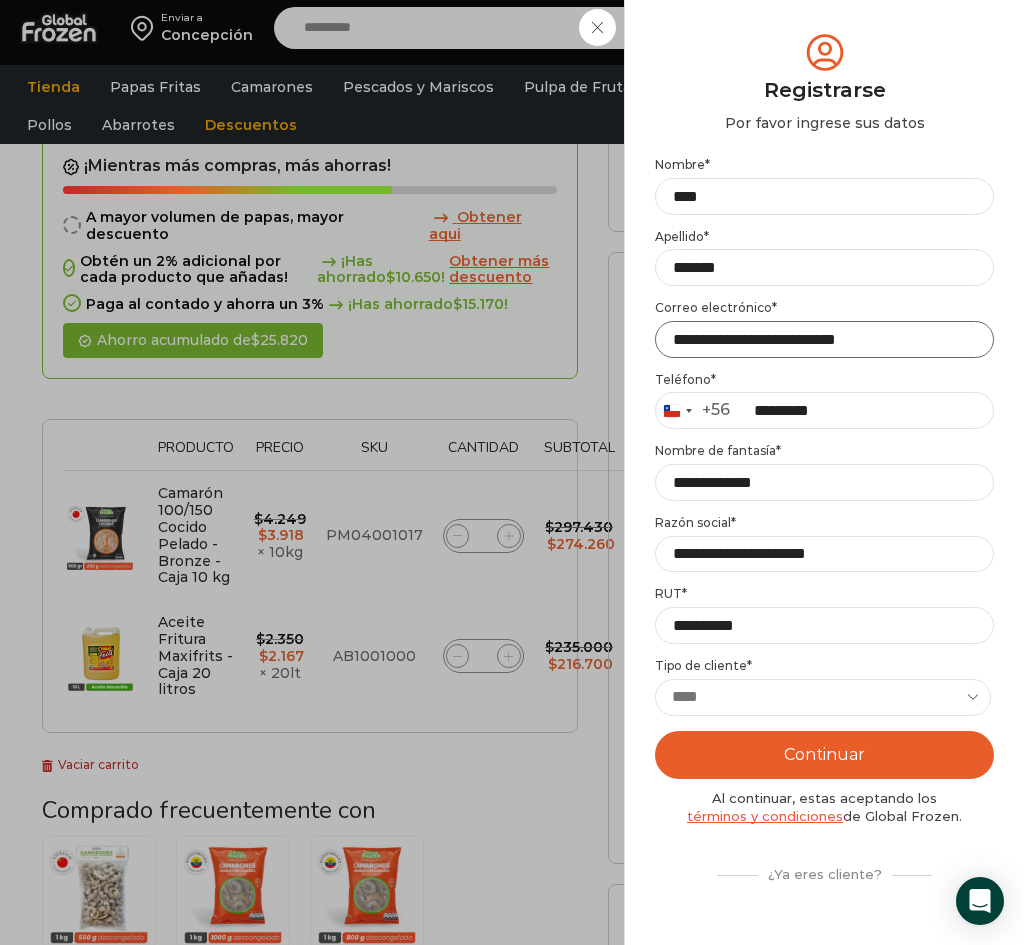 click on "**********" at bounding box center (824, 339) 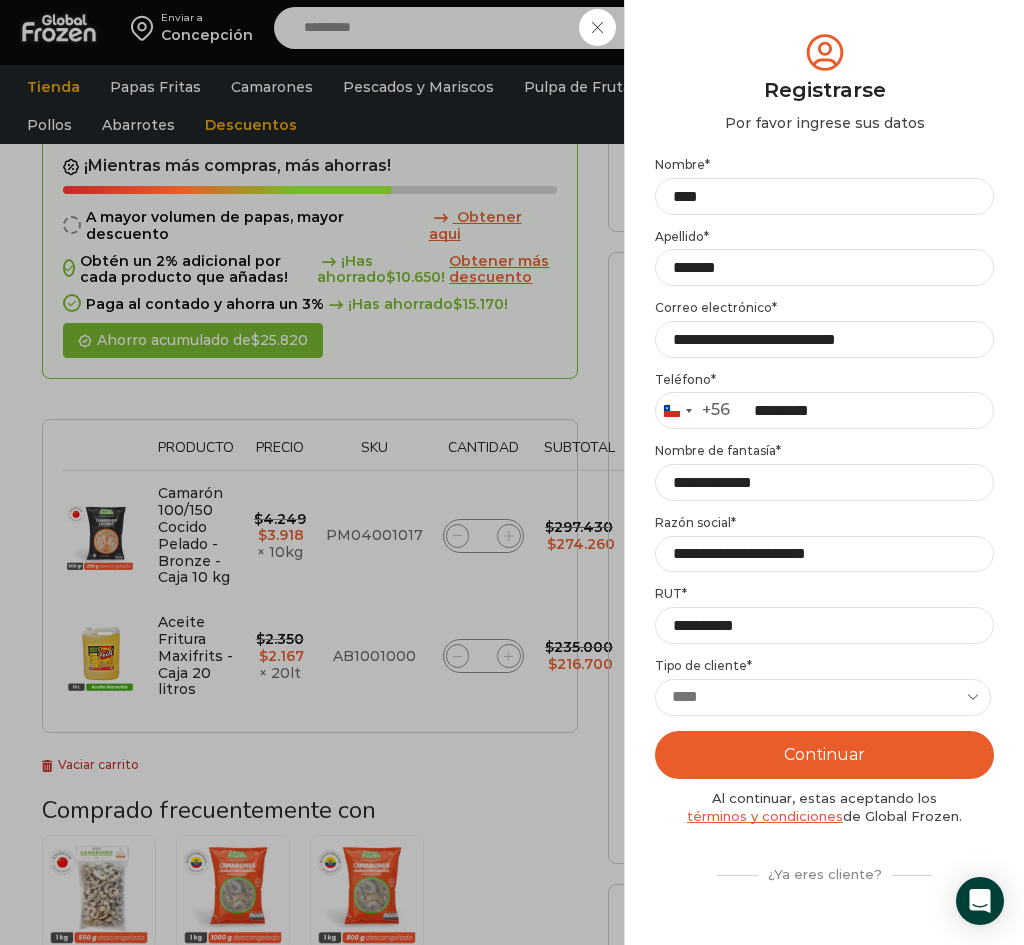 click on "Continuar" at bounding box center (824, 755) 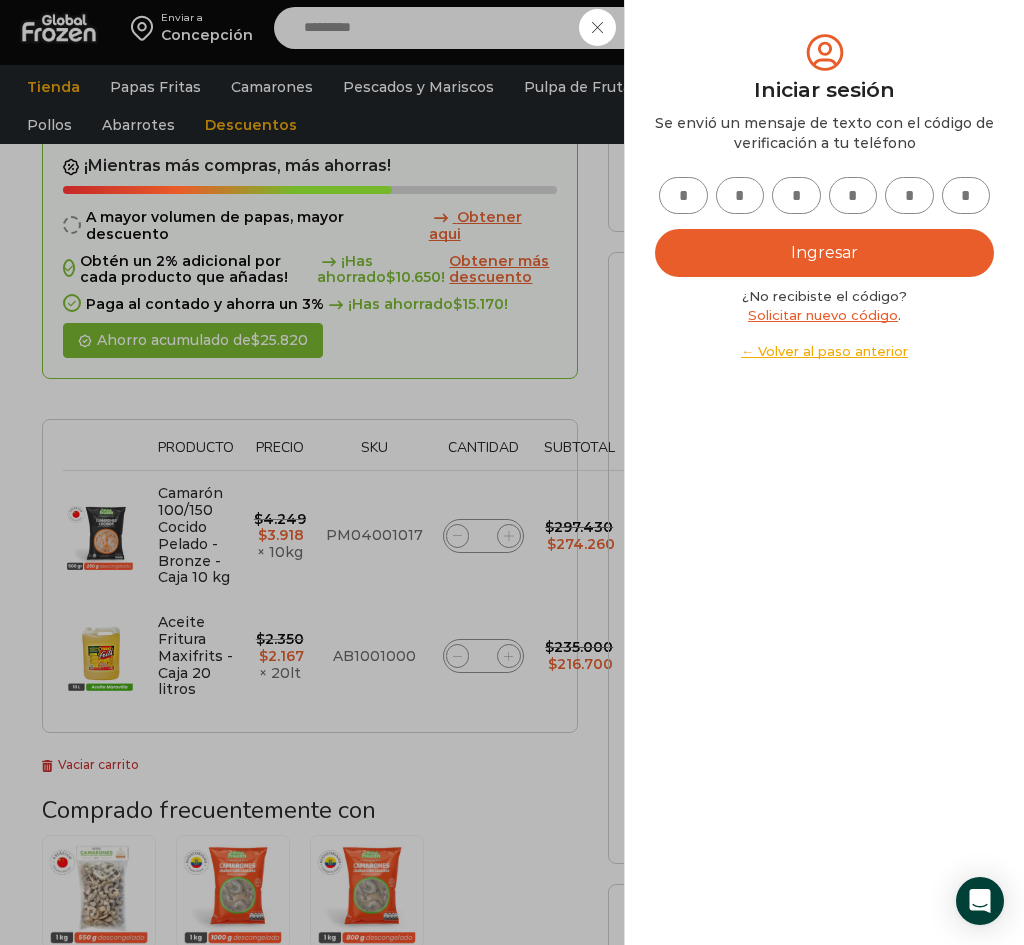 click on "← Volver al paso anterior" at bounding box center [824, 351] 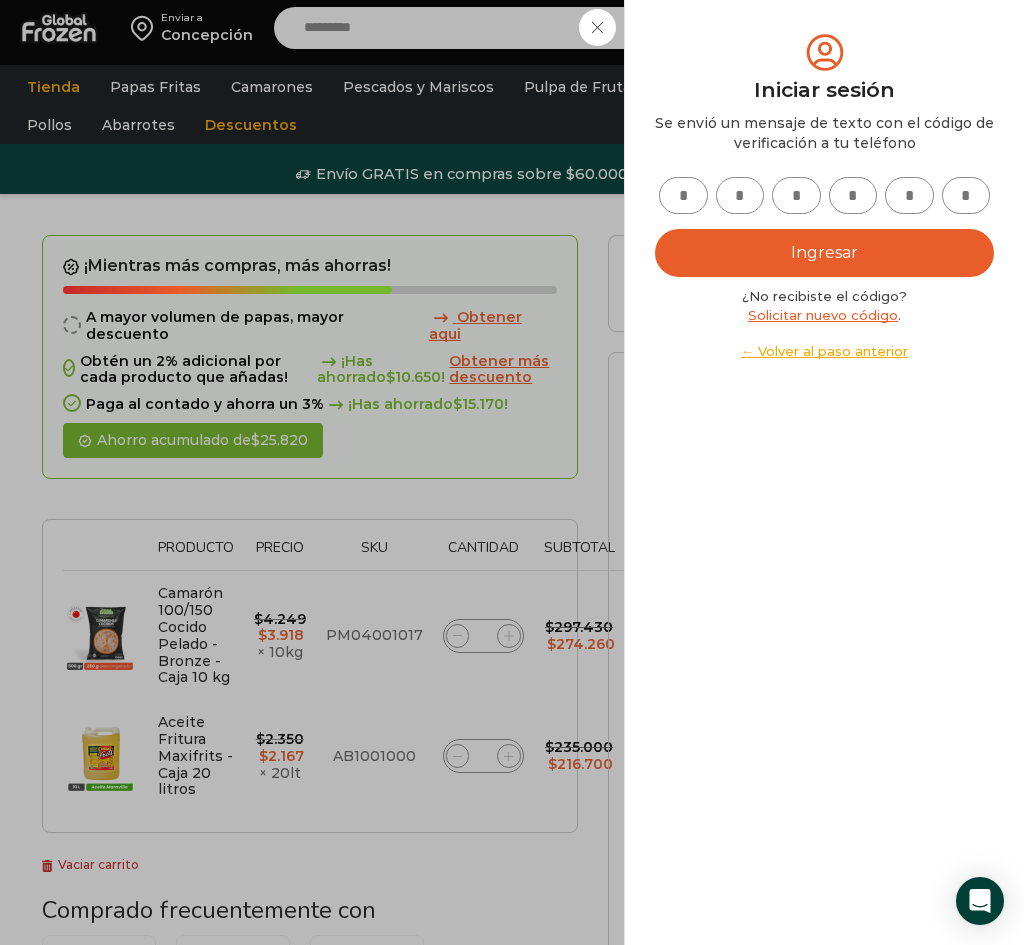 click on "← Volver al paso anterior" at bounding box center (824, 351) 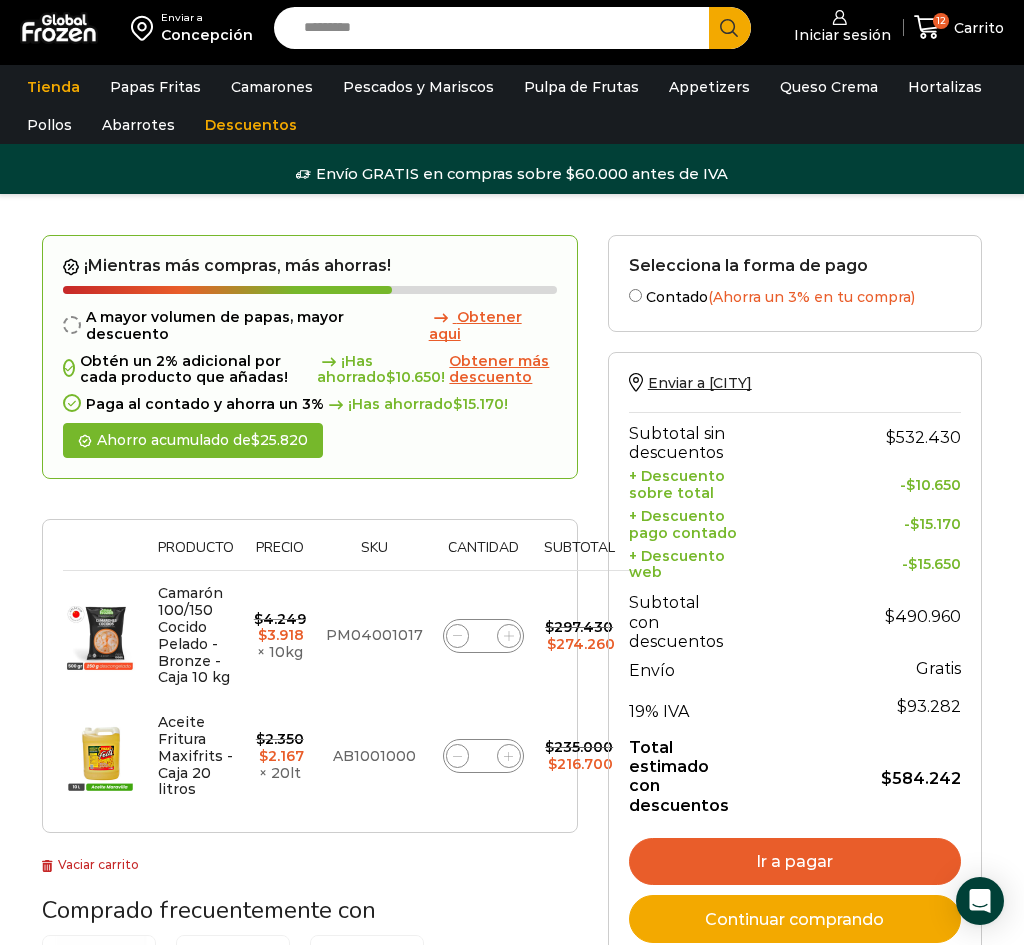 click on "Ir a pagar" at bounding box center [795, 862] 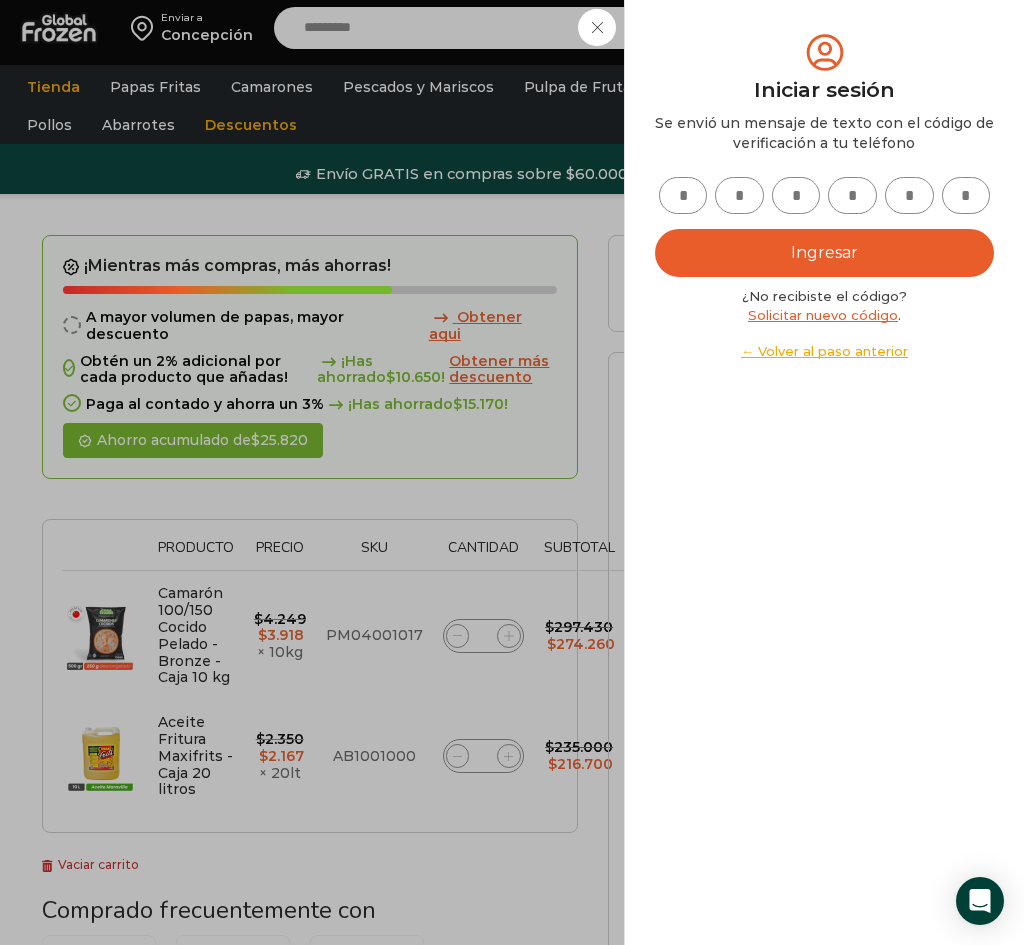click on "← Volver al paso anterior" at bounding box center (824, 351) 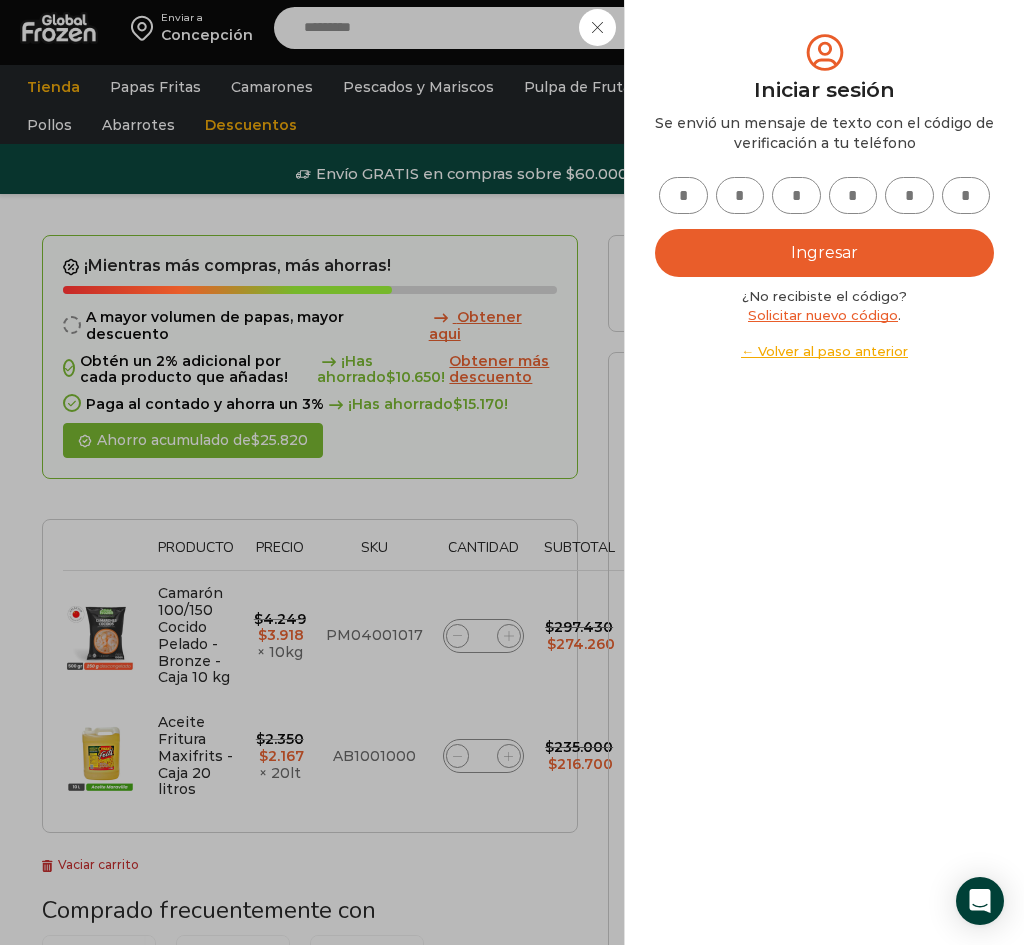 click on "← Volver al paso anterior" at bounding box center [824, 351] 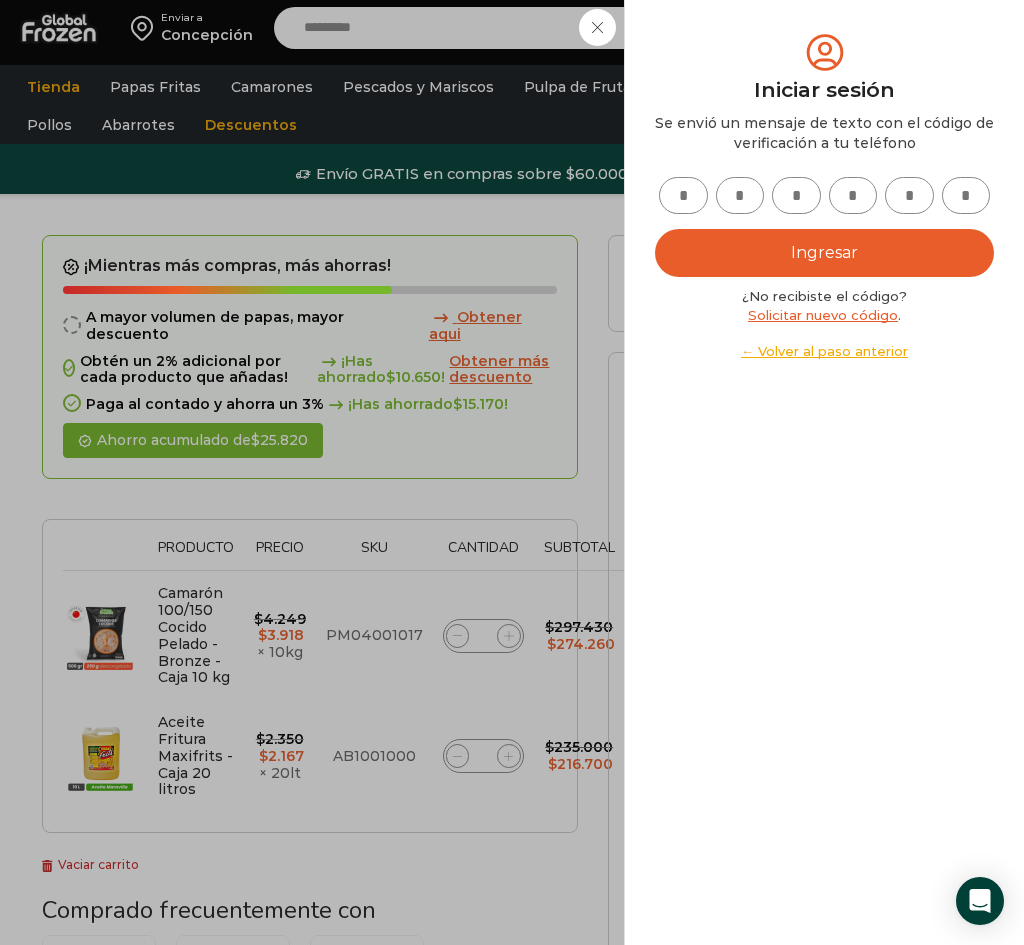 click on "← Volver al paso anterior" at bounding box center (824, 351) 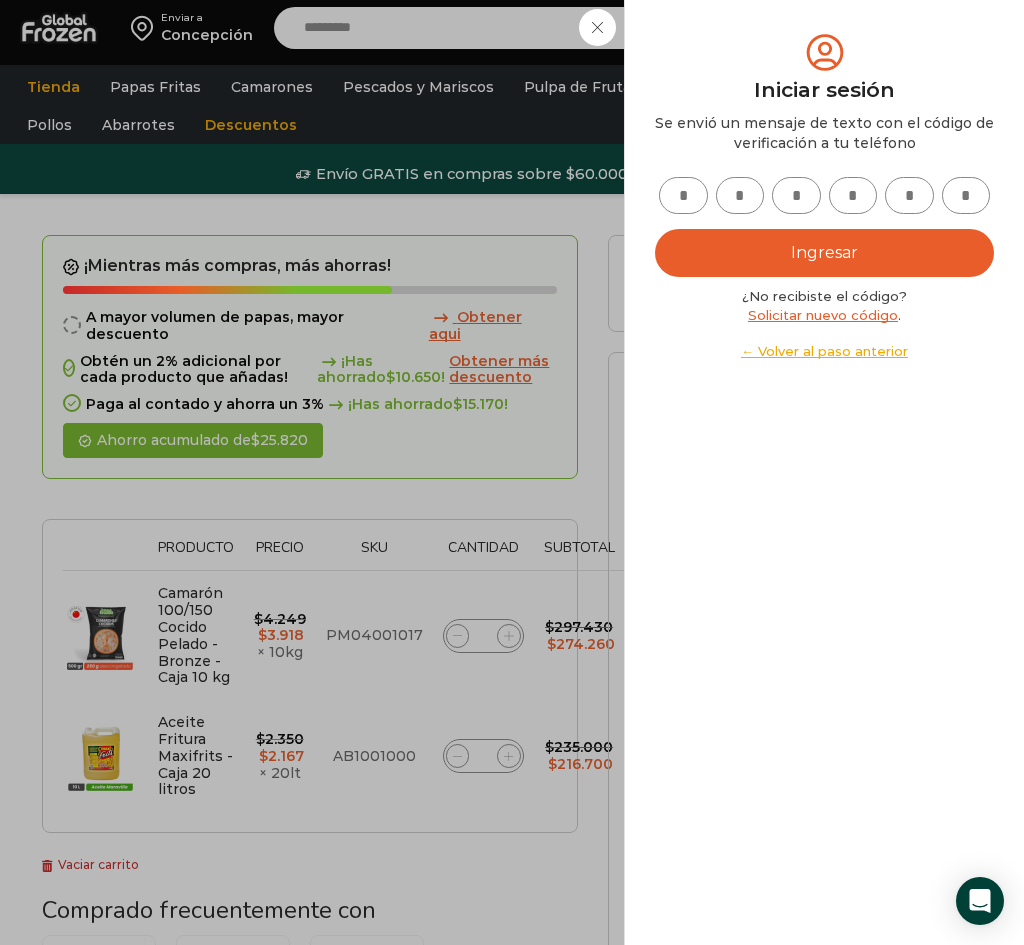 click on "← Volver al paso anterior" at bounding box center (824, 351) 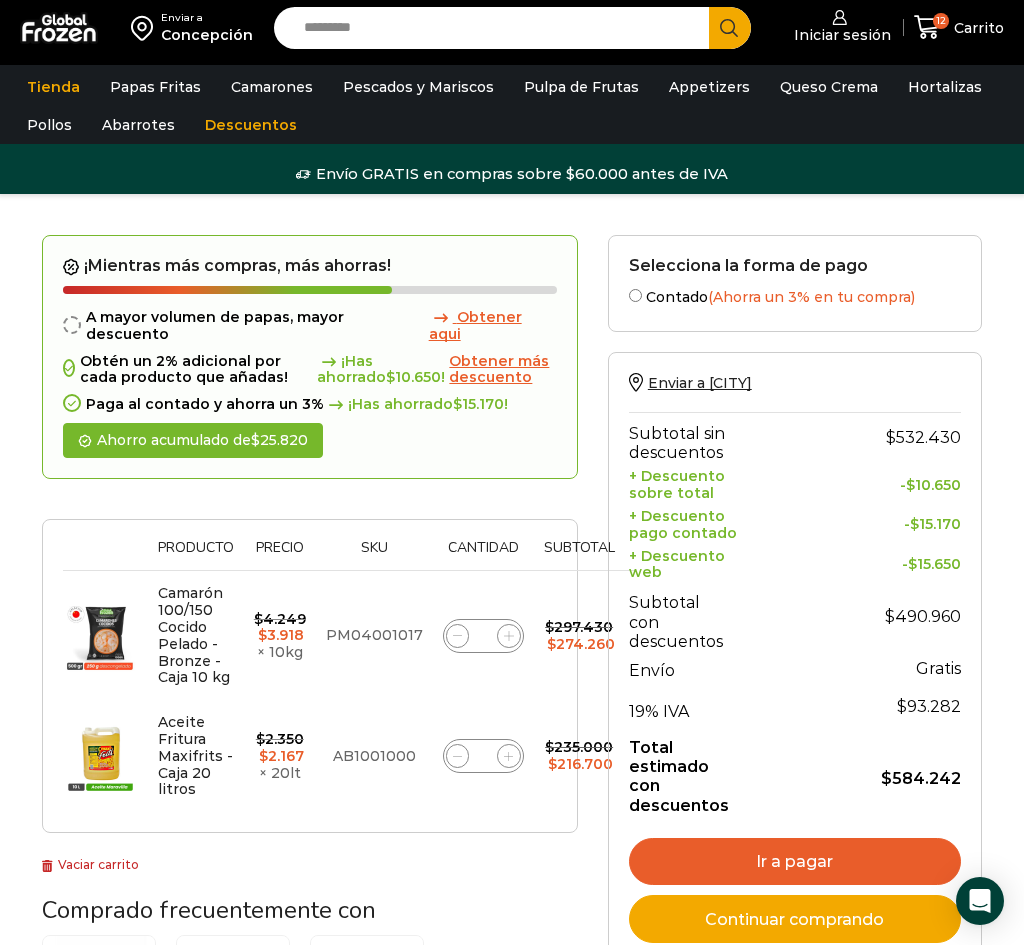 click on "Selecciona la forma de pago" at bounding box center [795, 265] 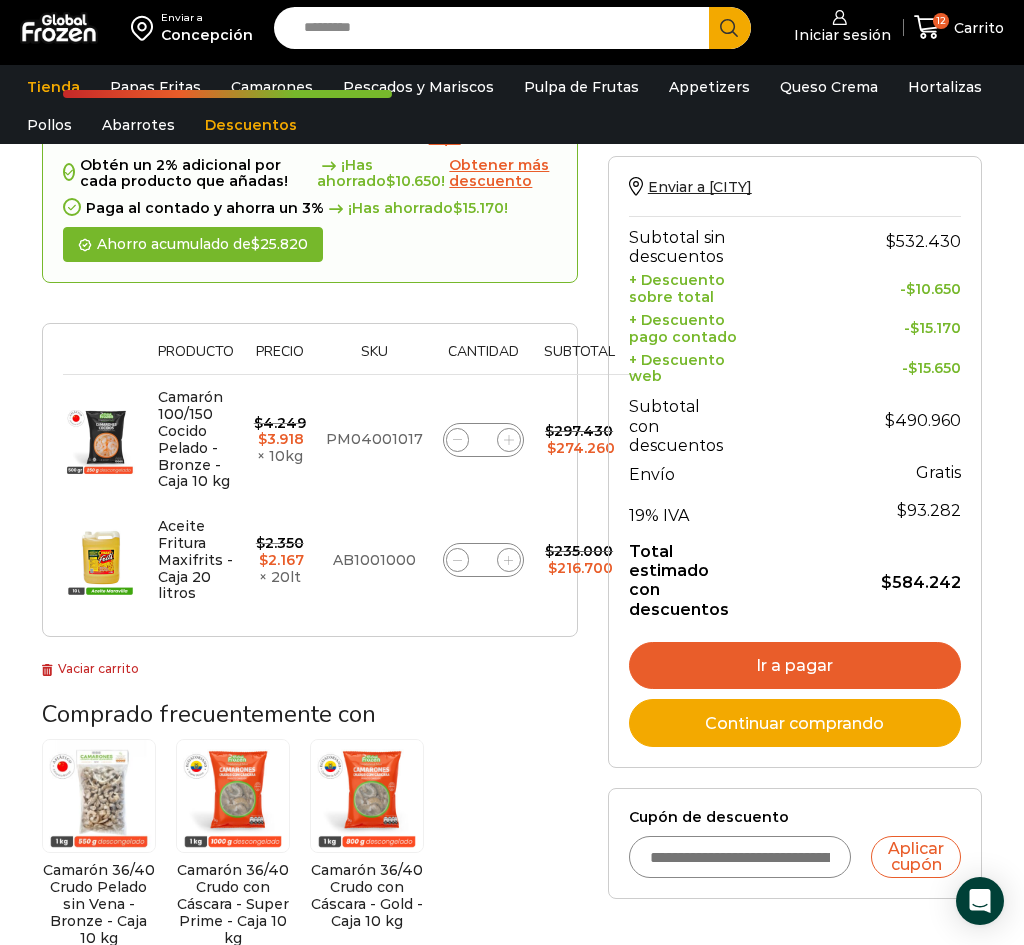 scroll, scrollTop: 0, scrollLeft: 0, axis: both 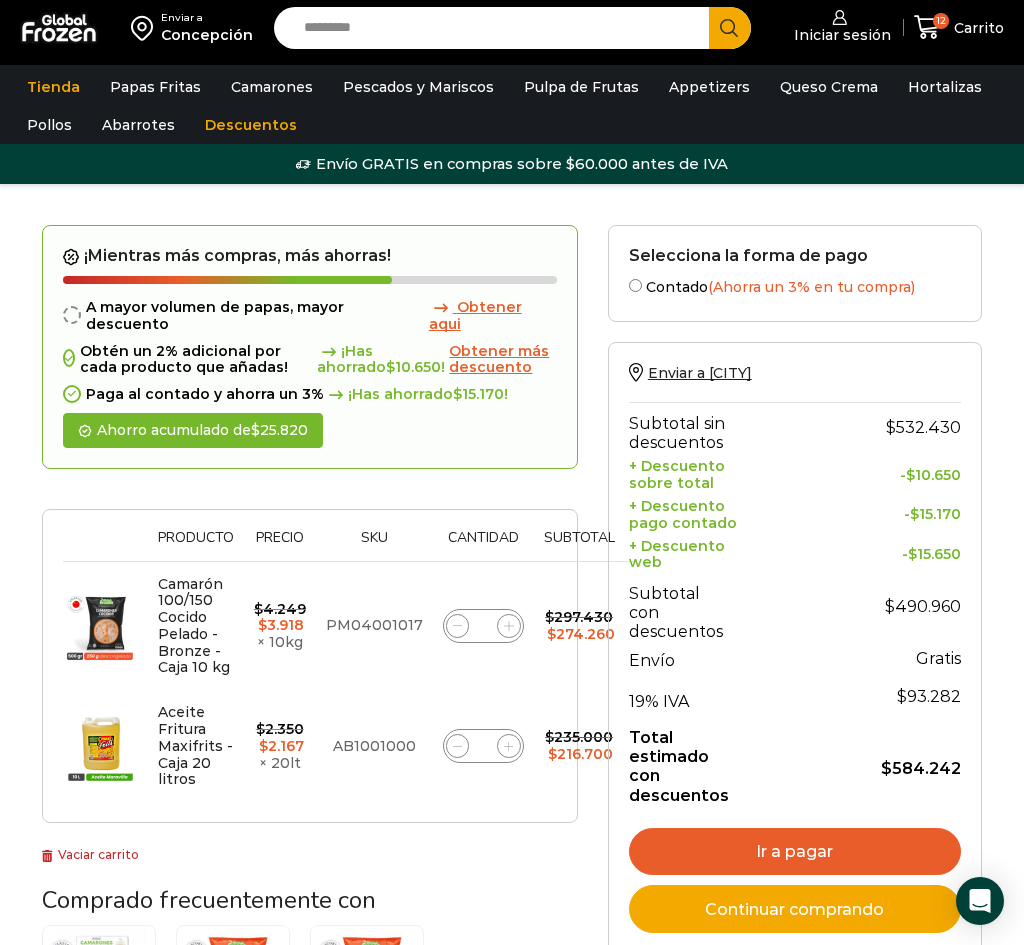 click on "Ir a pagar" at bounding box center (795, 852) 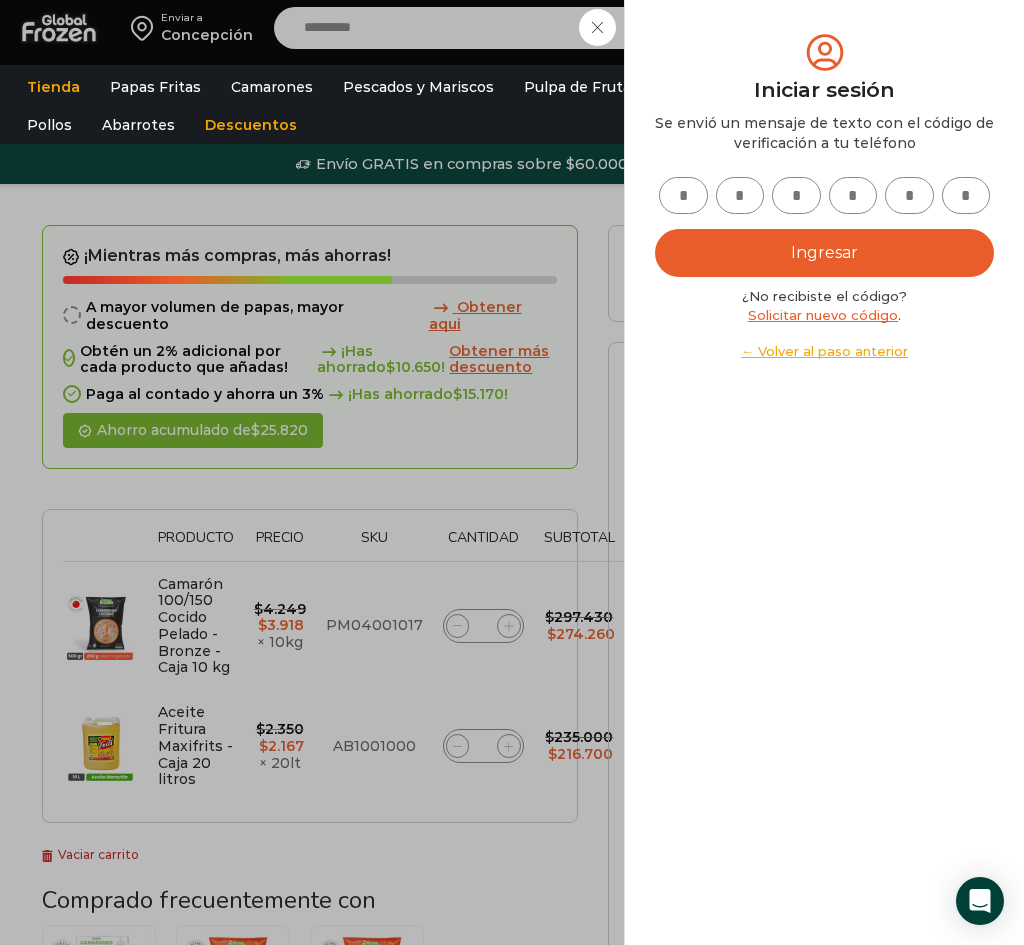click on "← Volver al paso anterior" at bounding box center [824, 351] 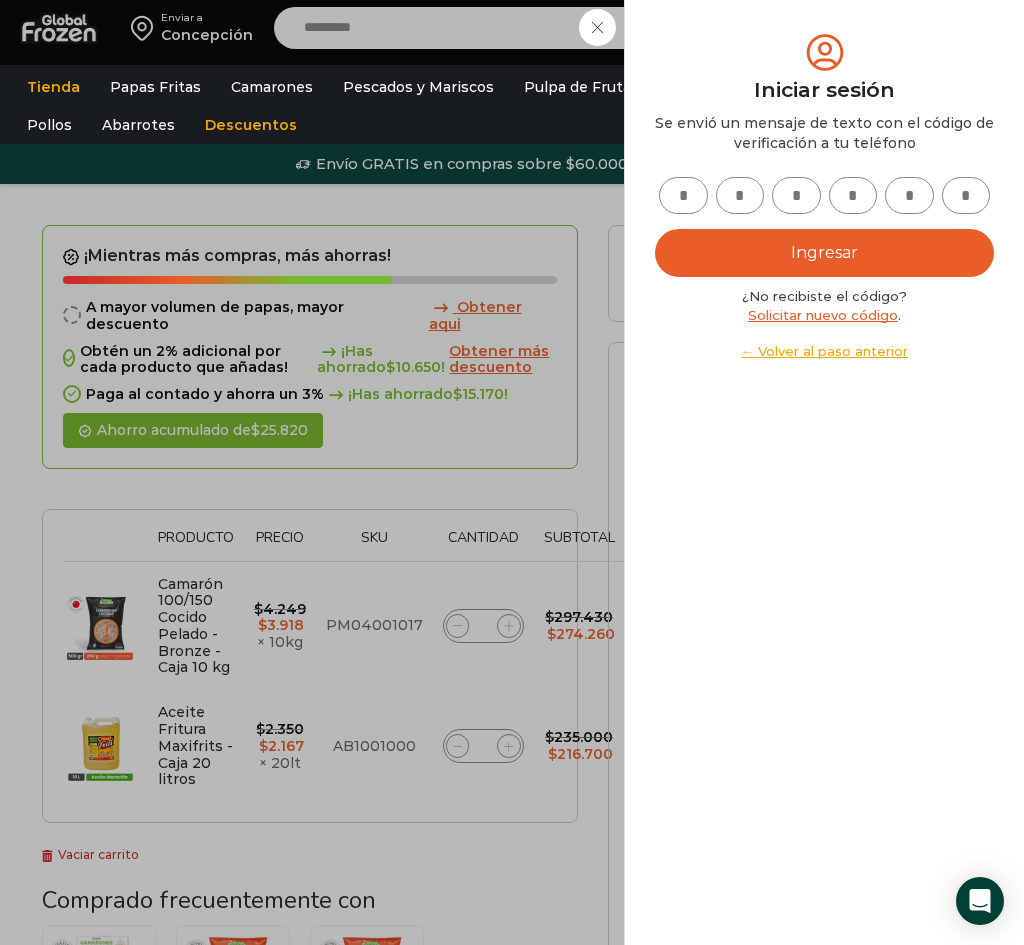 click on "← Volver al paso anterior" at bounding box center (824, 351) 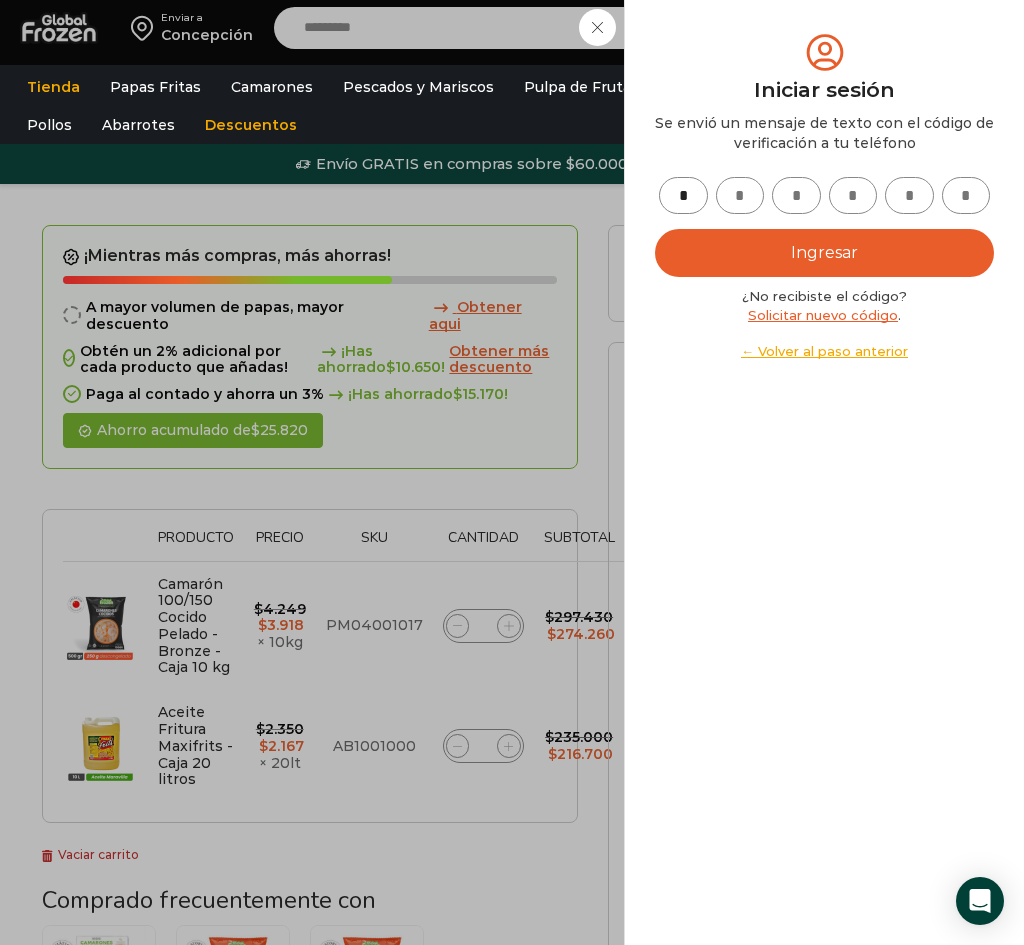 type on "*" 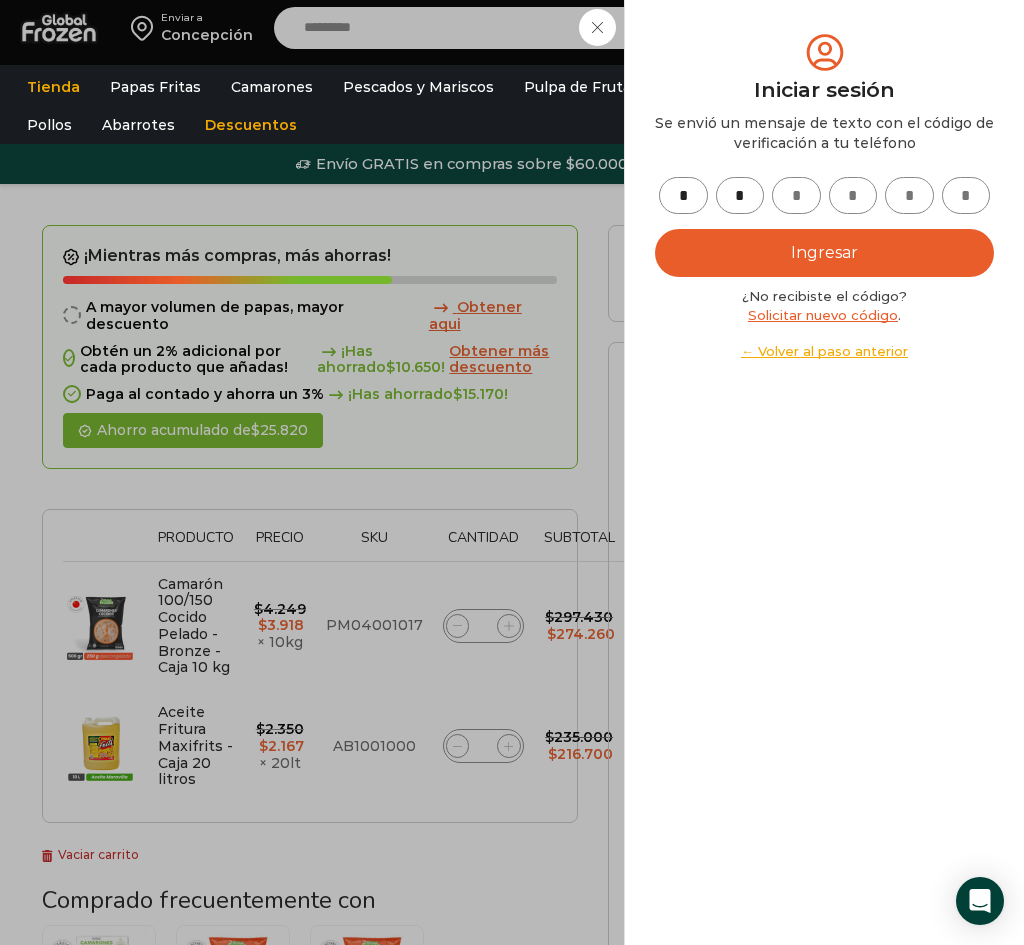 type on "*" 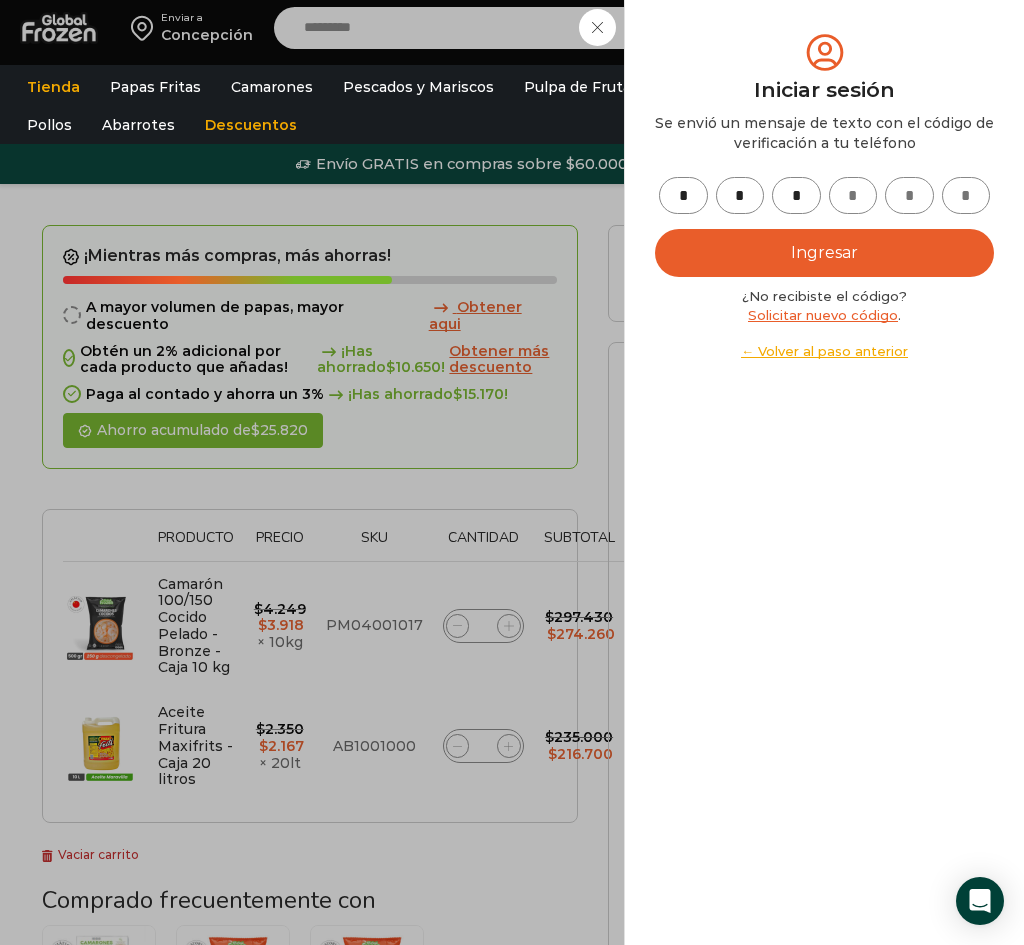 type on "*" 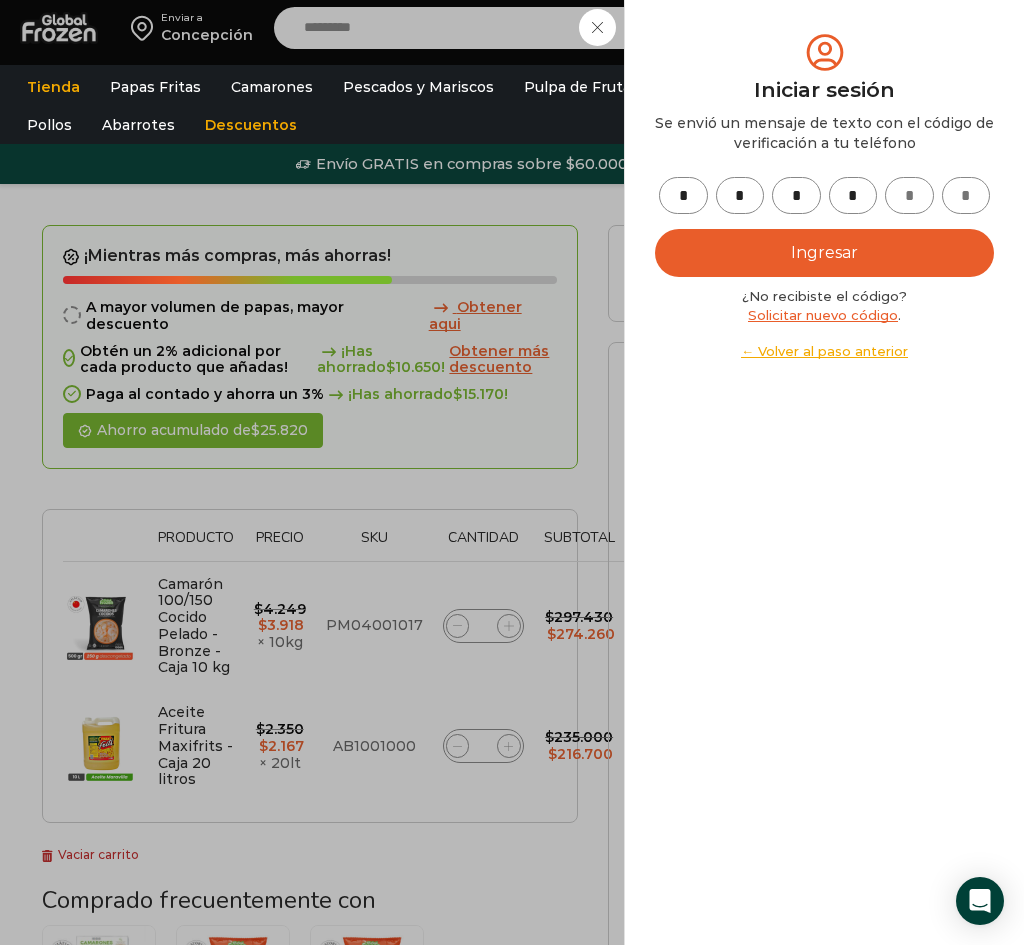 type on "*" 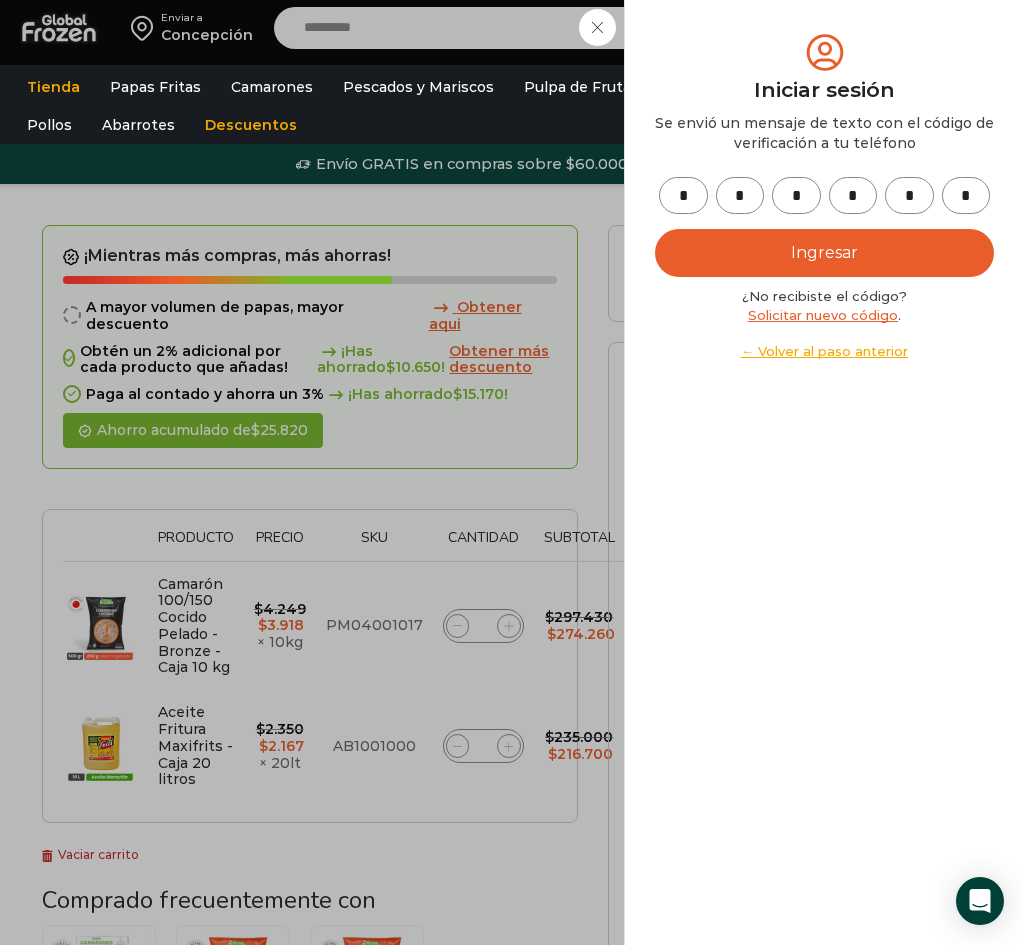 type on "*" 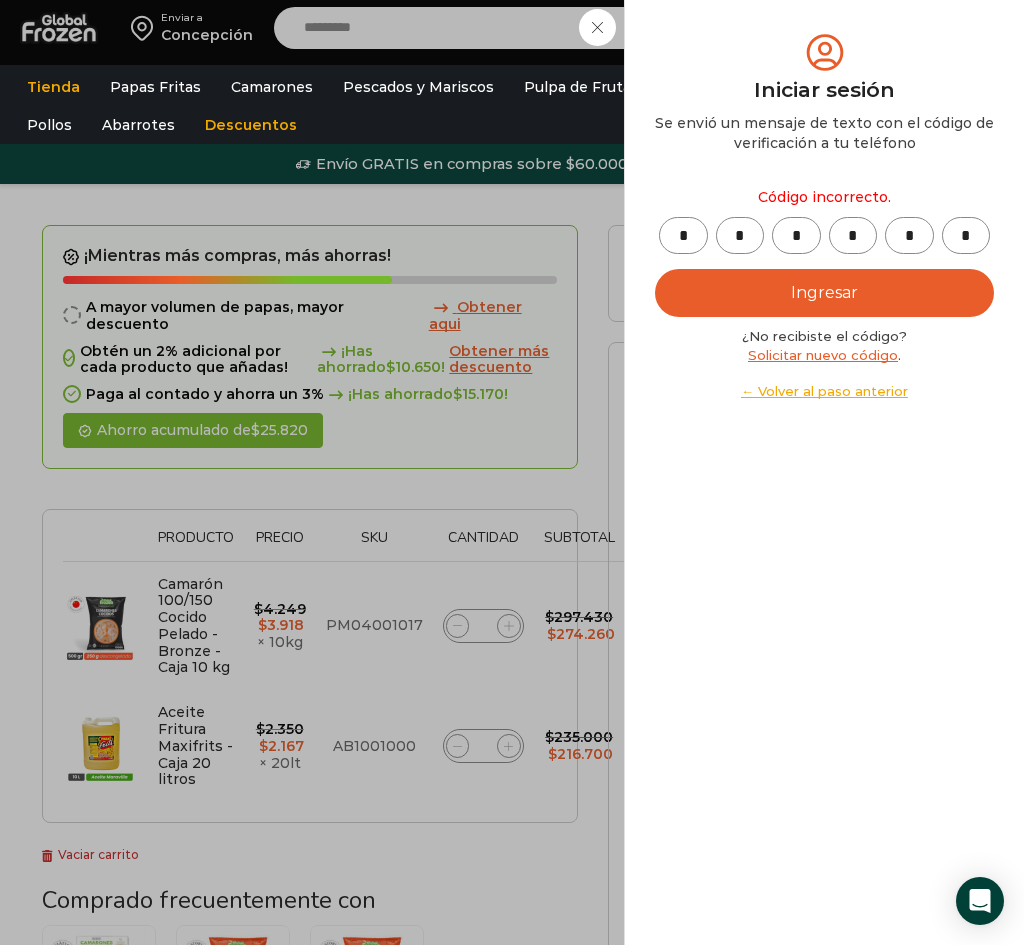 click on "← Volver al paso anterior" at bounding box center [824, 391] 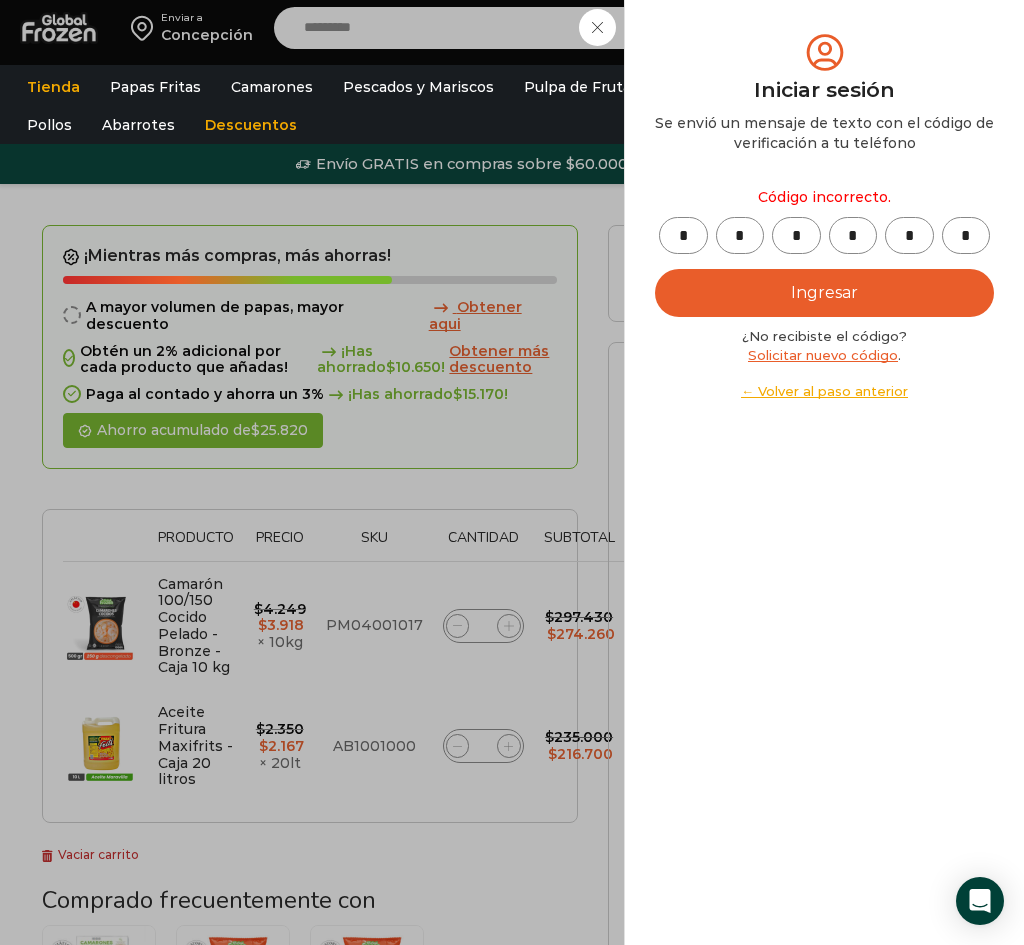 click on "← Volver al paso anterior" at bounding box center (824, 391) 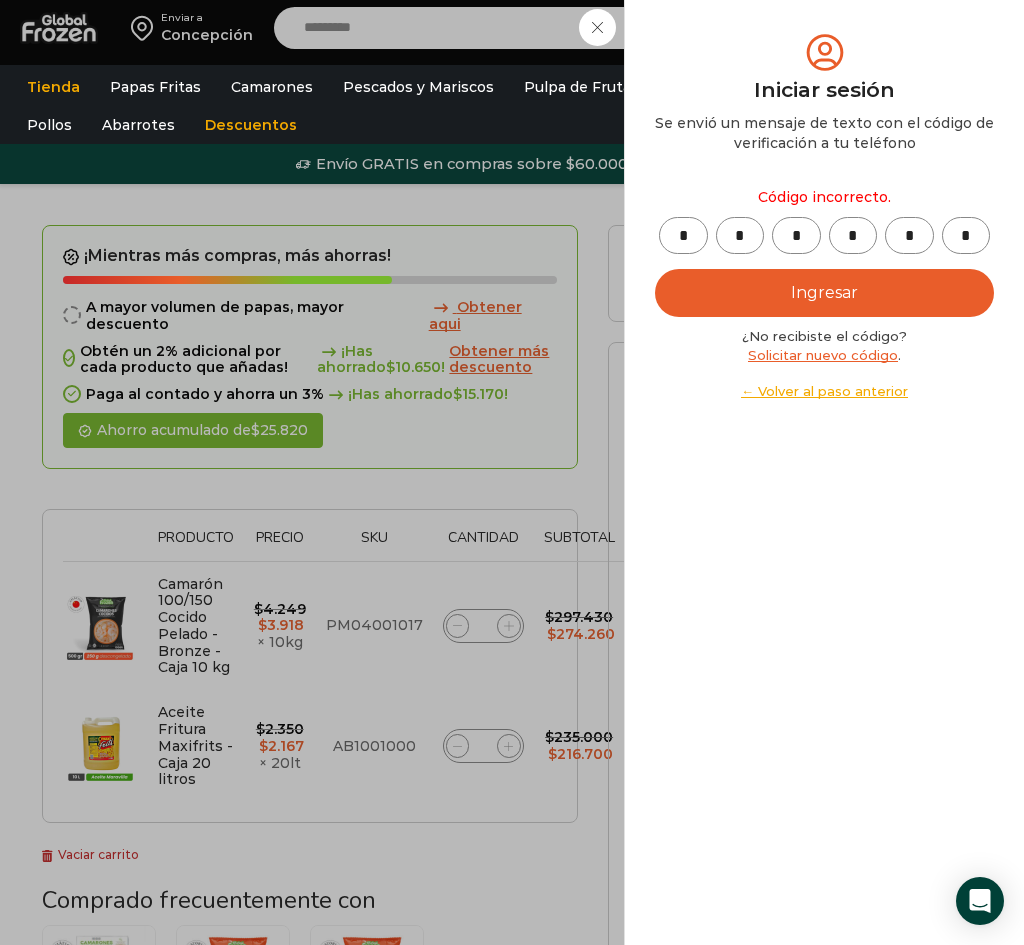 click on "← Volver al paso anterior" at bounding box center [824, 391] 